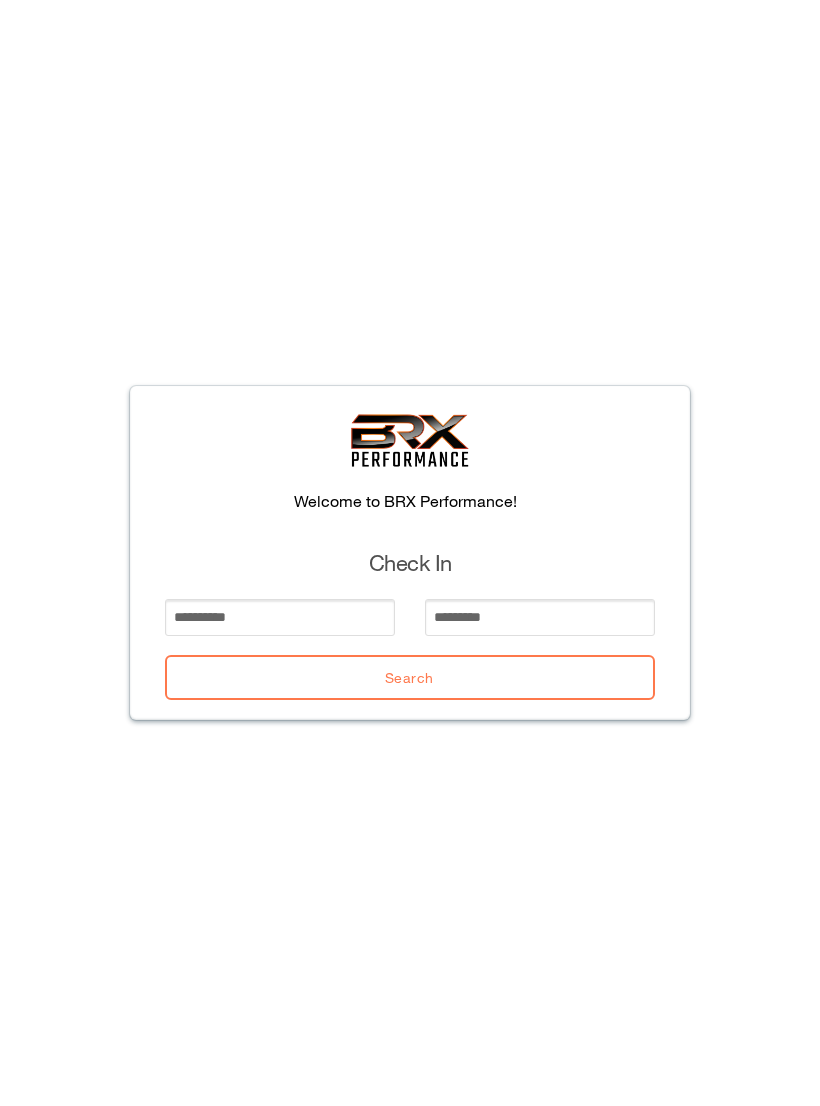scroll, scrollTop: 0, scrollLeft: 0, axis: both 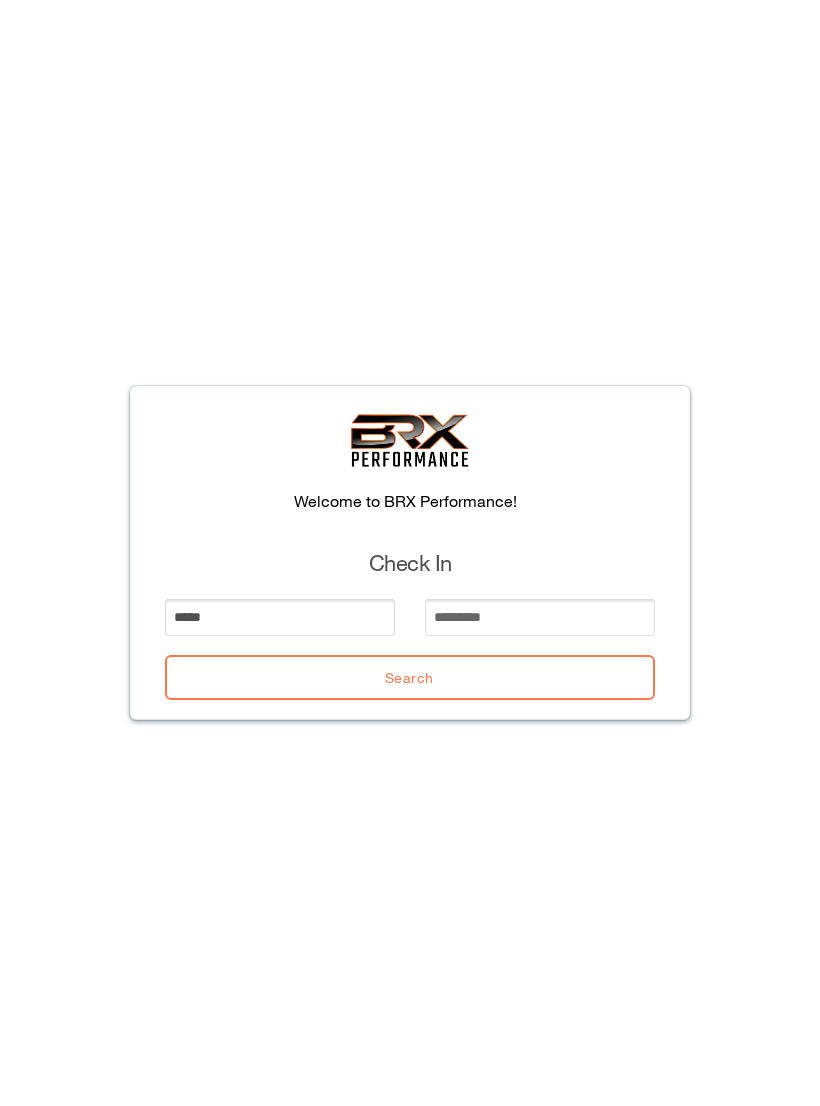 type on "*****" 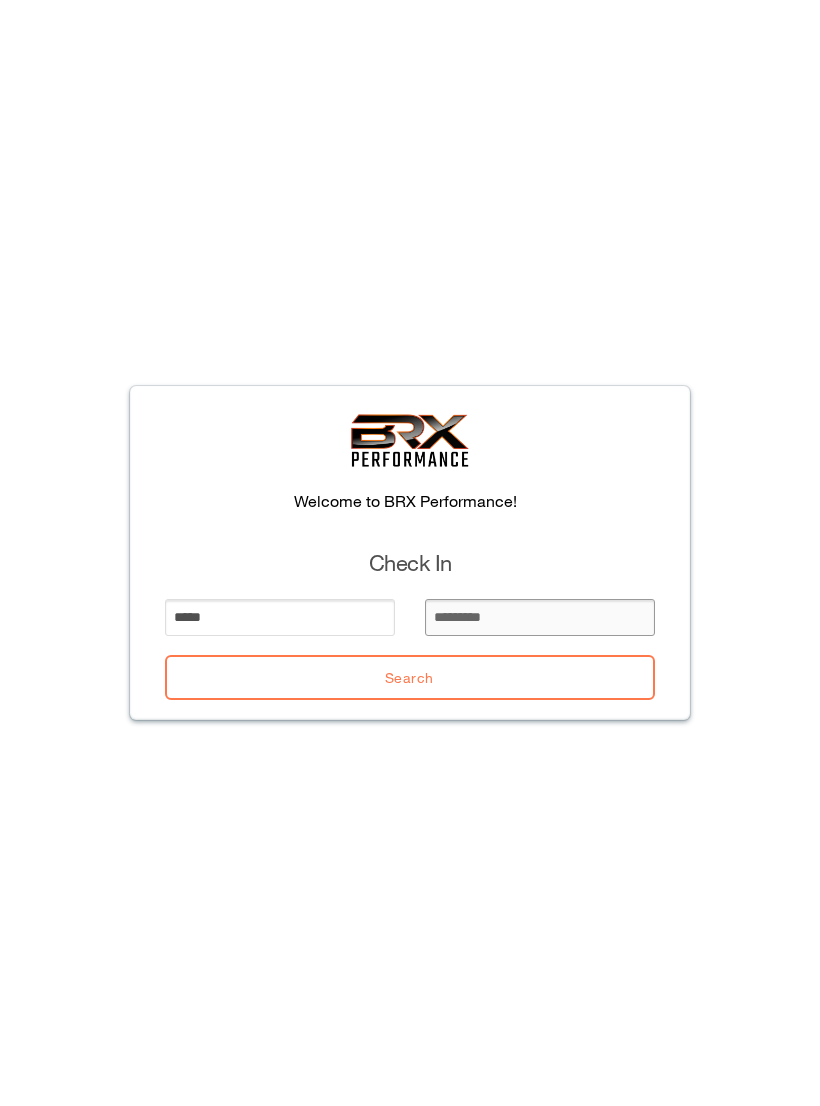 click at bounding box center (540, 617) 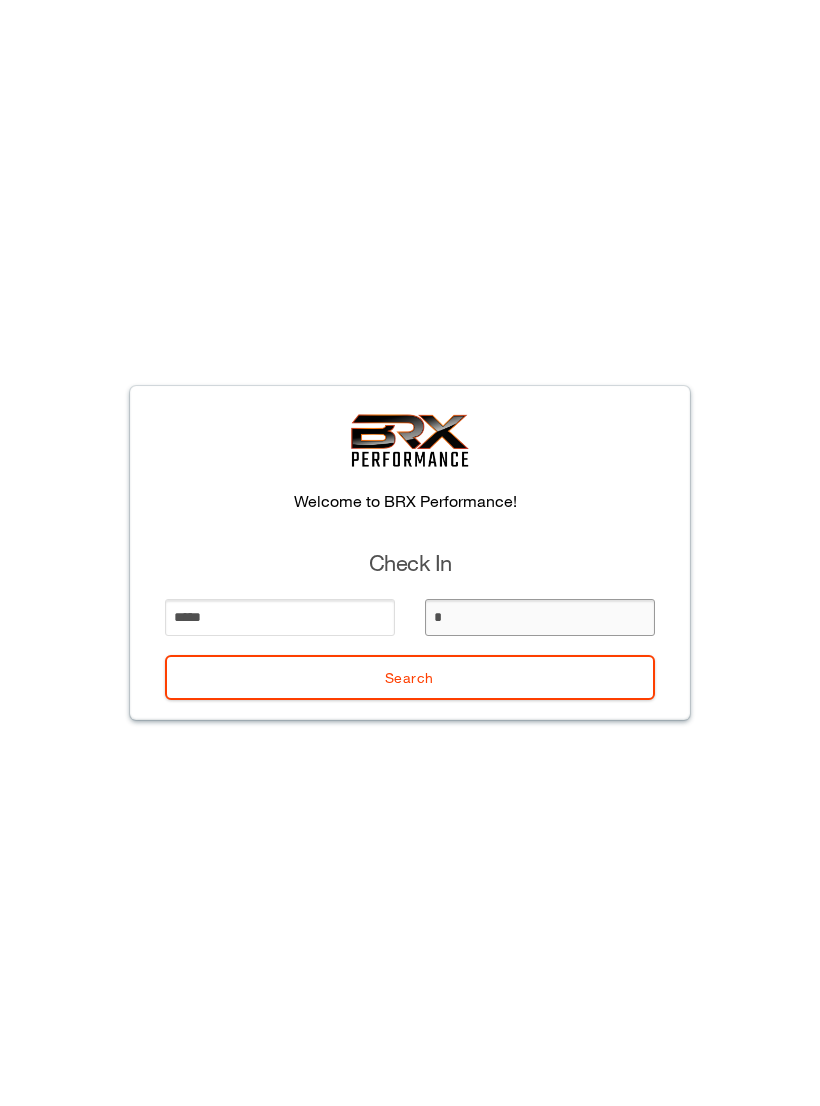 click on "*" at bounding box center [540, 617] 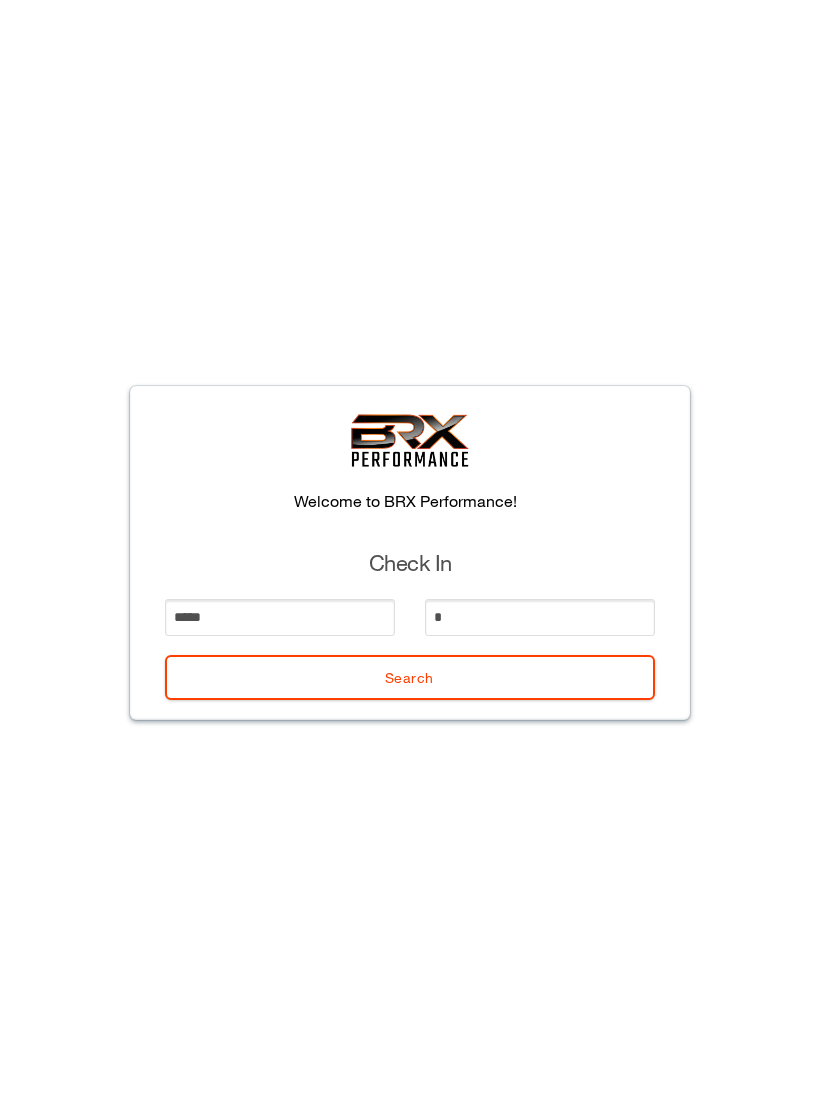 click on "*" at bounding box center [540, 625] 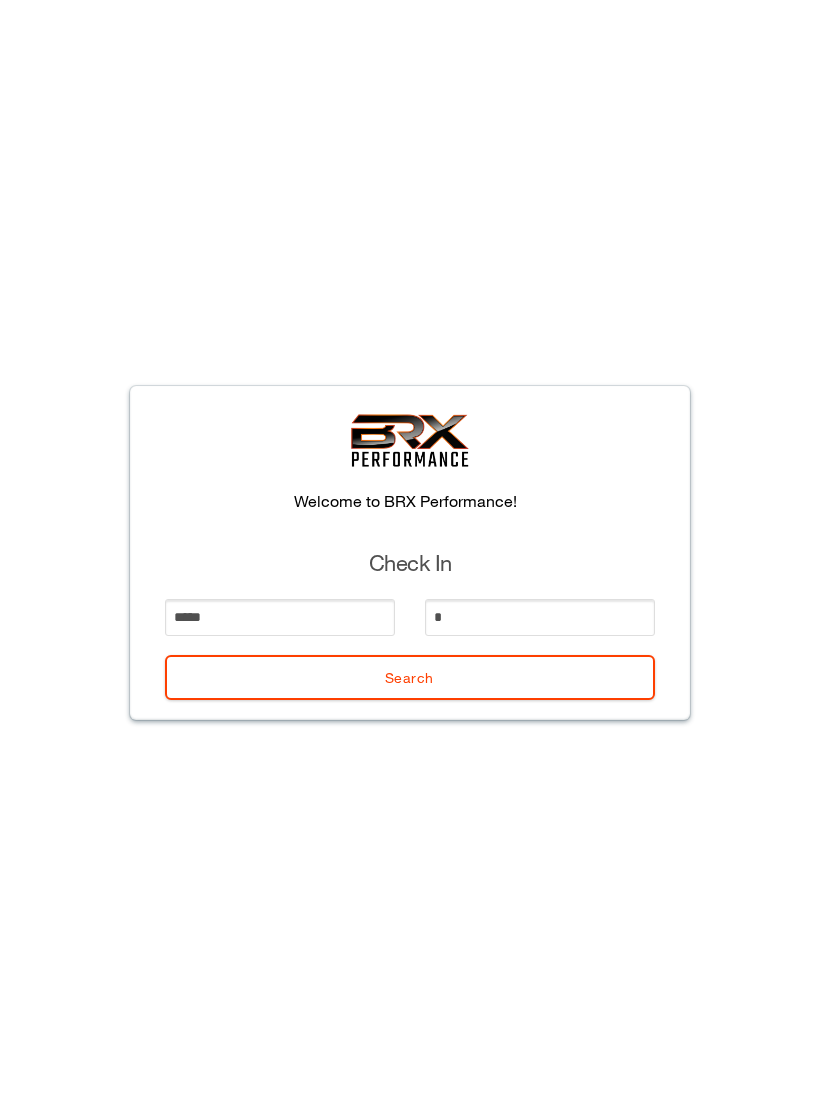 click on "Search" at bounding box center (410, 677) 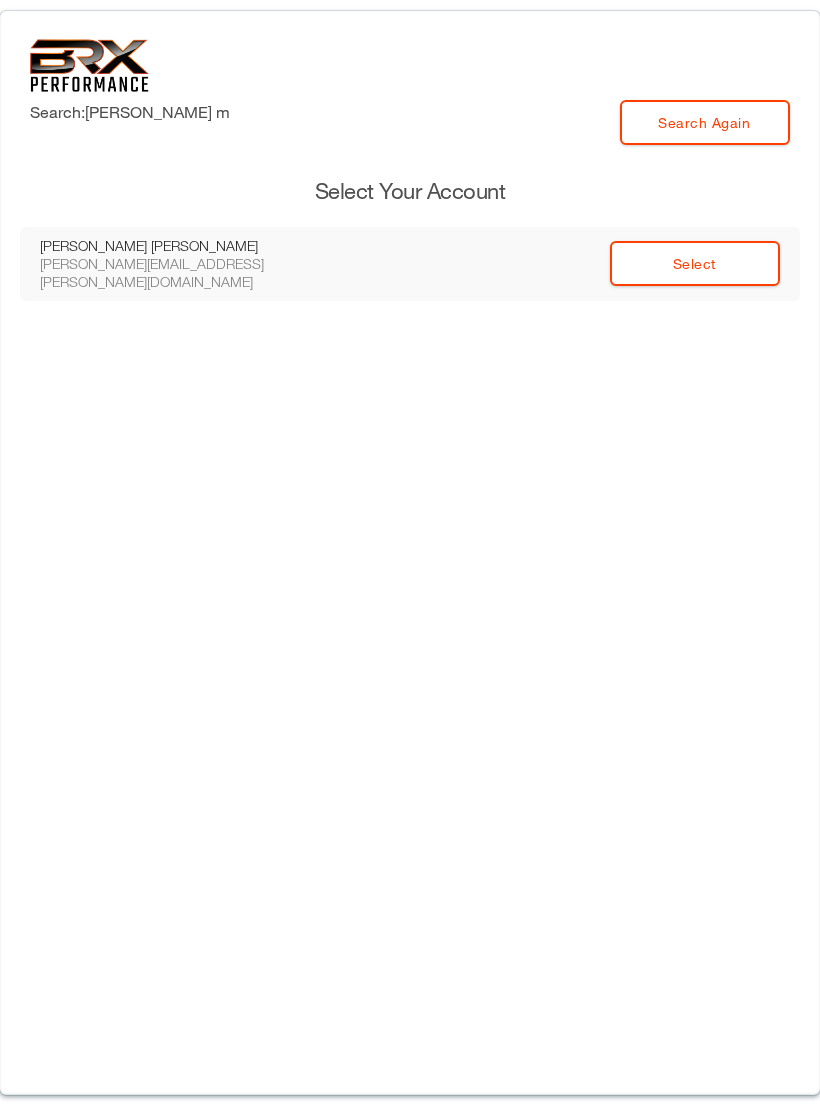 click on "Select" at bounding box center [695, 263] 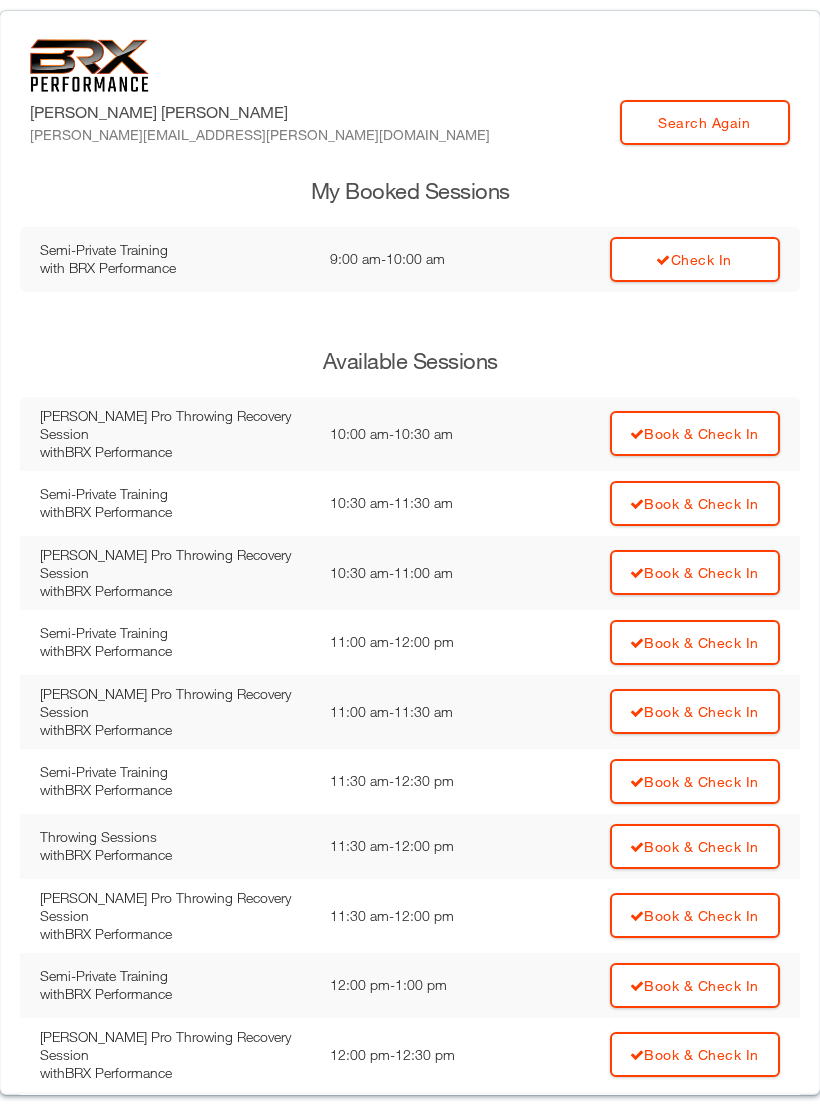 click on "Check In" at bounding box center (695, 259) 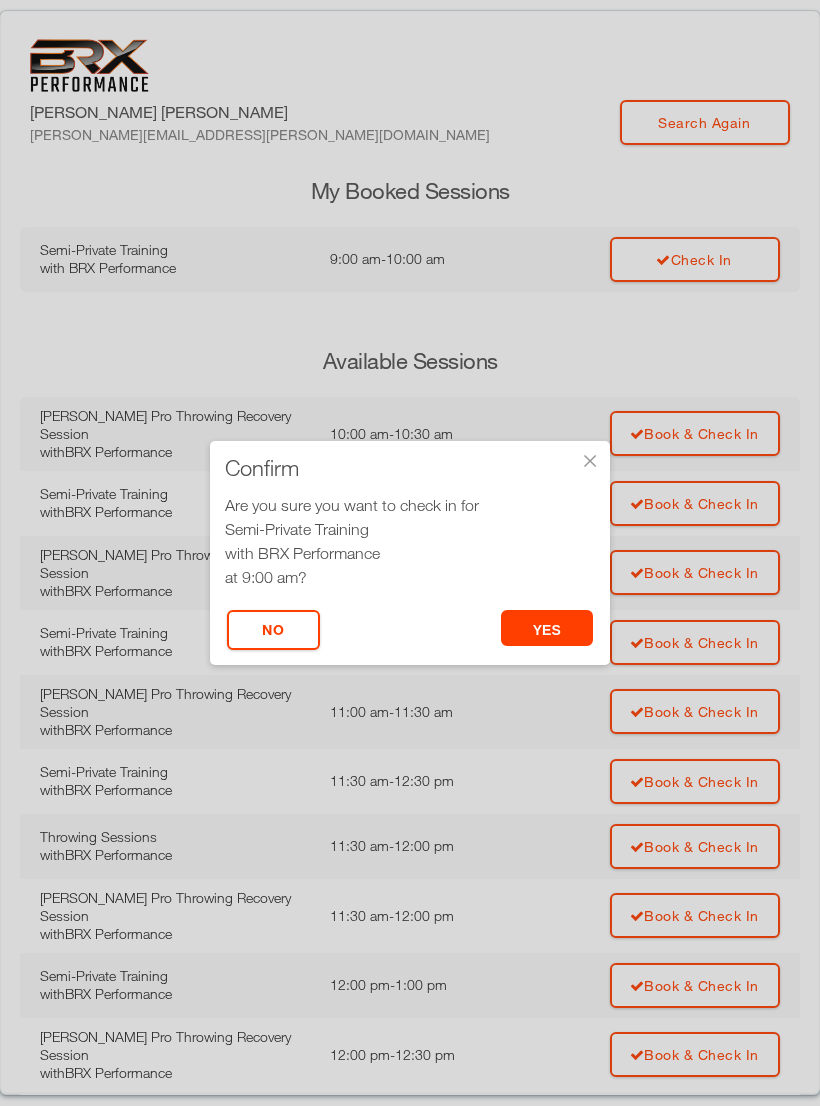 click on "yes" at bounding box center (547, 628) 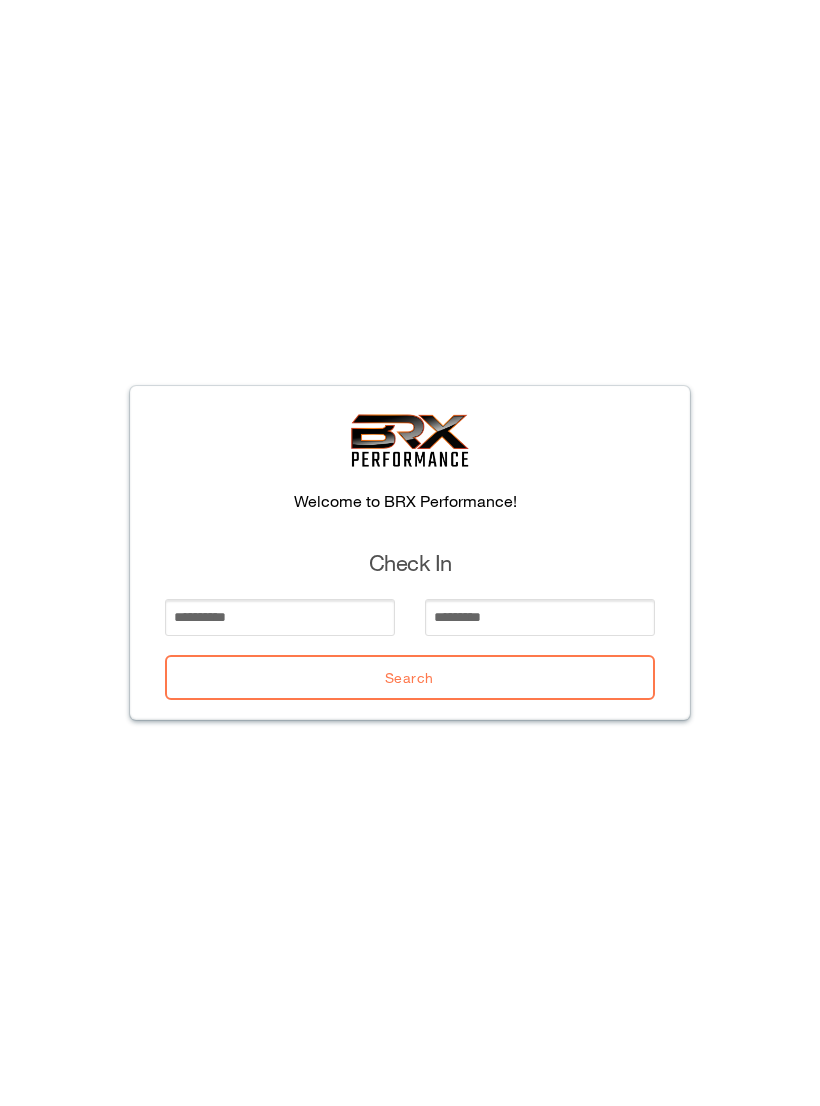 scroll, scrollTop: 0, scrollLeft: 0, axis: both 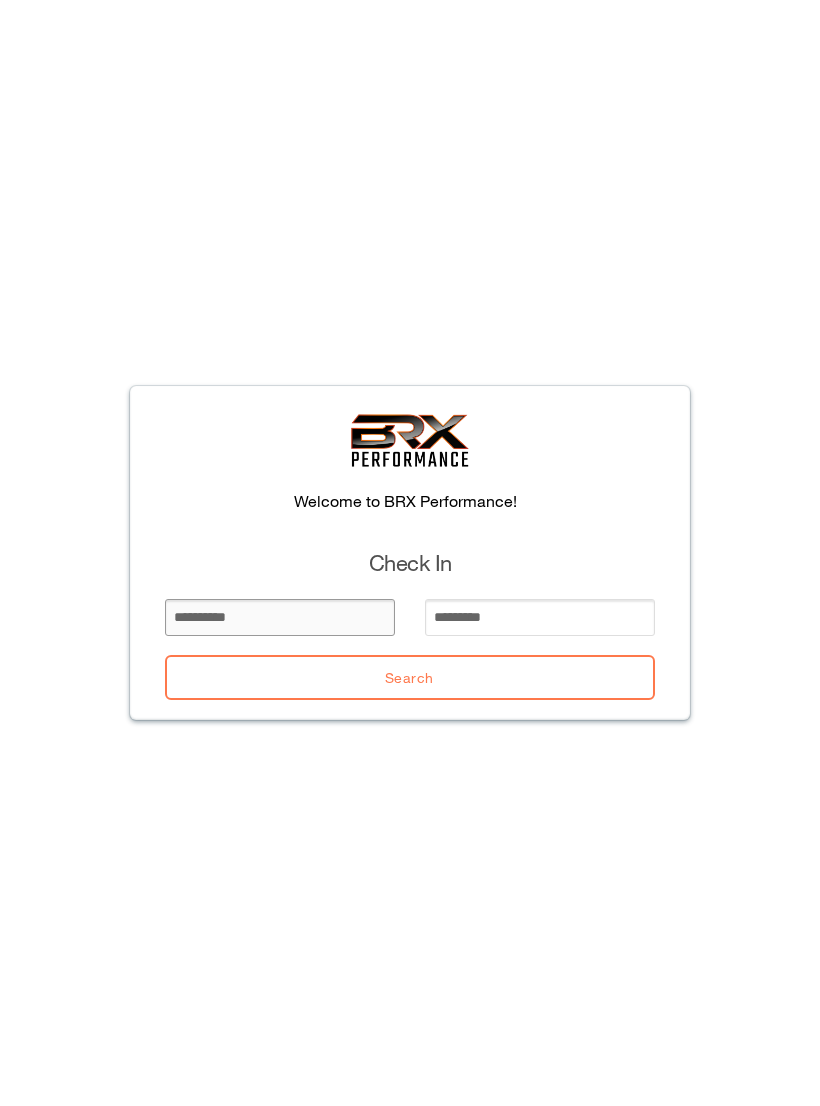 click at bounding box center (280, 617) 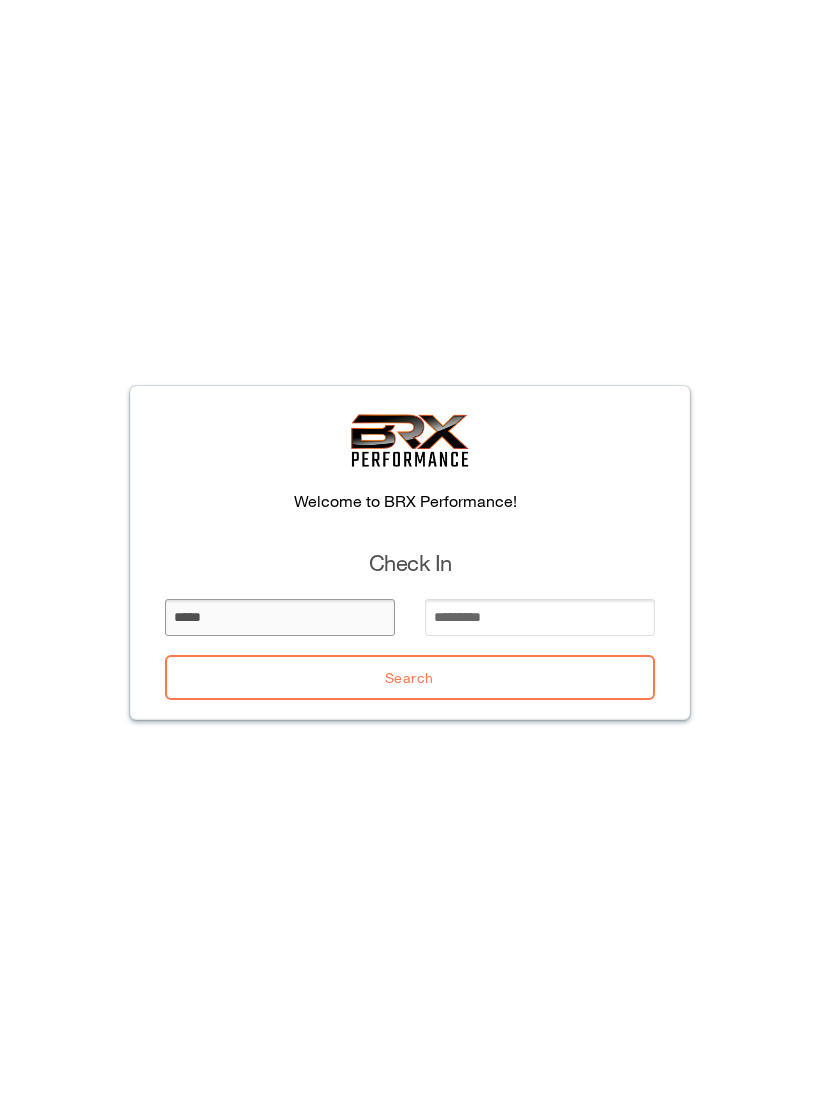 type on "*****" 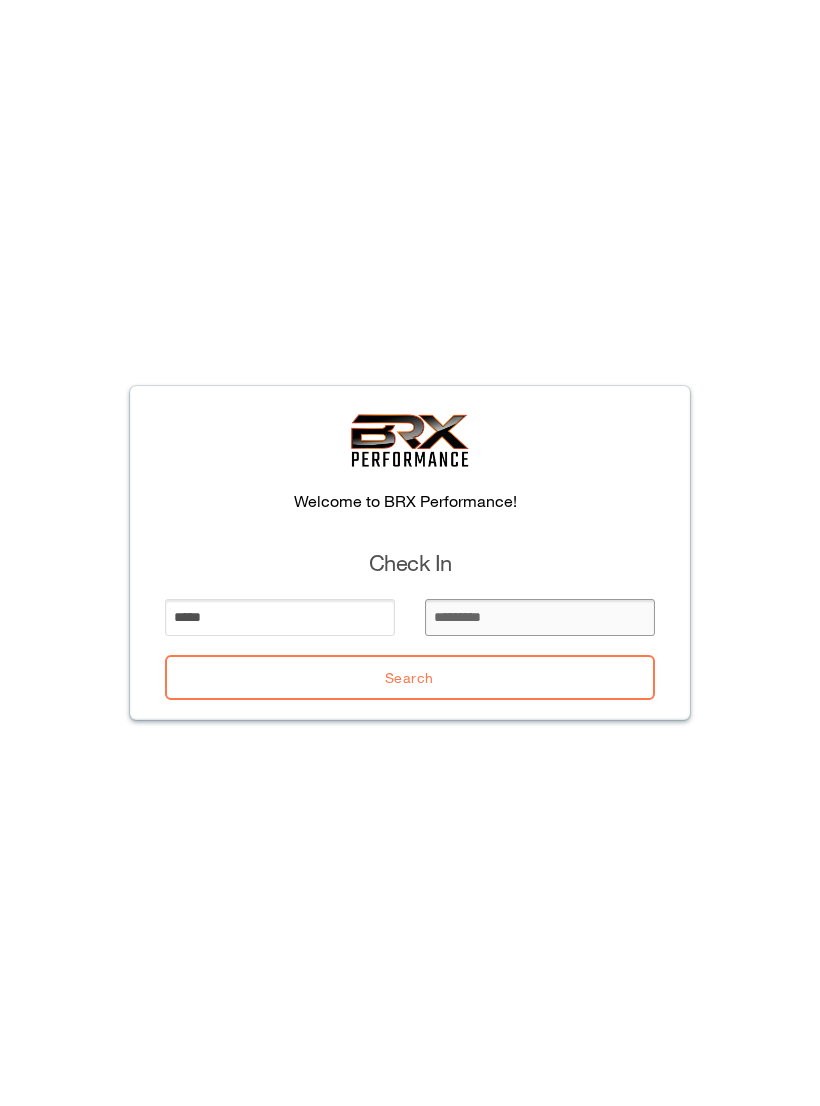click at bounding box center [540, 617] 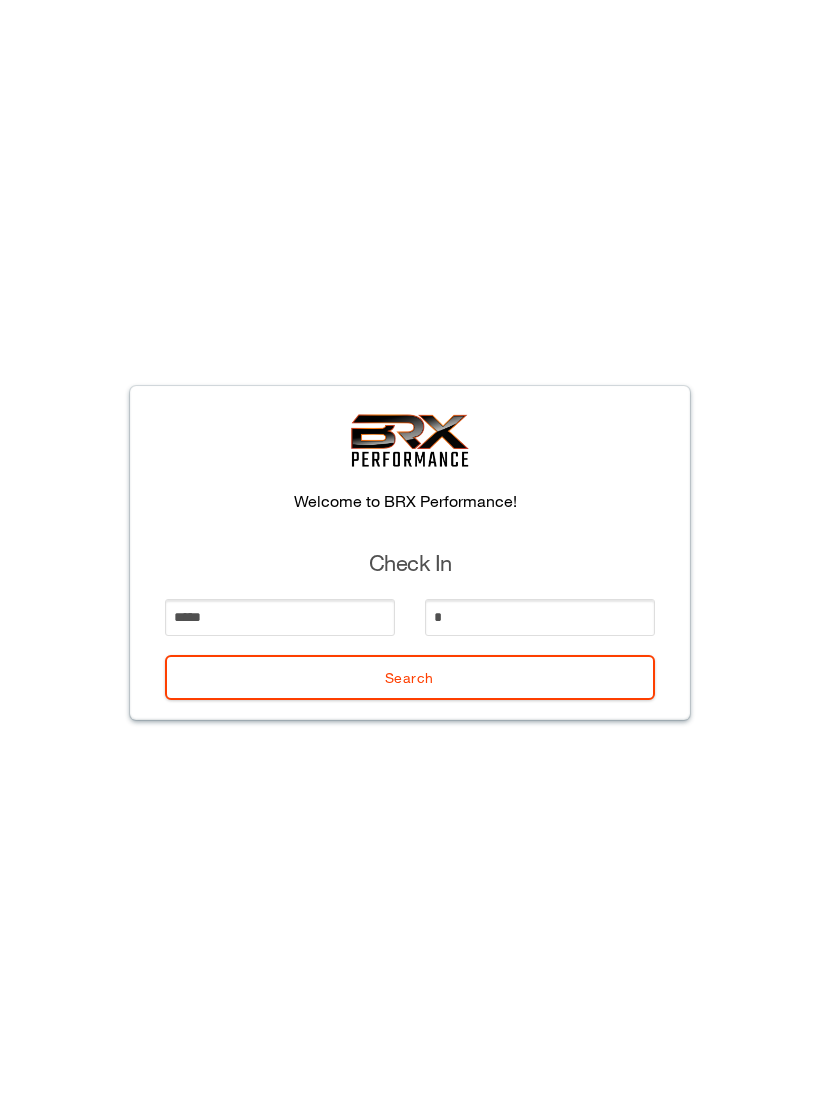 click on "Search" at bounding box center (410, 677) 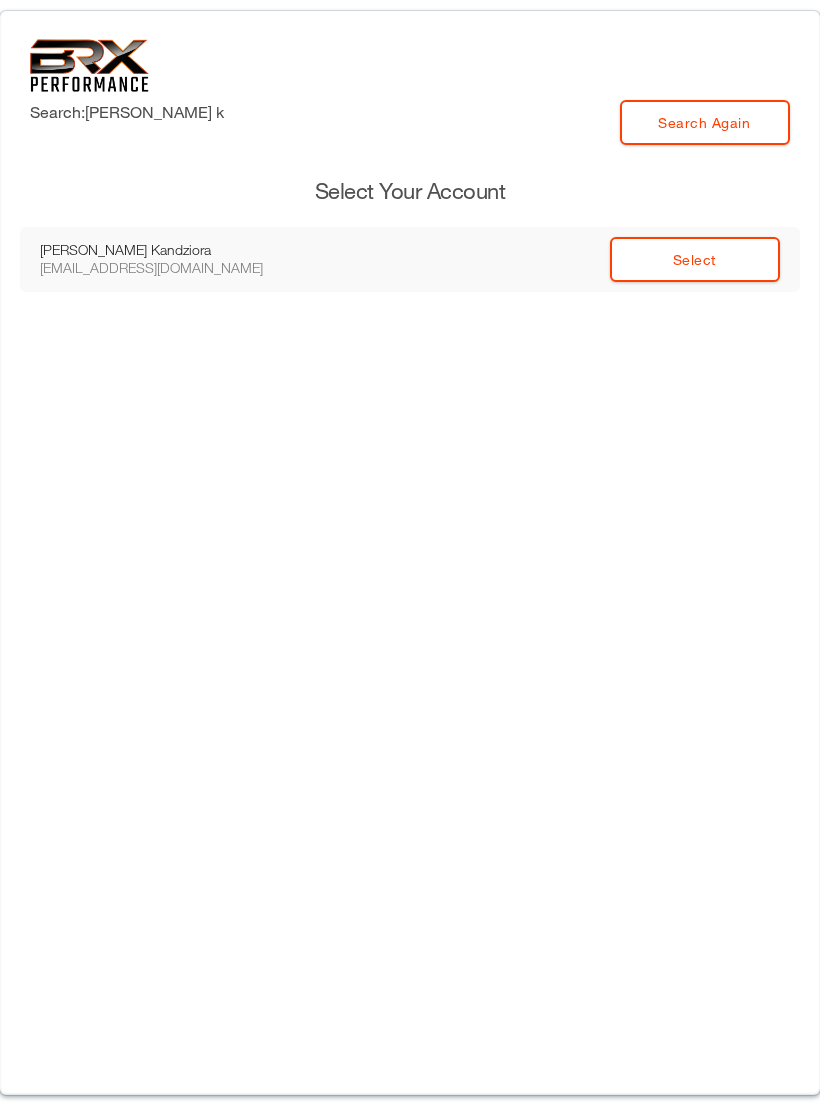 click on "Search:  [PERSON_NAME]
Search Again
Select Your Account
[PERSON_NAME]
[EMAIL_ADDRESS][DOMAIN_NAME]
Select" at bounding box center [410, 553] 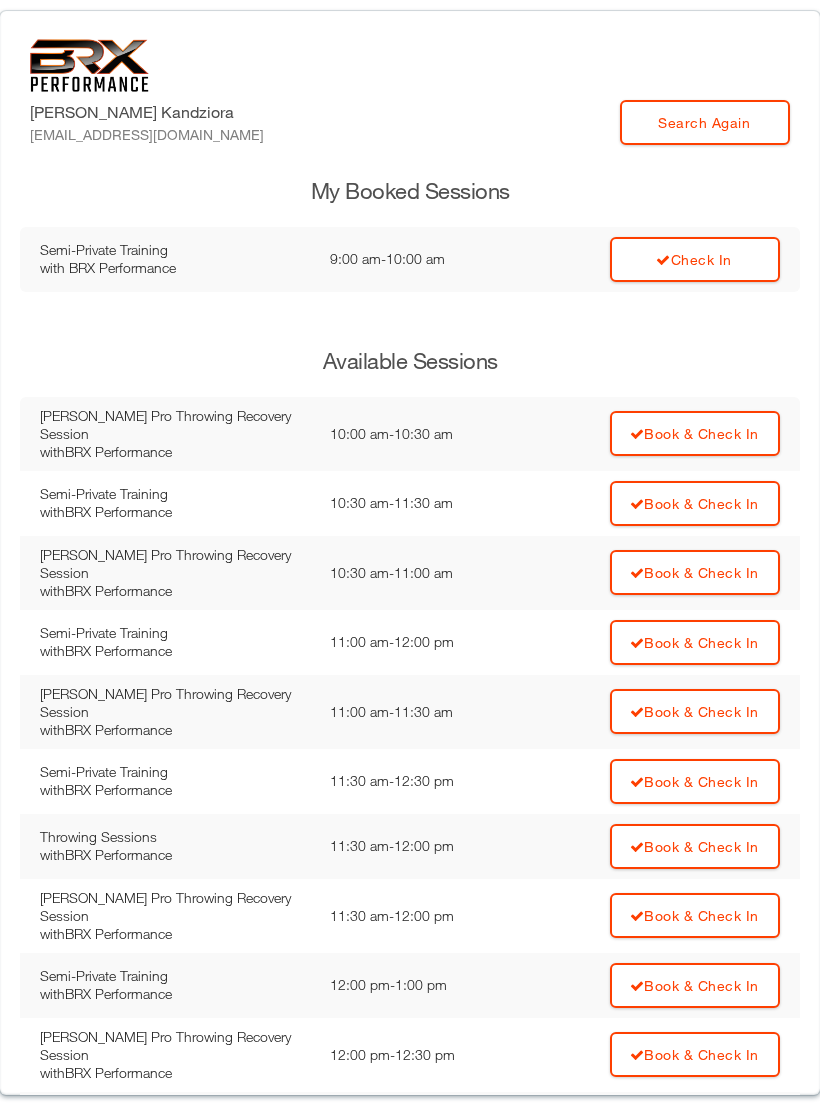 click on "Check In" at bounding box center (695, 259) 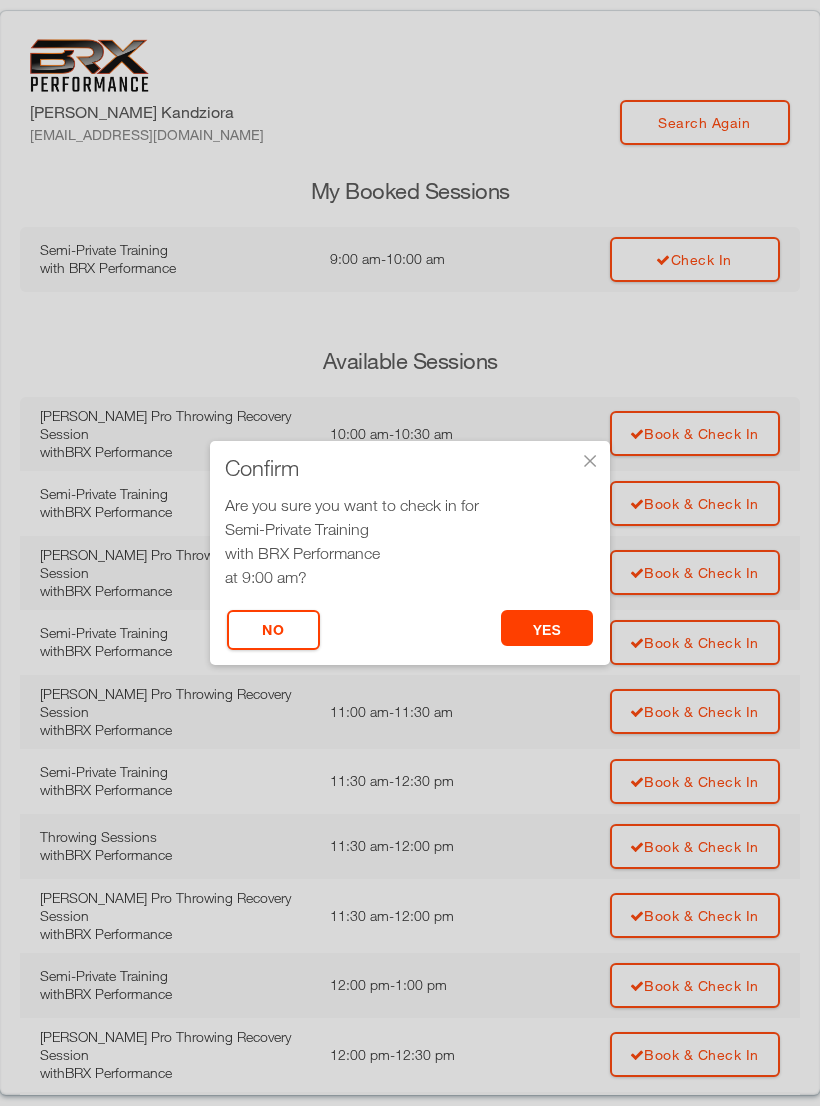 click on "yes" at bounding box center (547, 628) 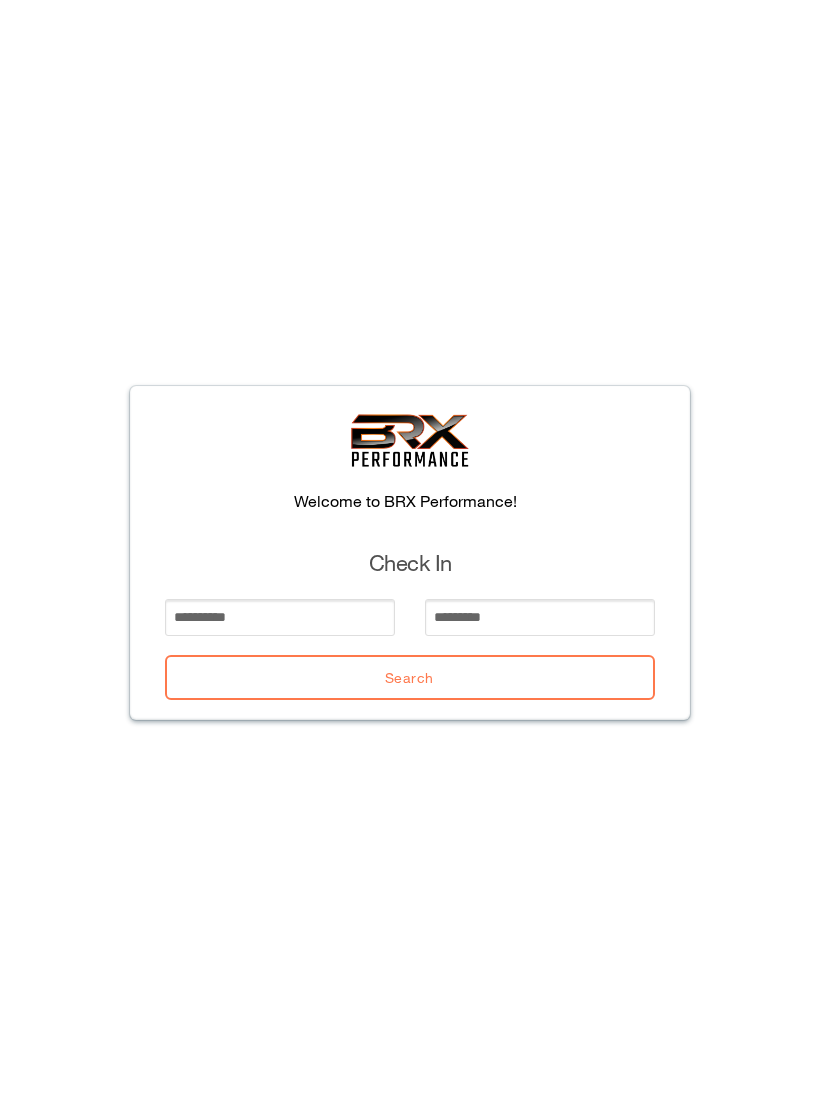 scroll, scrollTop: 0, scrollLeft: 0, axis: both 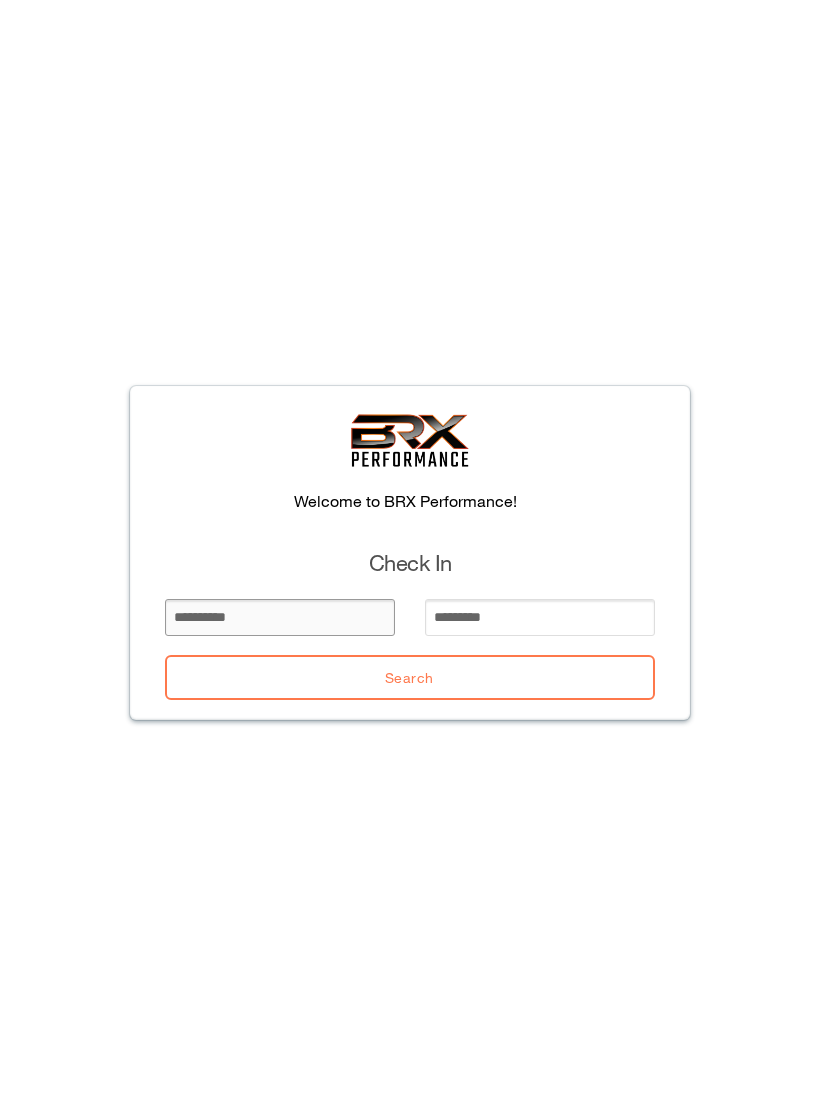 click at bounding box center [280, 617] 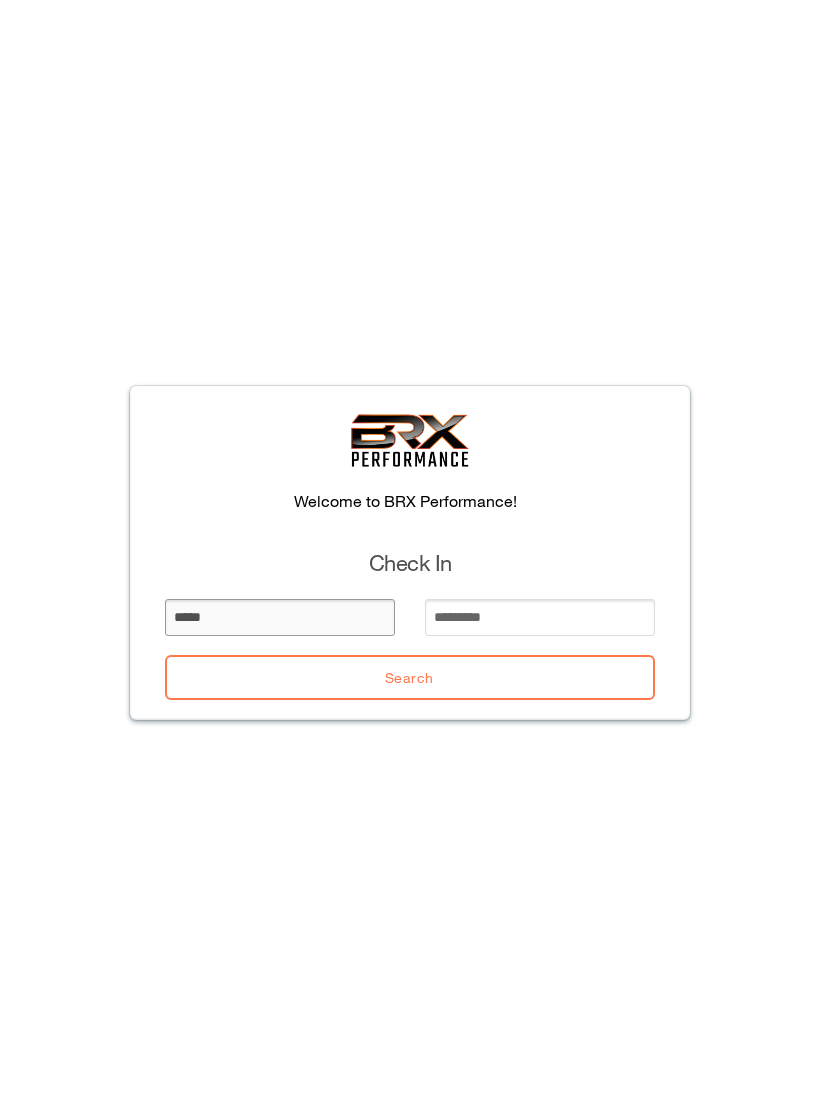 type on "*****" 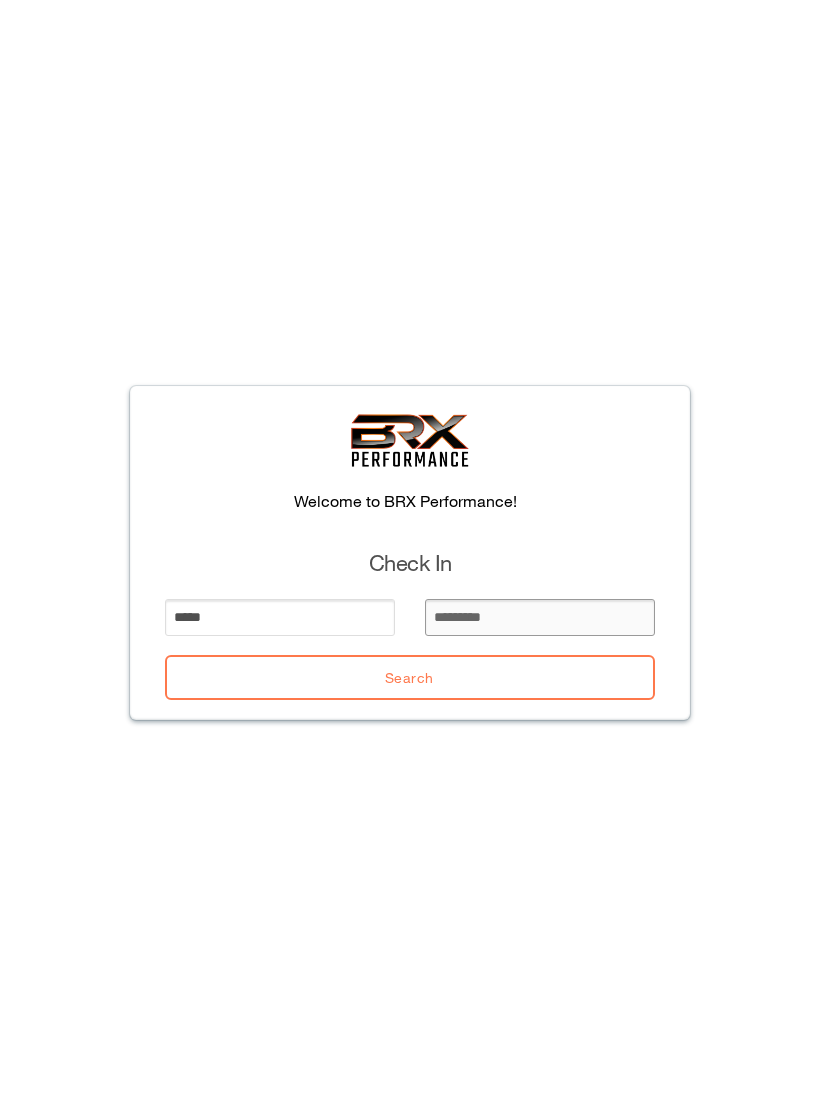 click at bounding box center [540, 617] 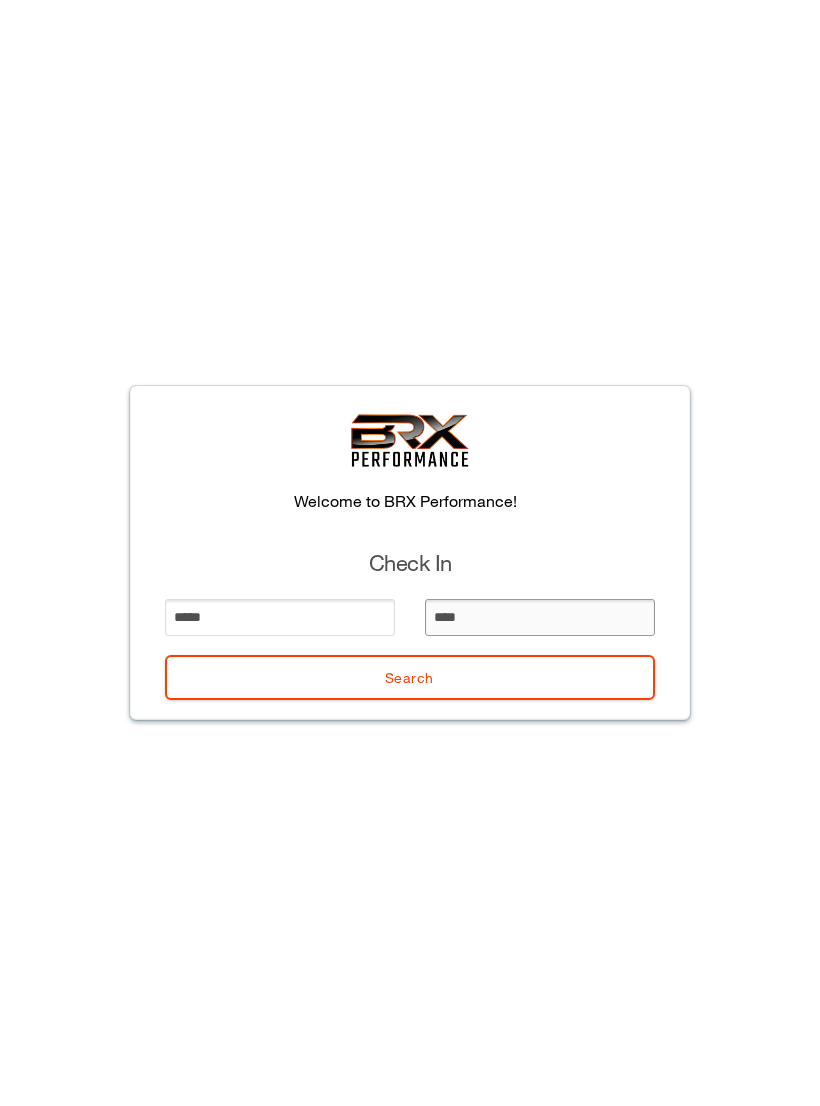 type on "*****" 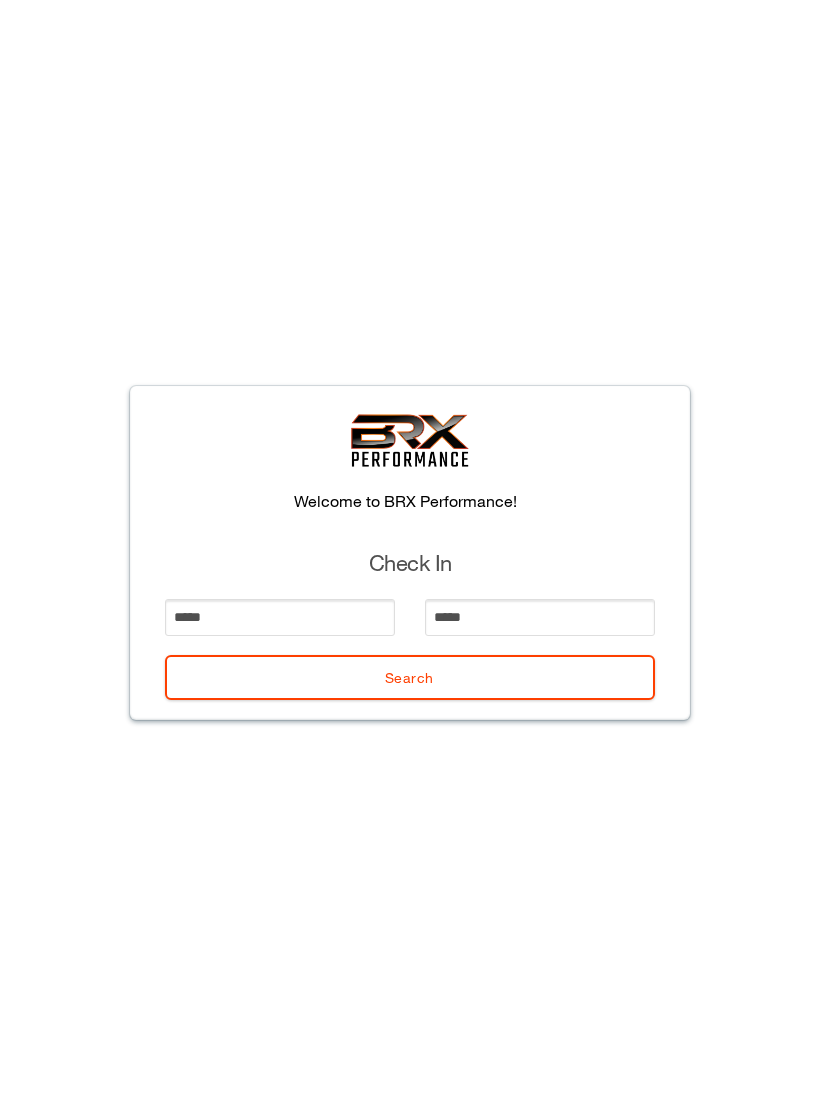 click on "Search" at bounding box center (410, 677) 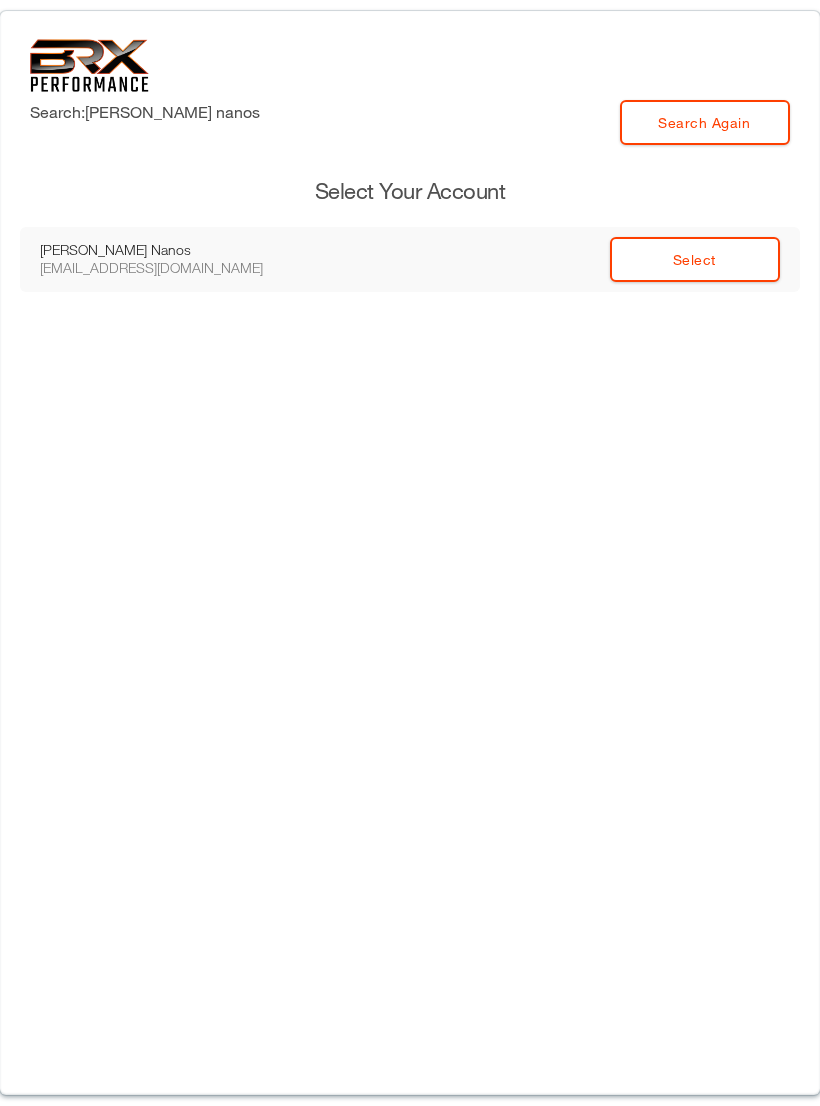 click on "Select" at bounding box center (695, 259) 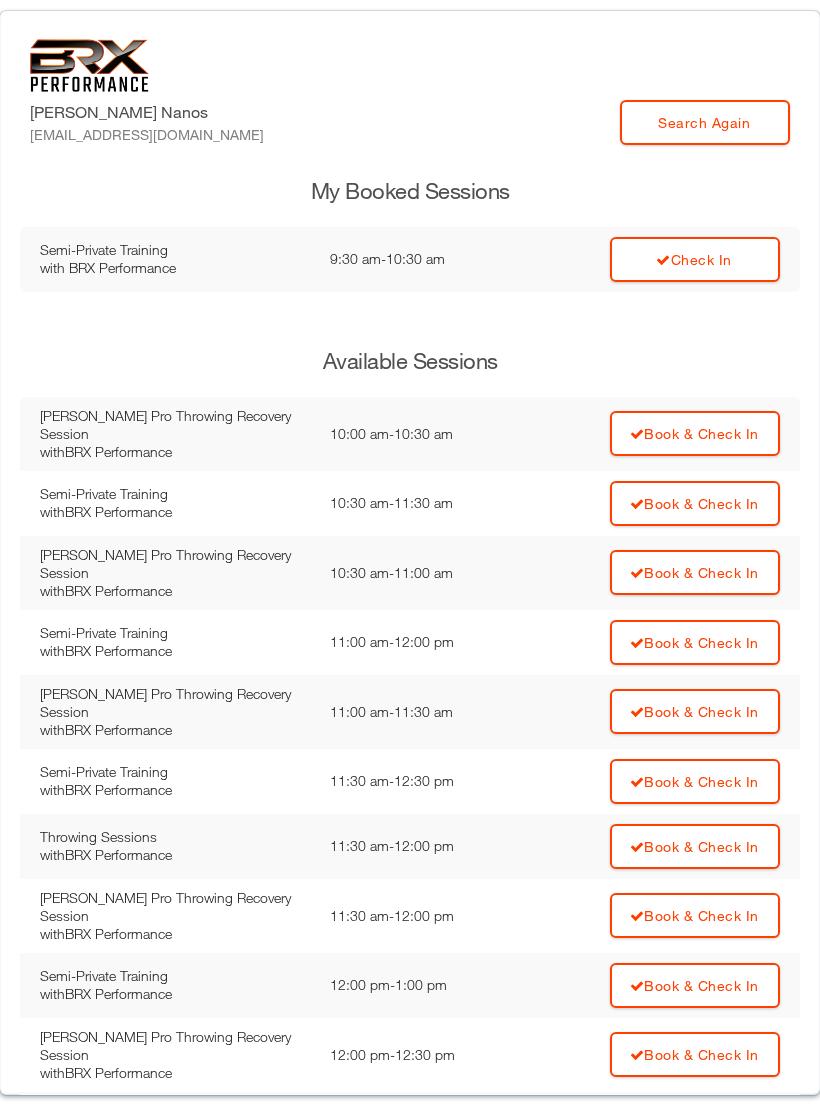 click on "Check In" at bounding box center (695, 259) 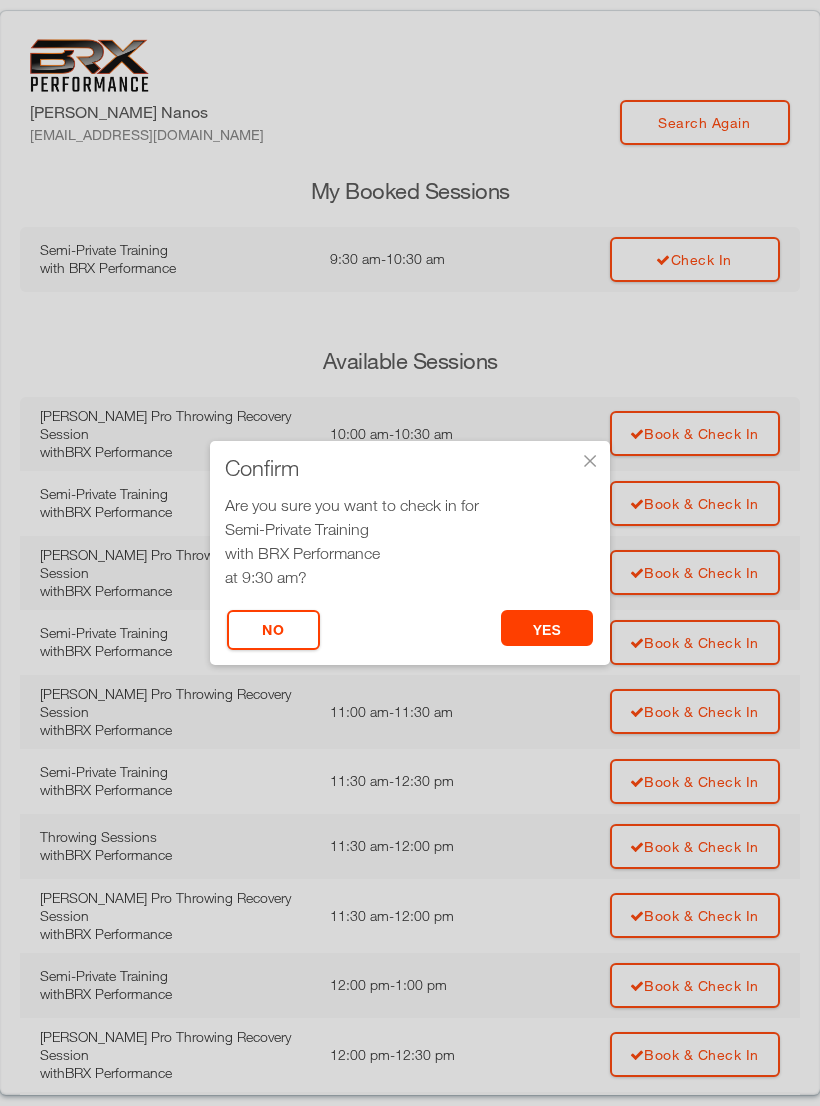 click on "yes" at bounding box center [547, 628] 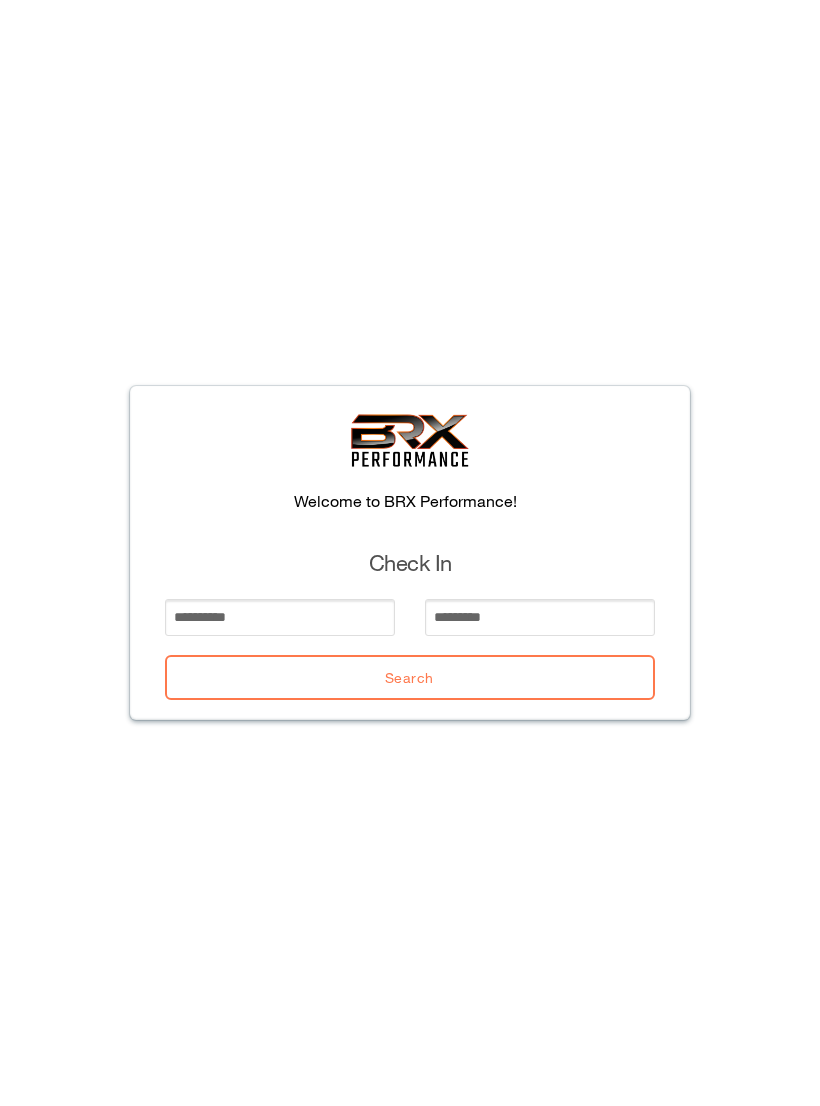 scroll, scrollTop: 0, scrollLeft: 0, axis: both 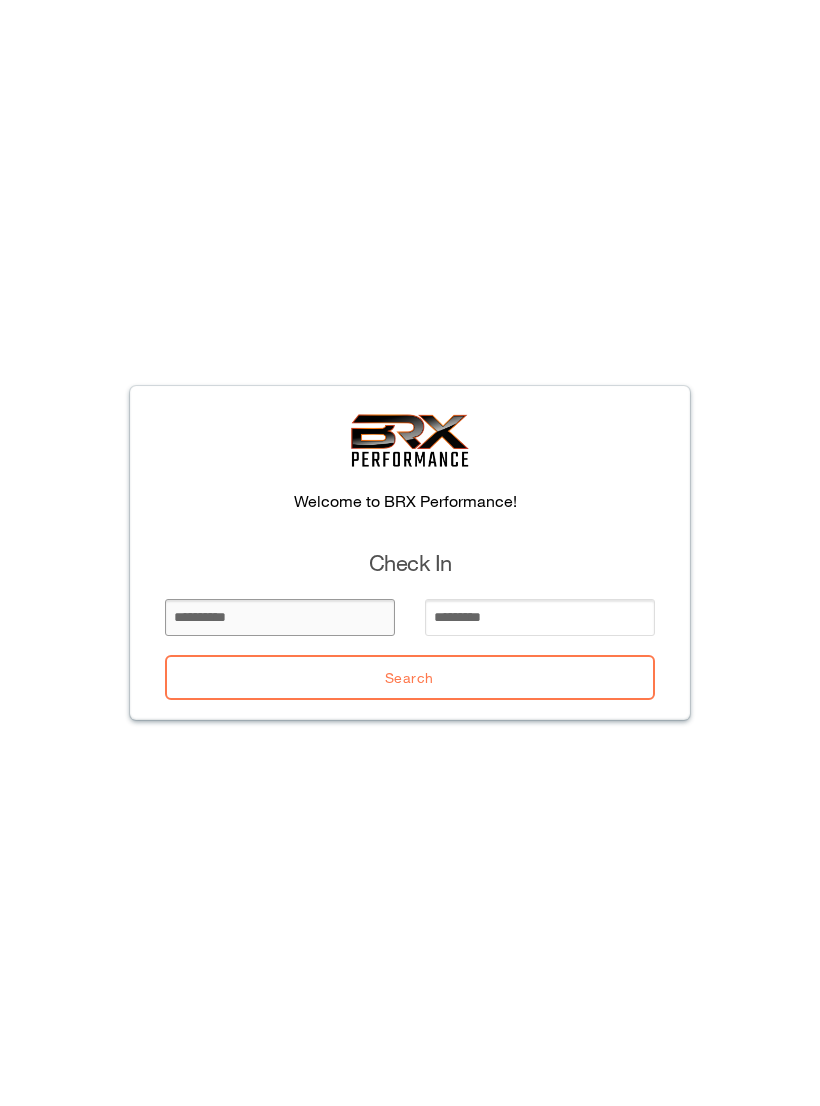 click at bounding box center [280, 617] 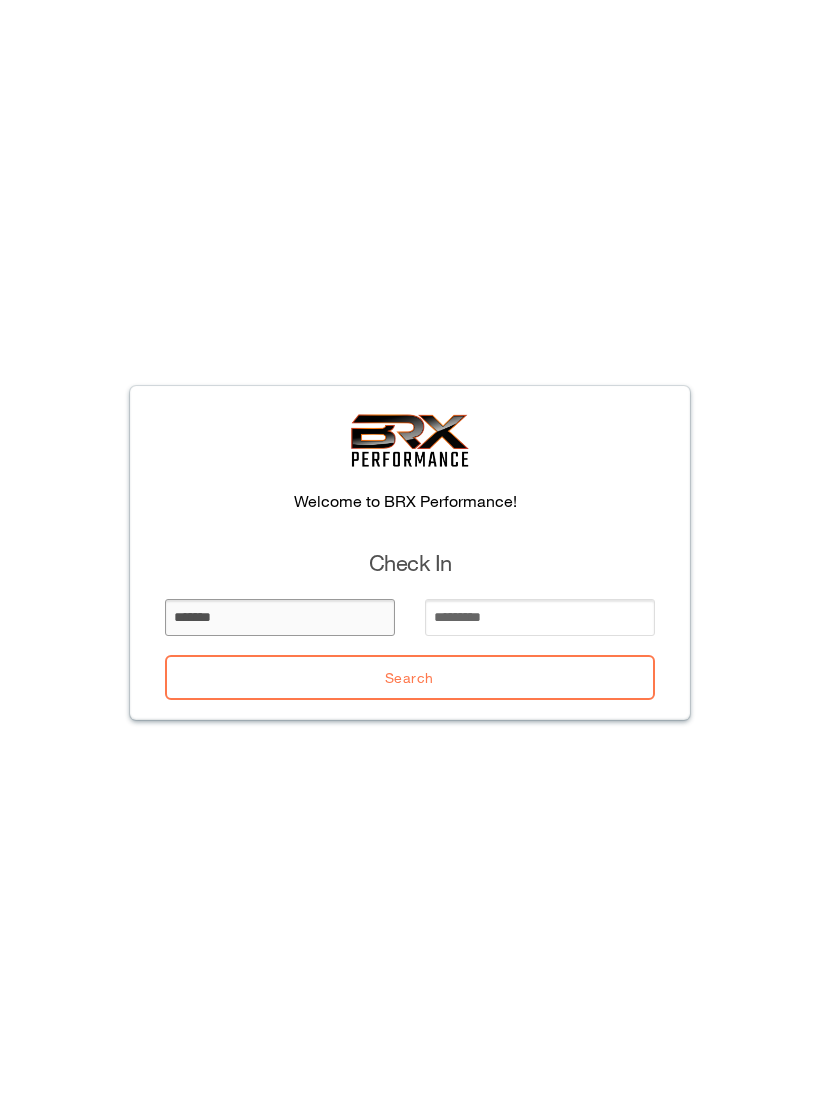 type on "*******" 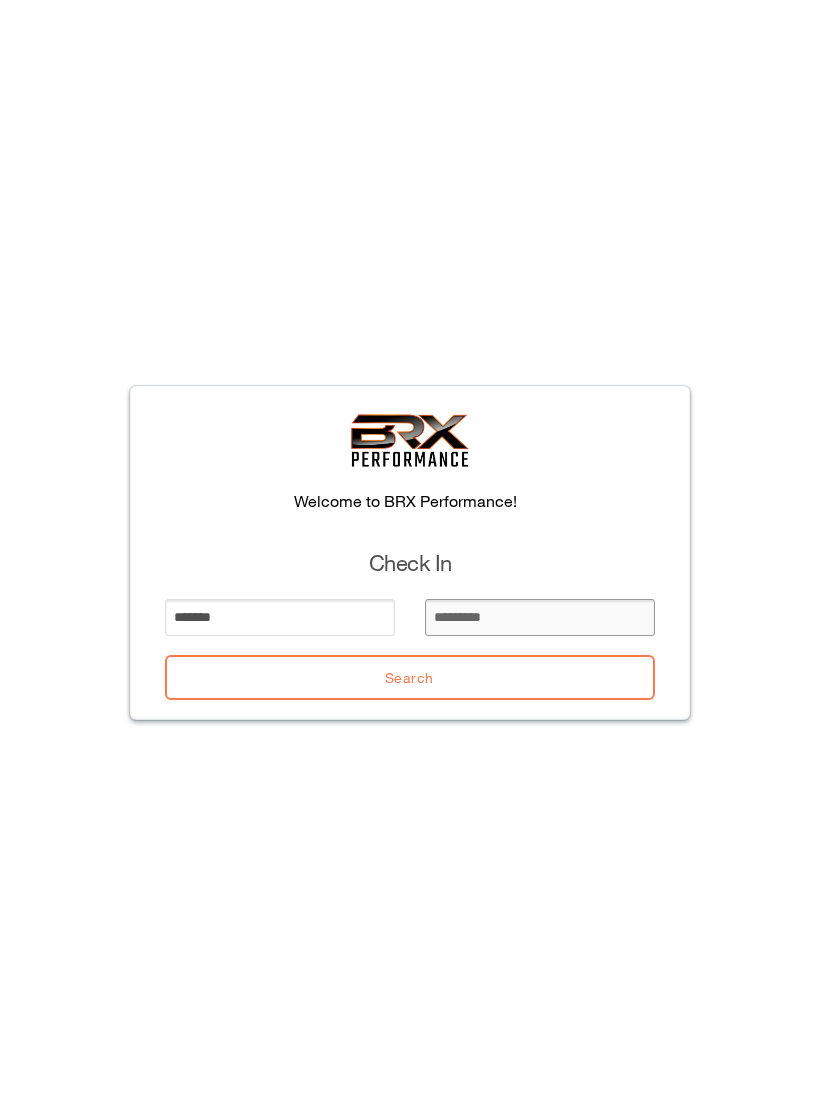 click at bounding box center [540, 617] 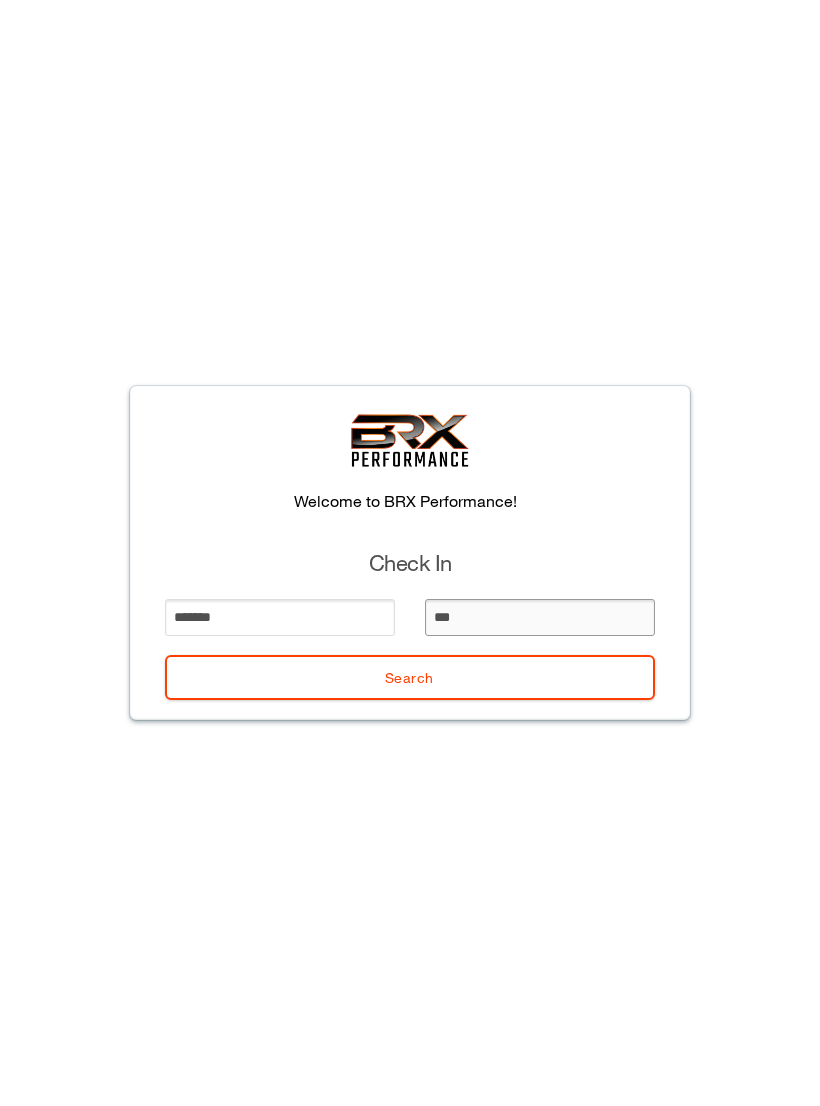 type on "****" 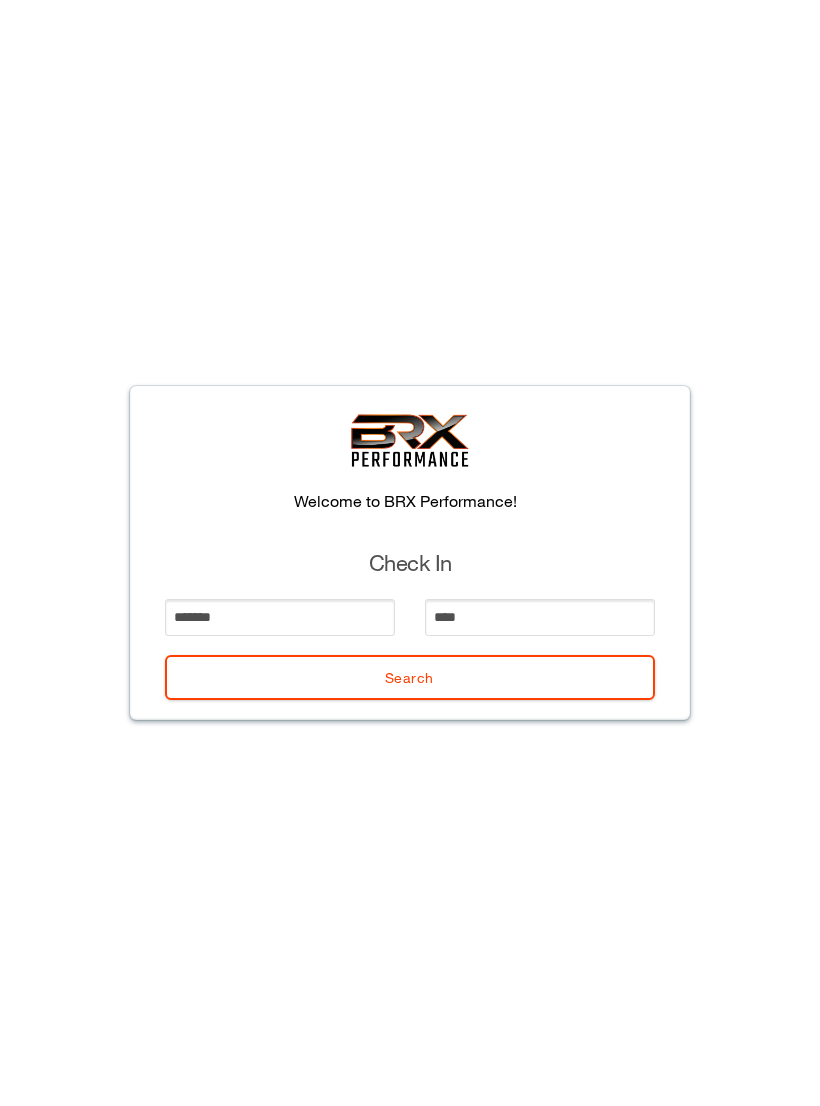 click on "Search" at bounding box center [410, 677] 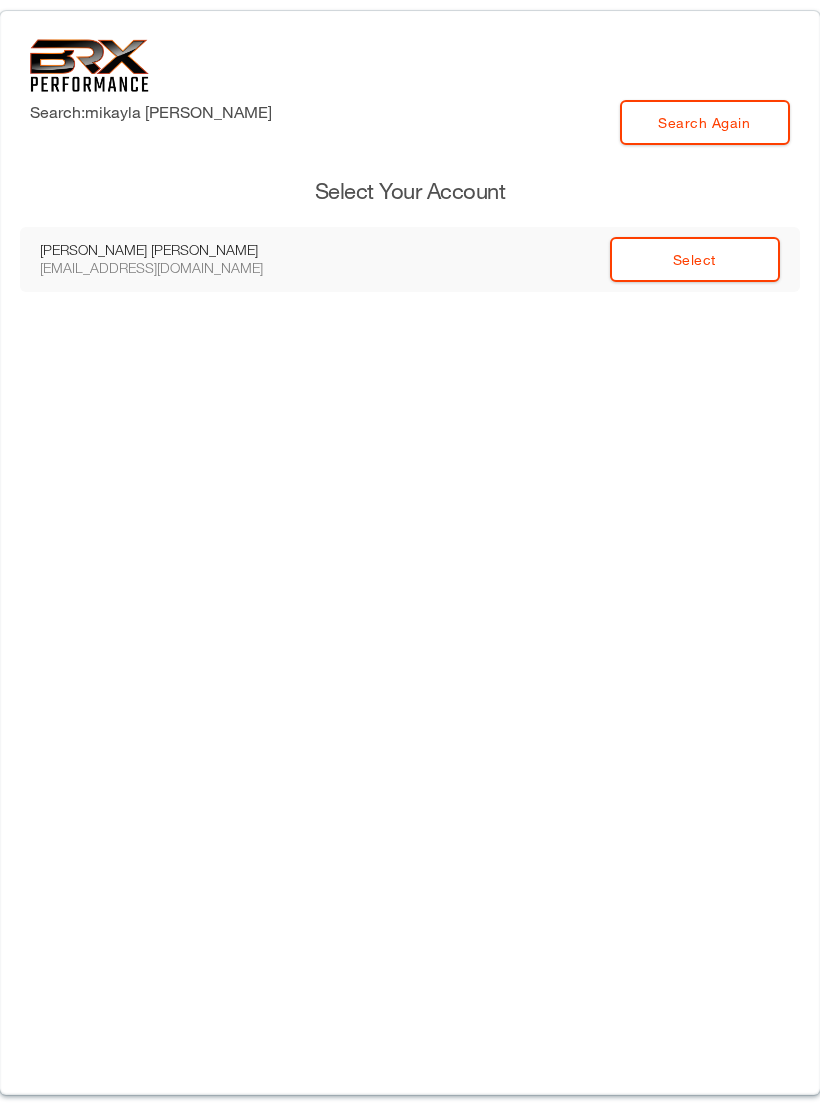 click on "Select" at bounding box center [695, 259] 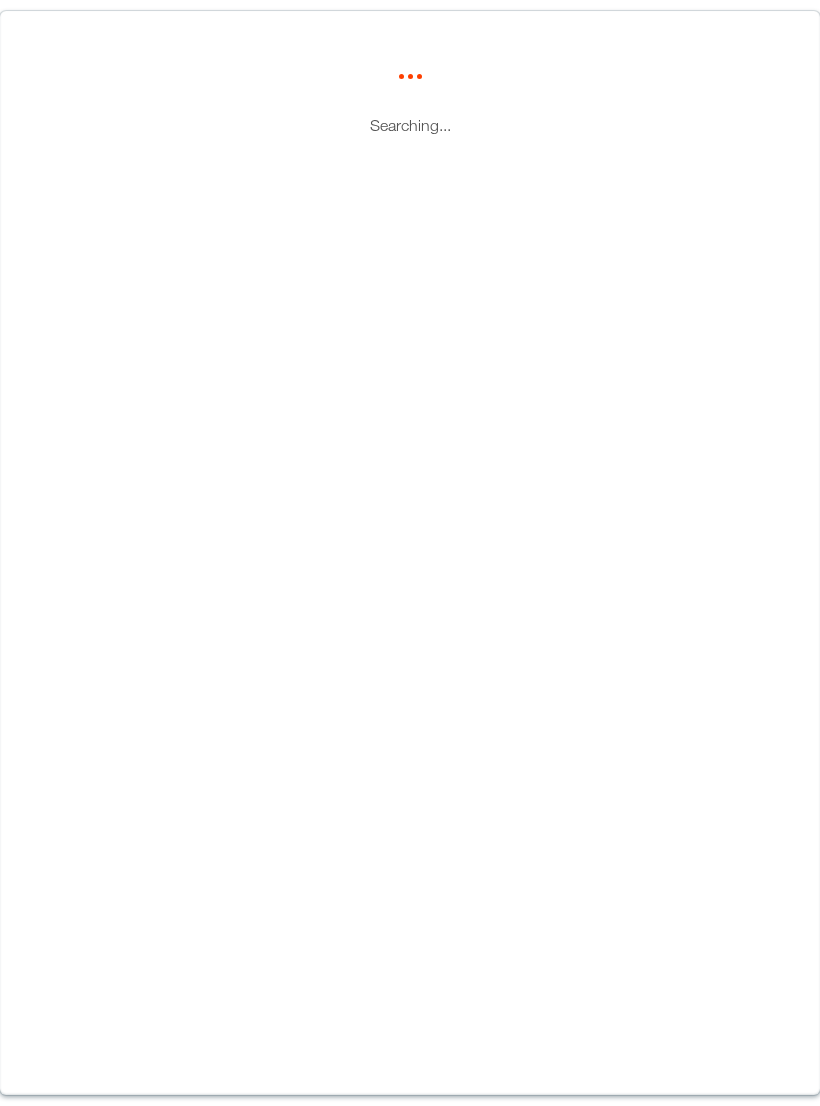 click on "Searching..." at bounding box center [410, 553] 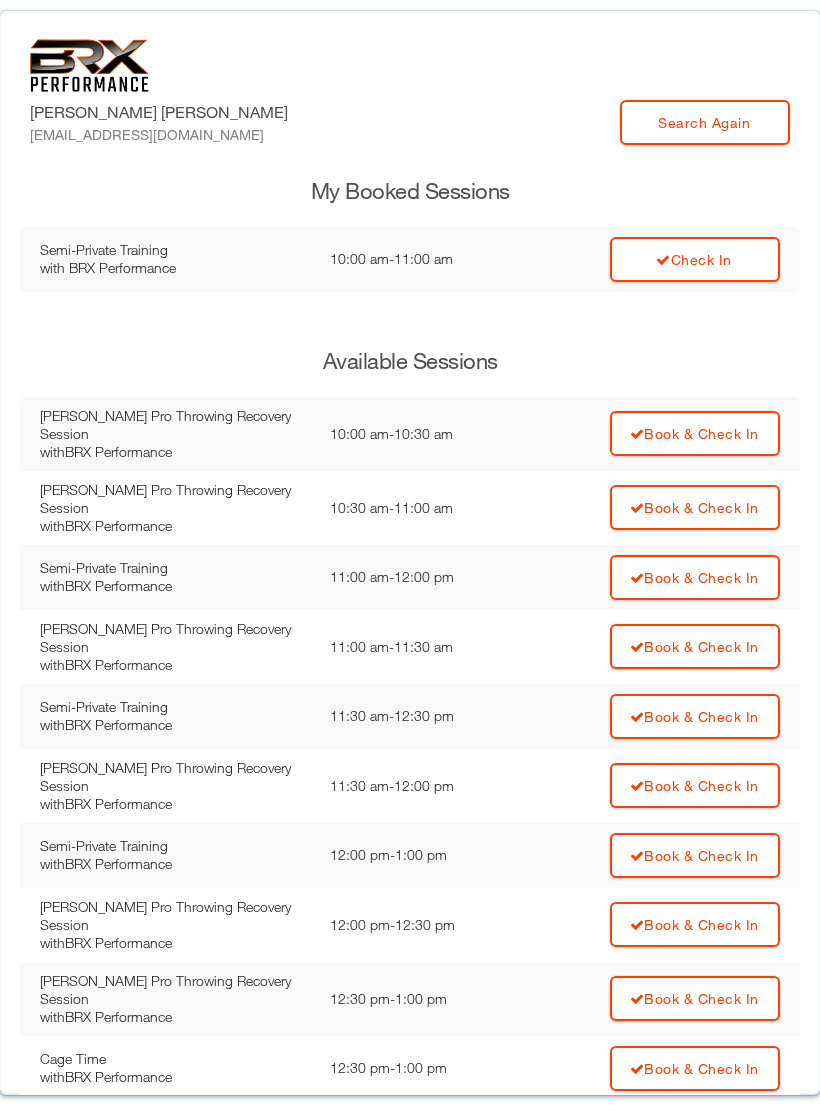 click on "Check In" at bounding box center (695, 259) 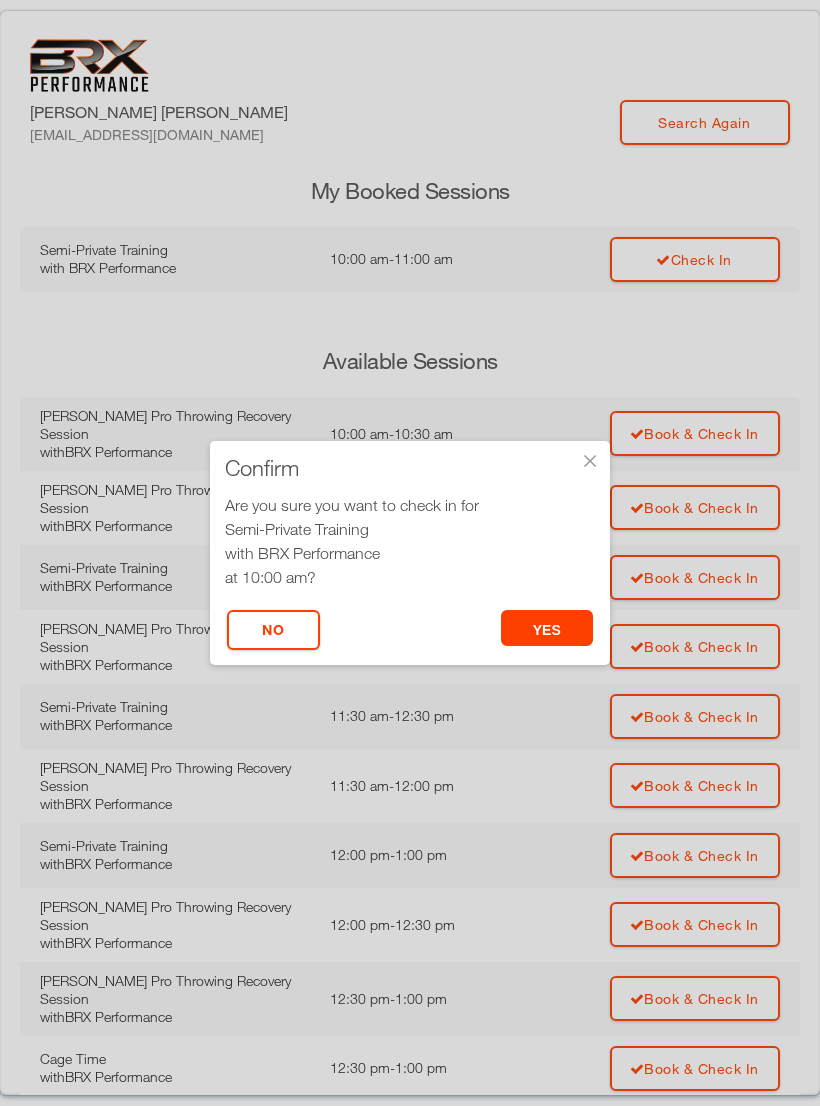 click on "yes" at bounding box center (547, 628) 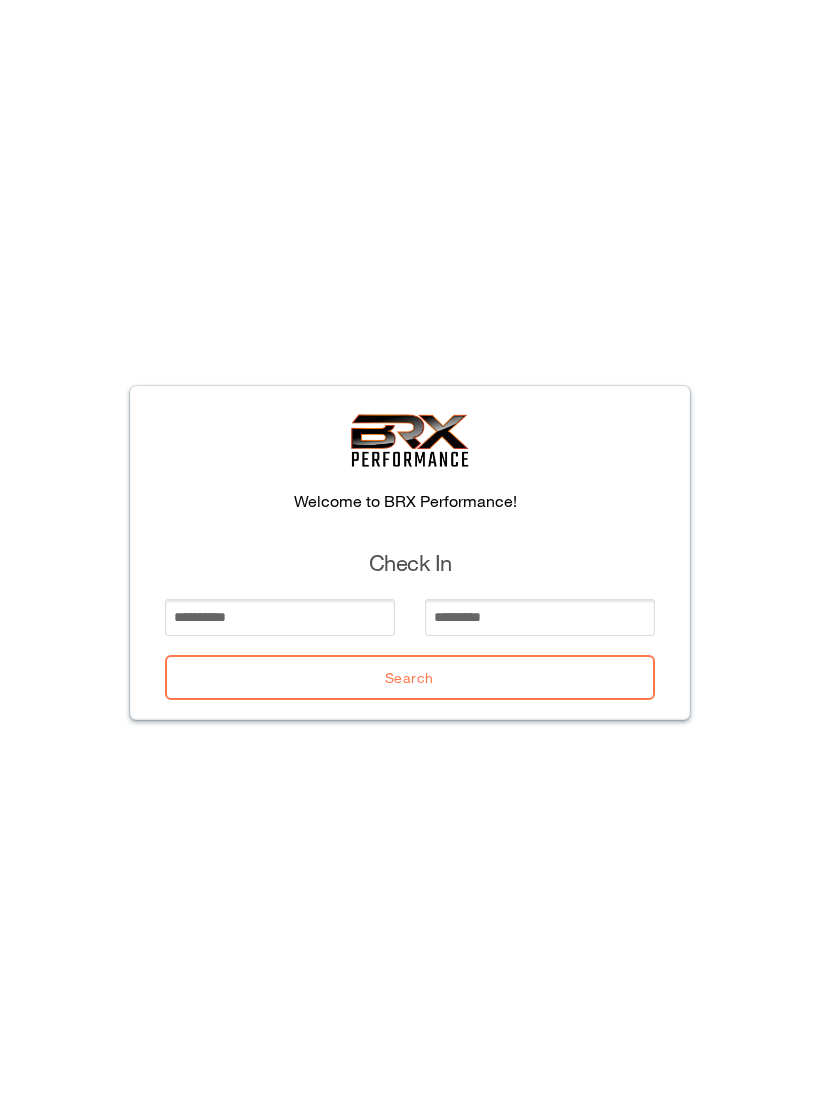 scroll, scrollTop: 0, scrollLeft: 0, axis: both 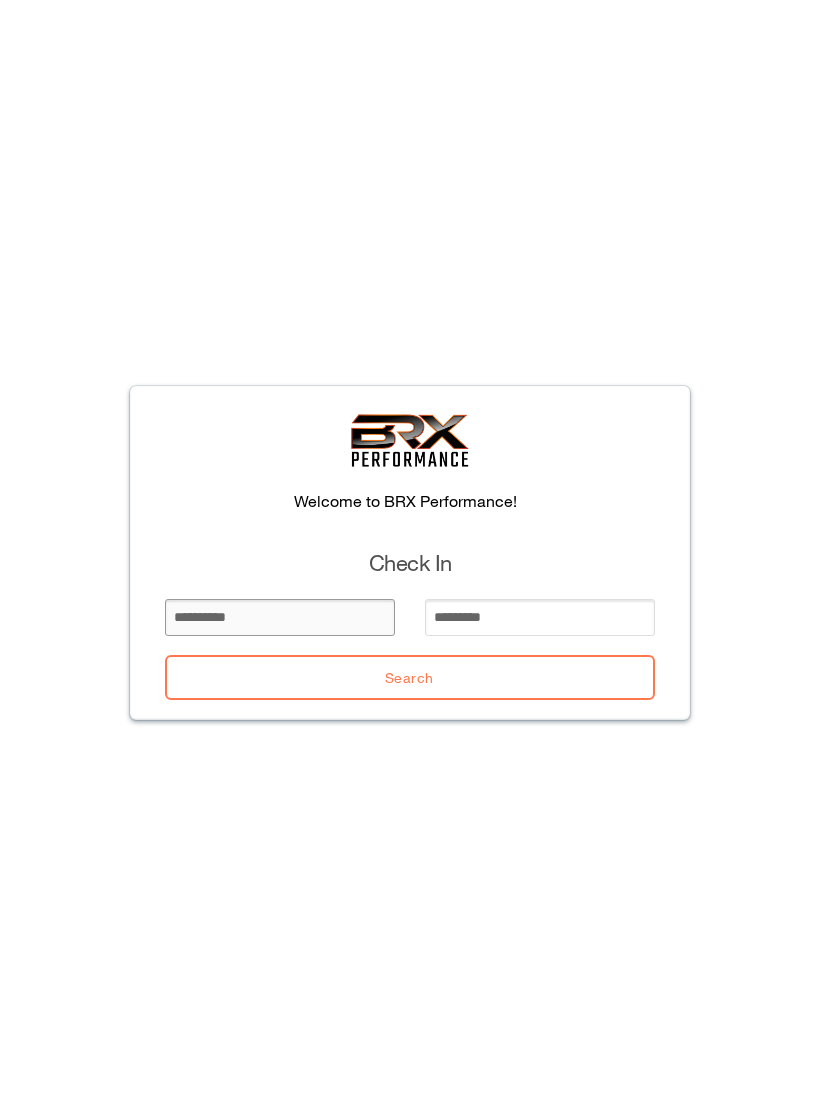 click at bounding box center (280, 617) 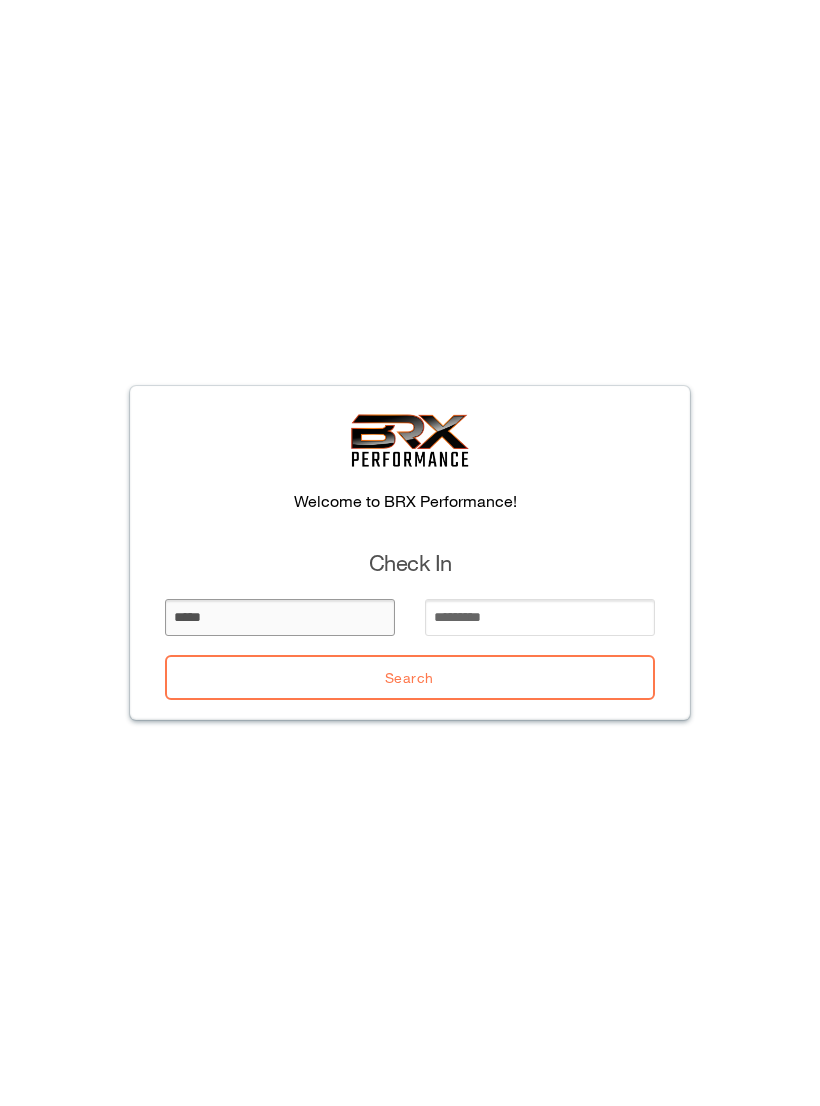 type on "*****" 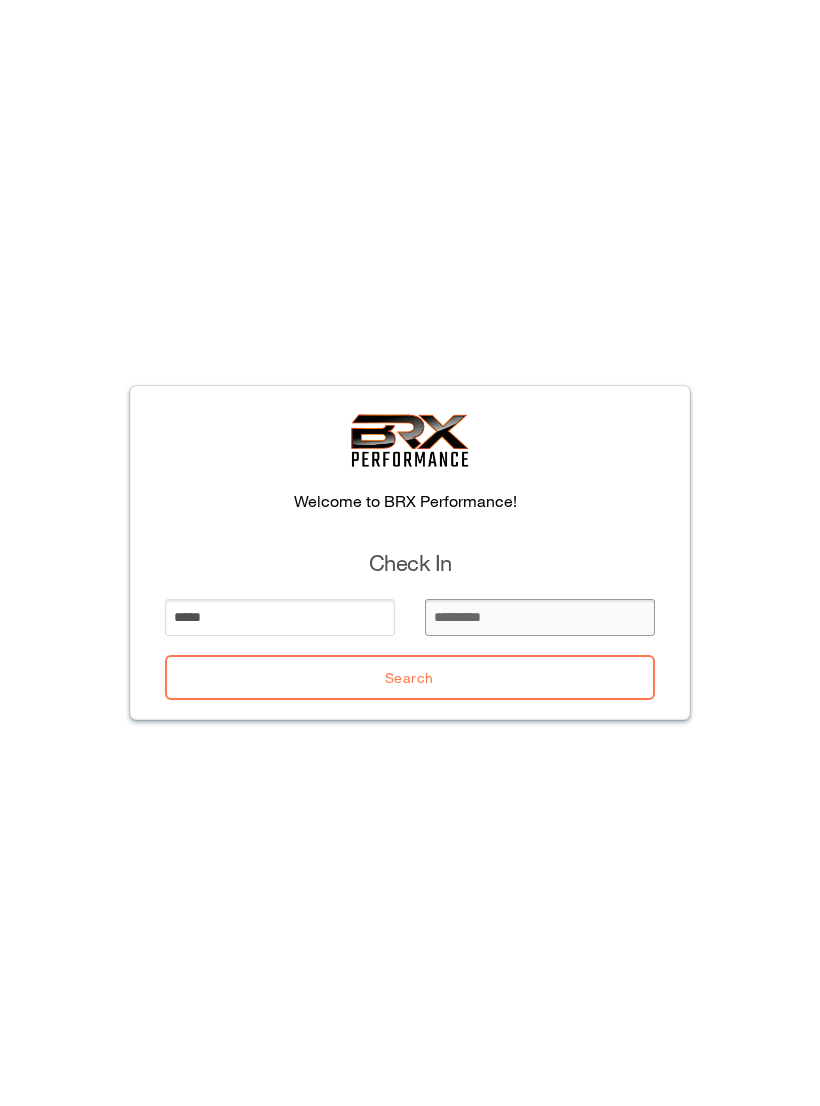 click at bounding box center (540, 617) 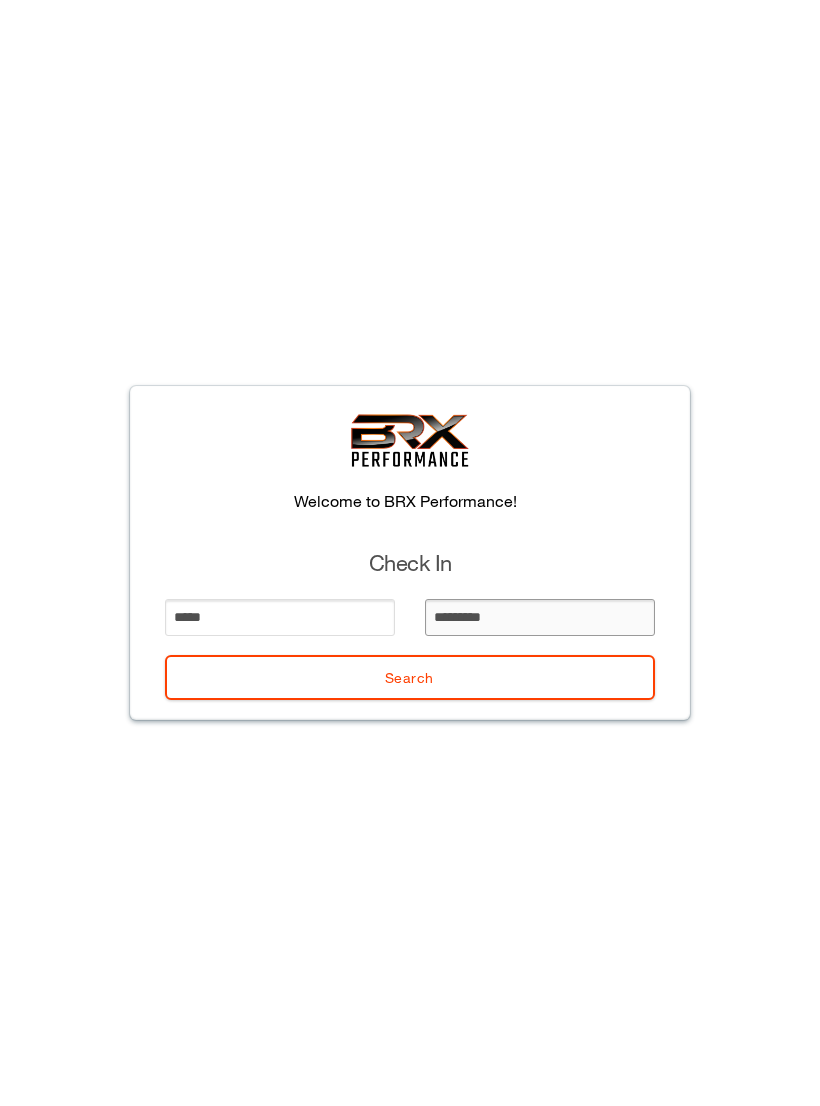 type on "**********" 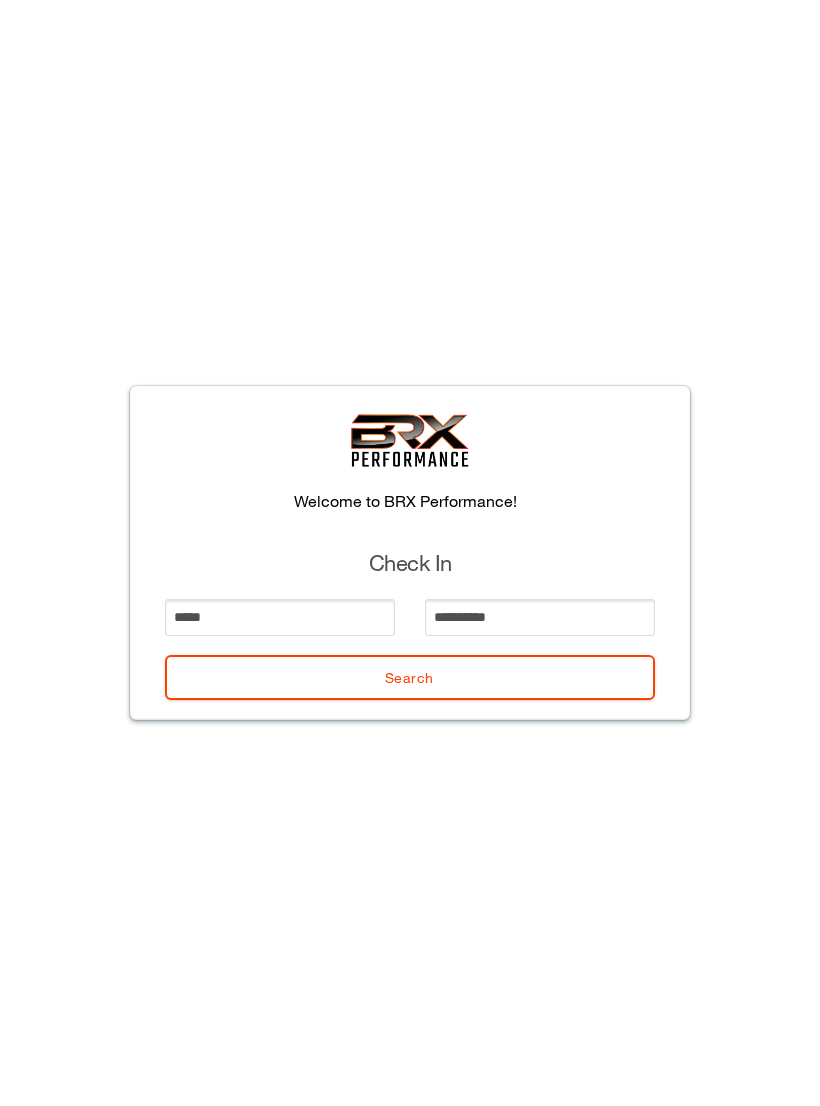 click on "Search" at bounding box center (410, 677) 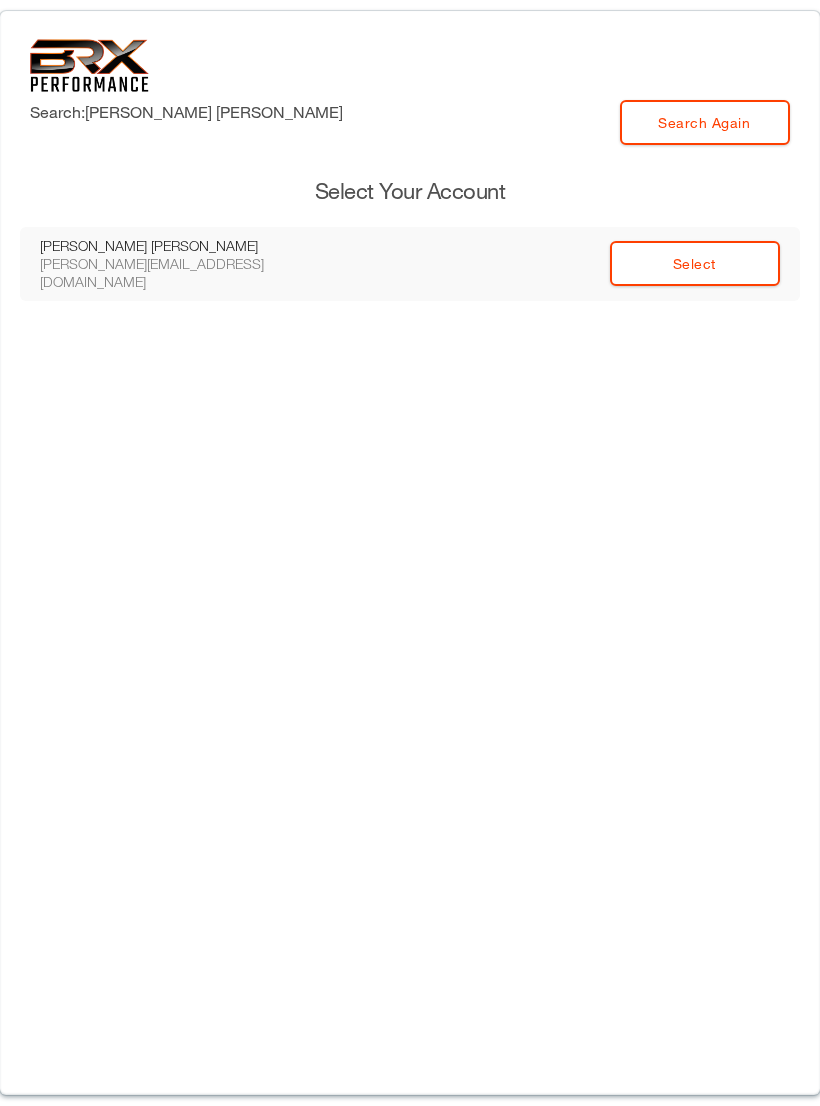click on "Select" at bounding box center (560, 264) 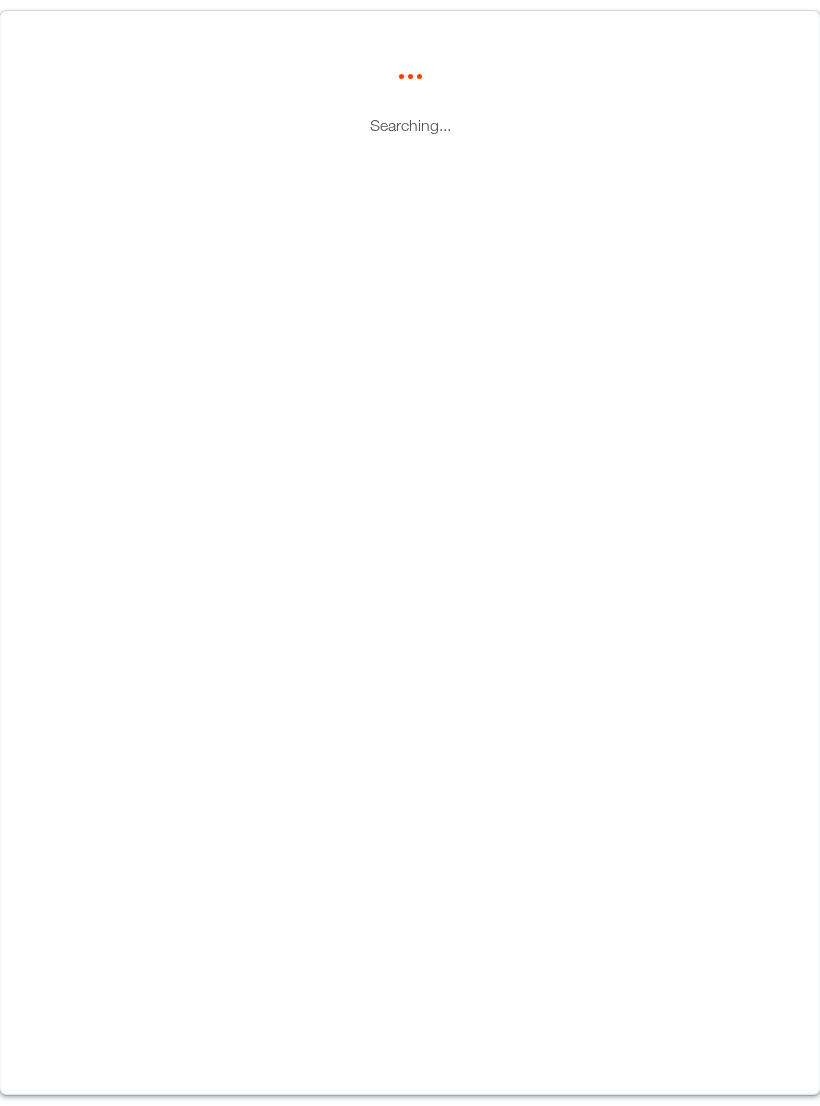 click on "Searching..." at bounding box center (410, 553) 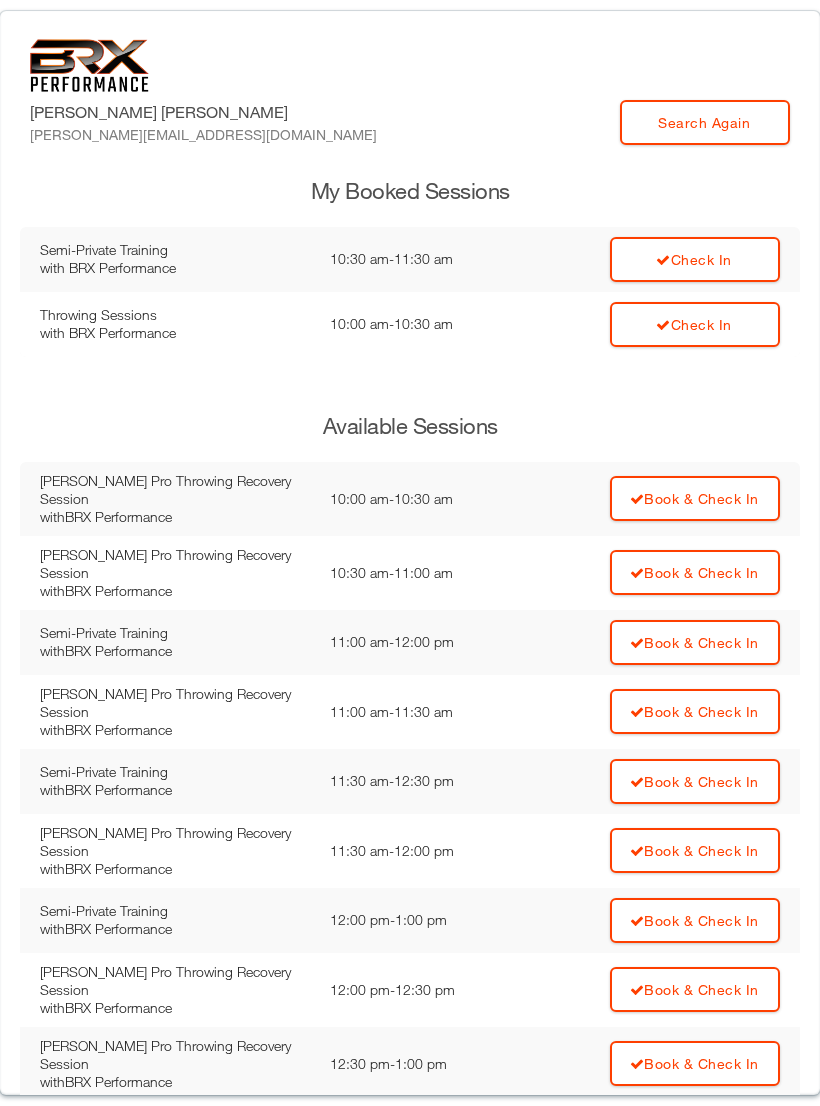click on "Check In" at bounding box center [695, 259] 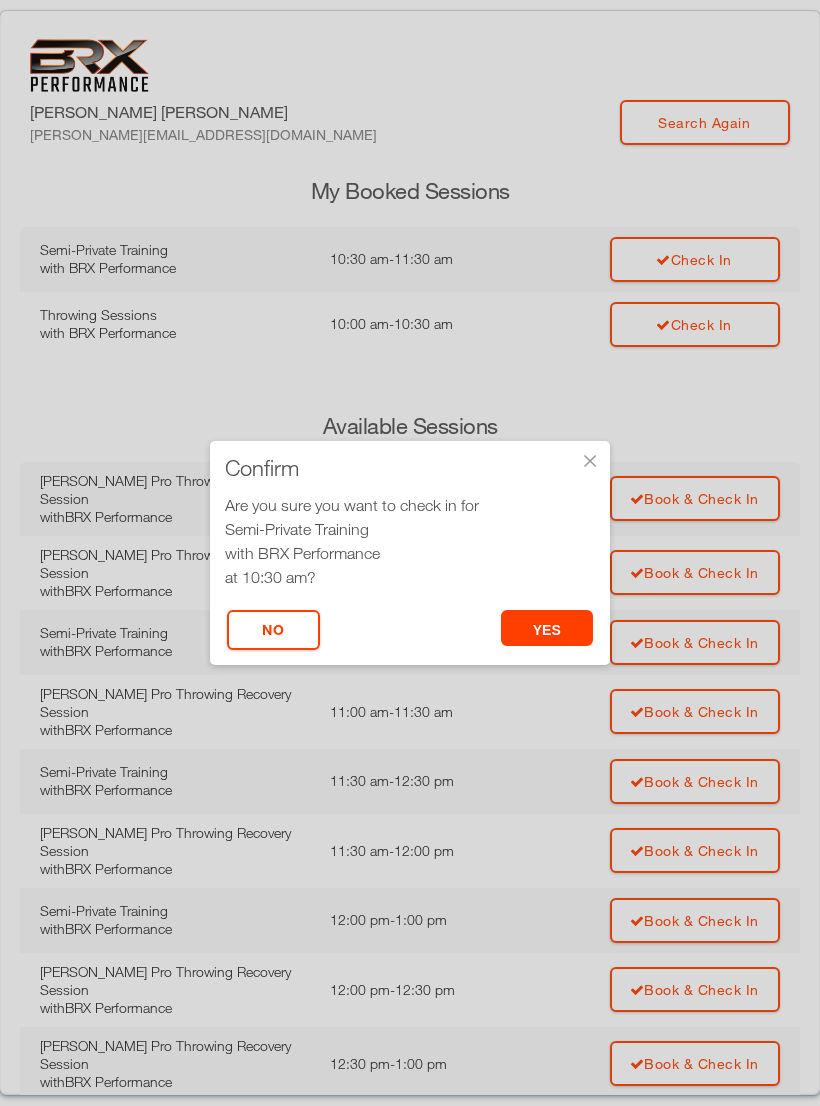 click on "yes" at bounding box center [547, 628] 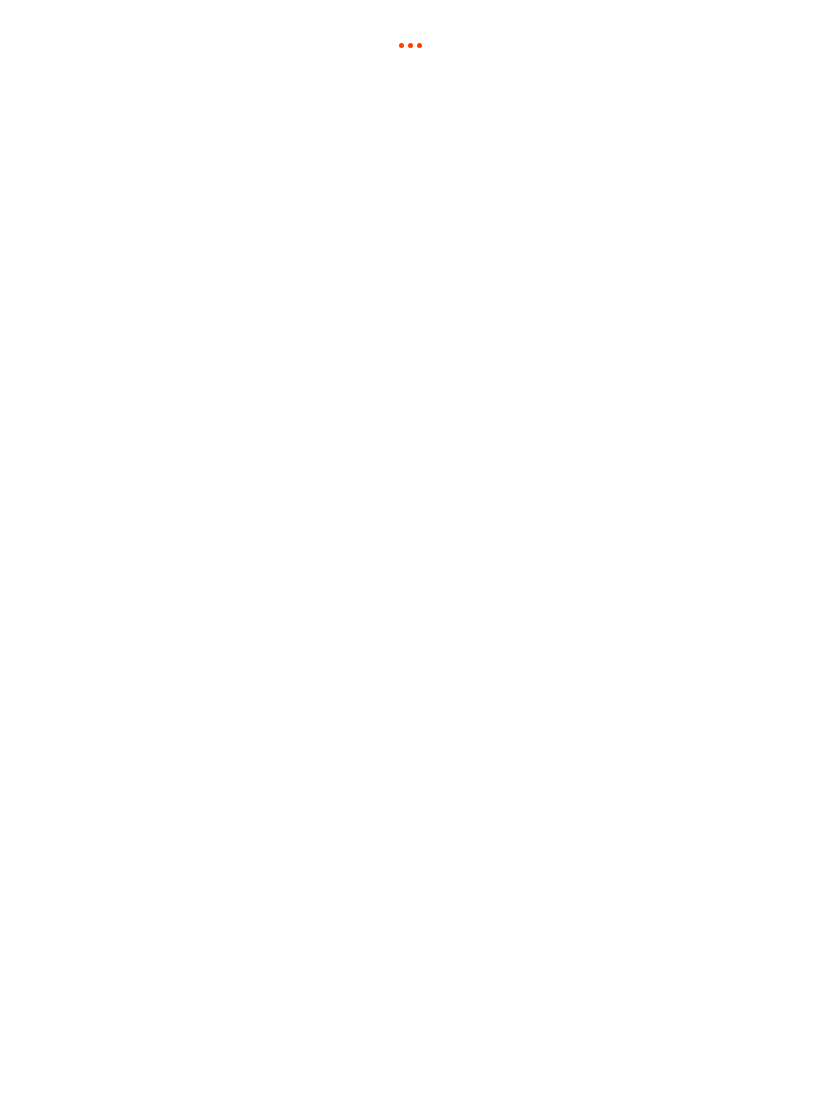 scroll, scrollTop: 0, scrollLeft: 0, axis: both 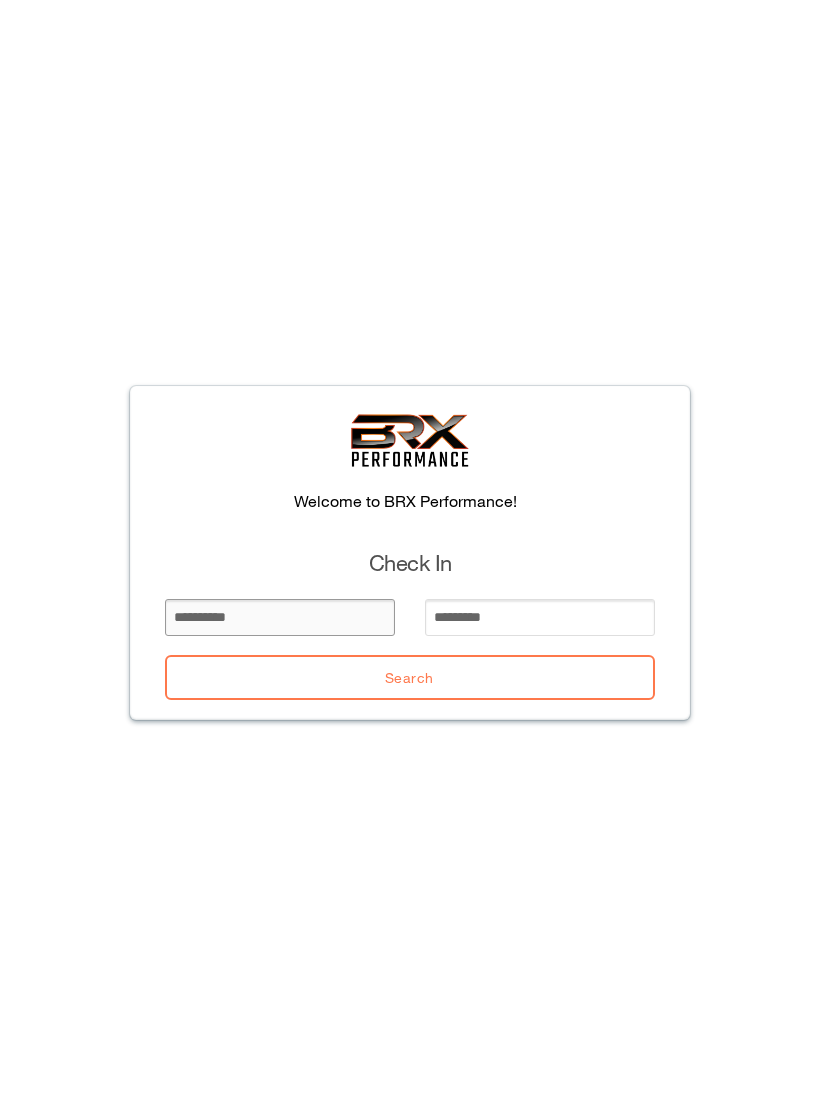 click at bounding box center [280, 617] 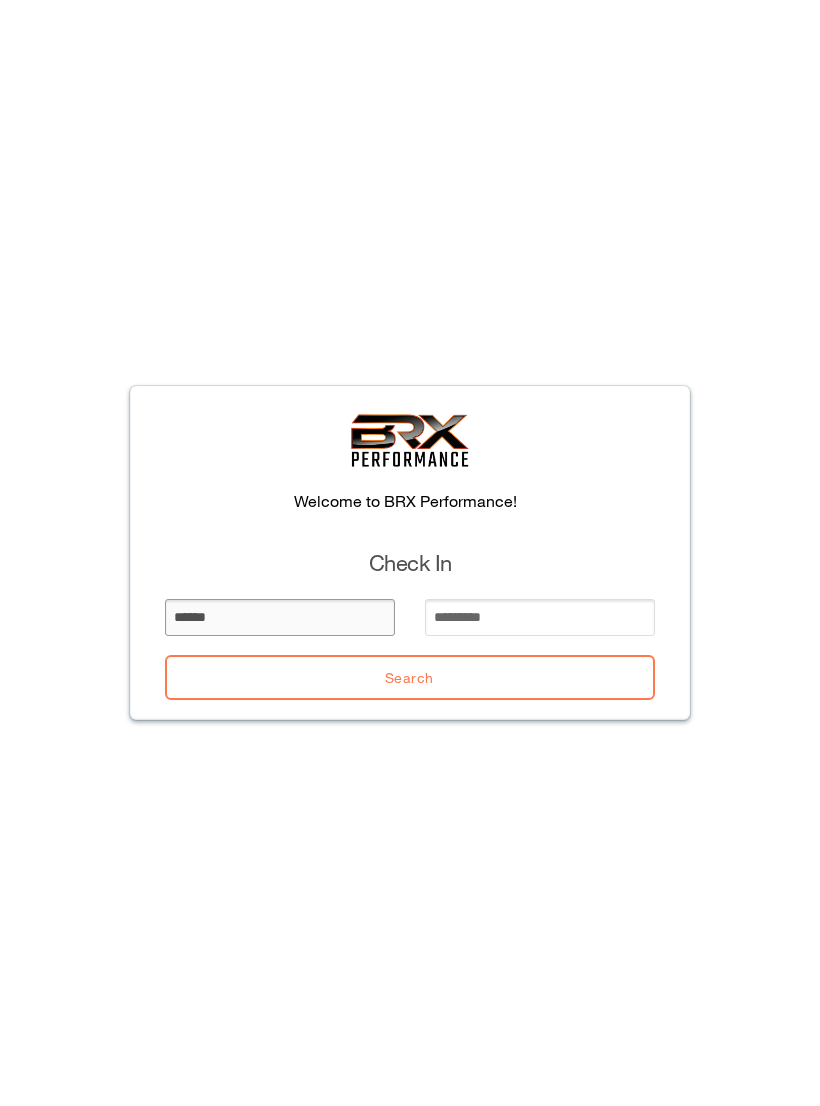 type on "******" 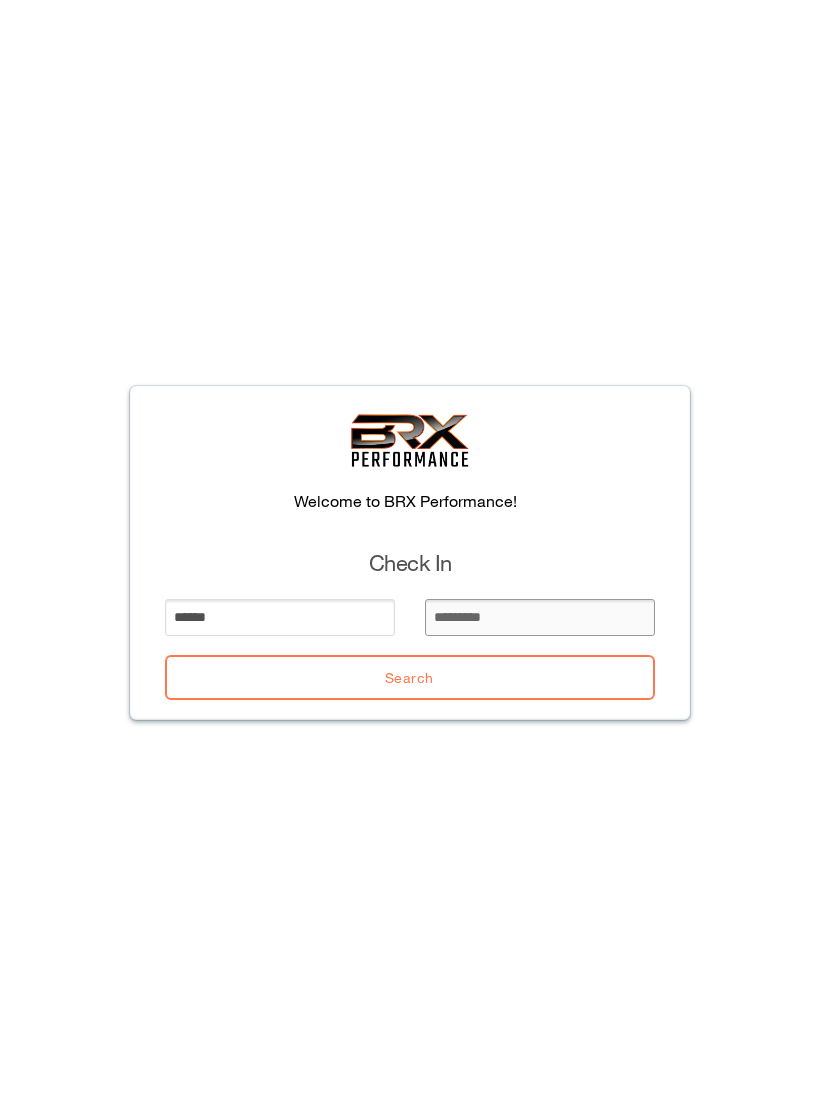 click at bounding box center (540, 617) 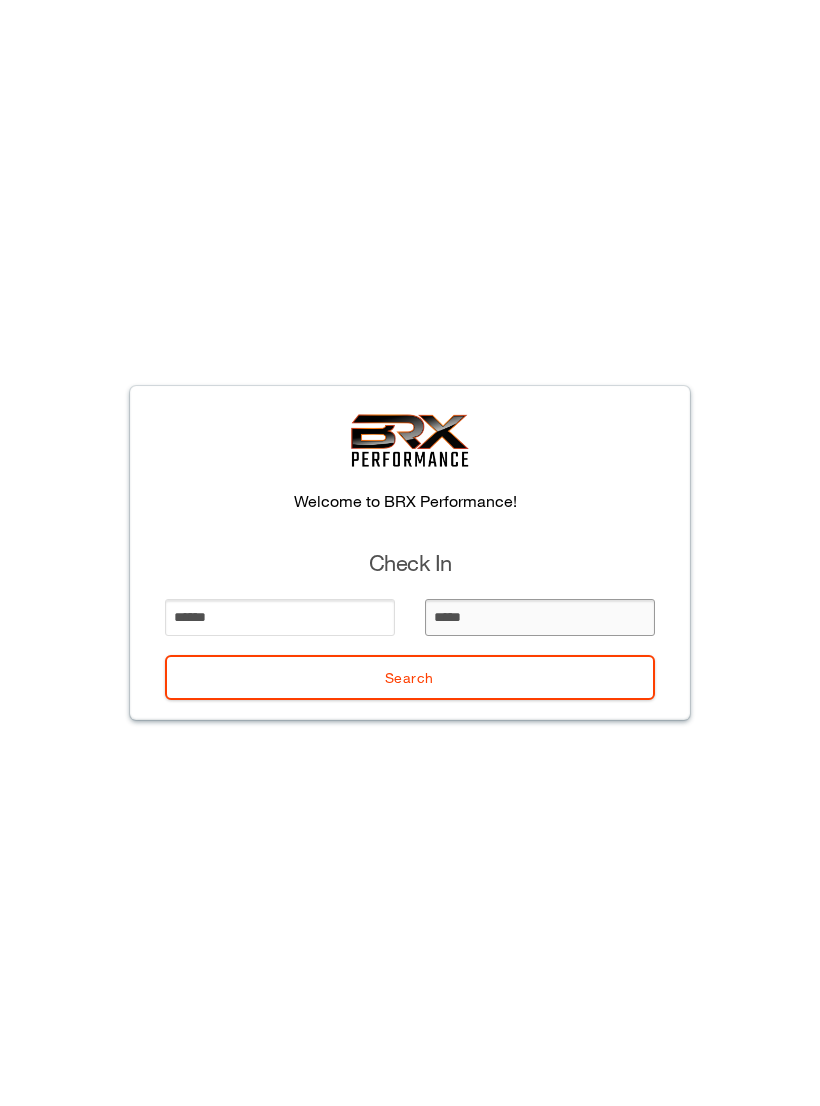 type on "******" 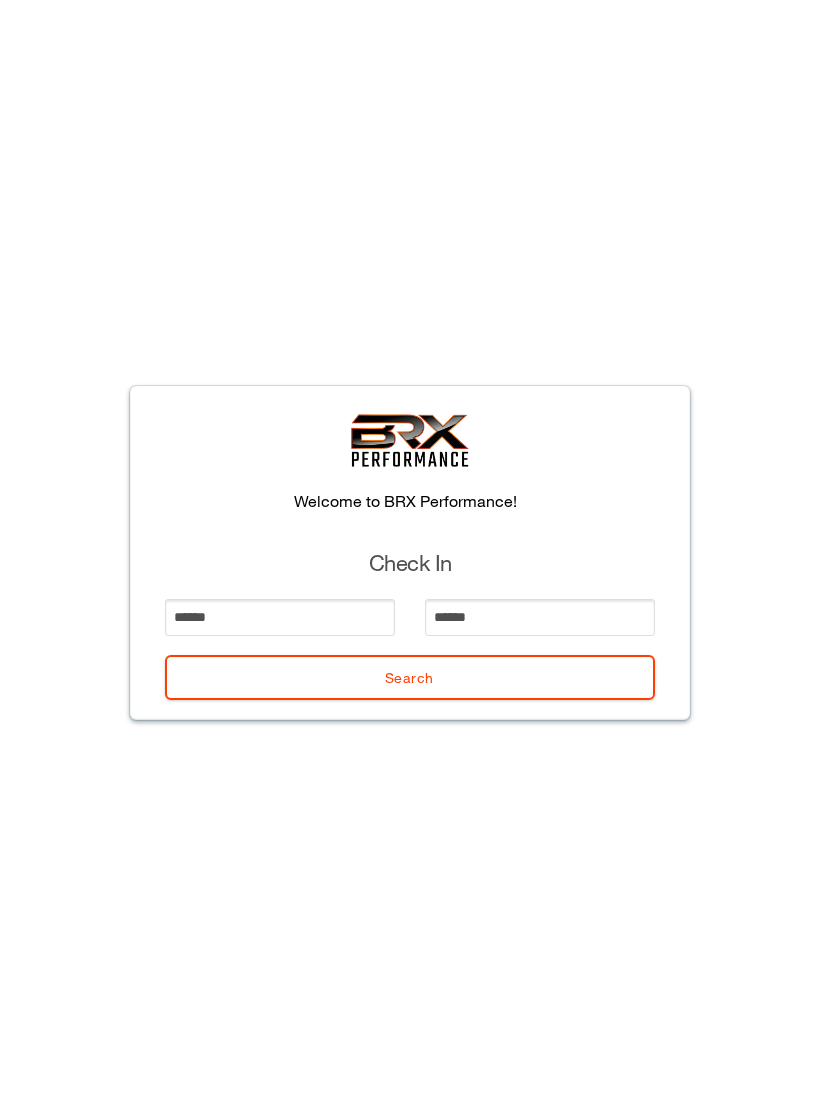 click on "Search" at bounding box center (410, 677) 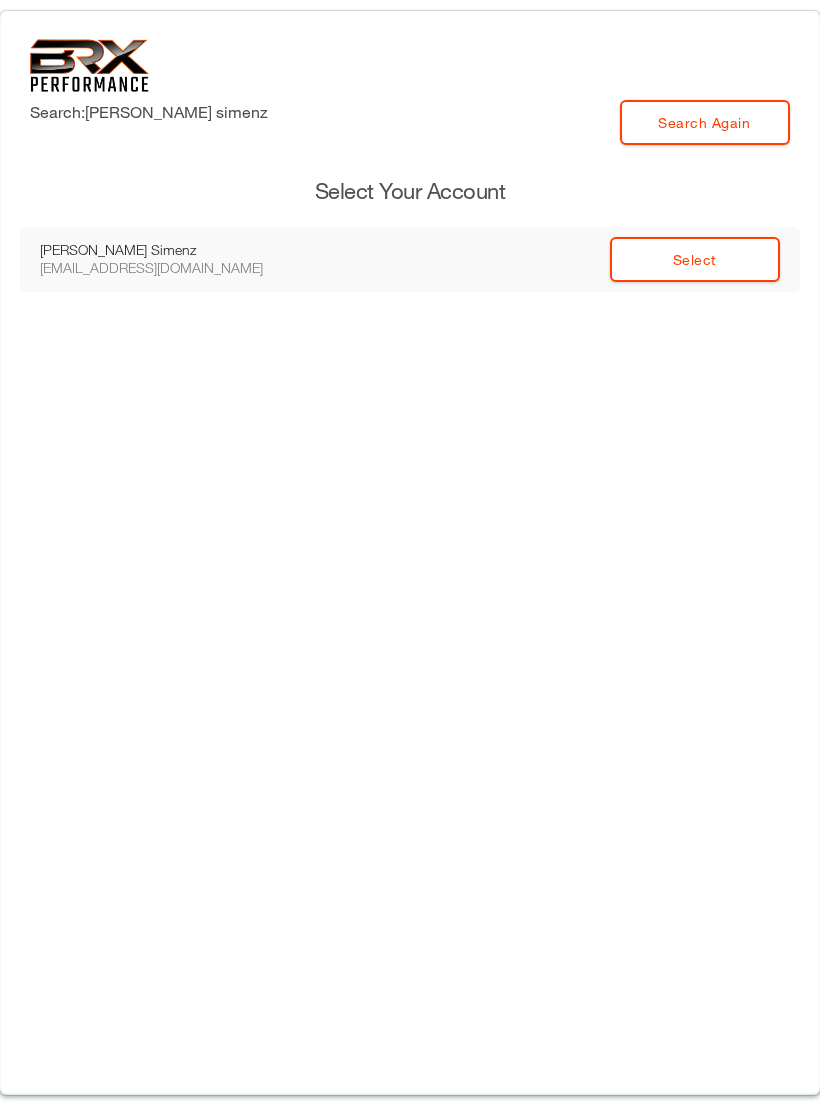 click on "Select" at bounding box center [695, 259] 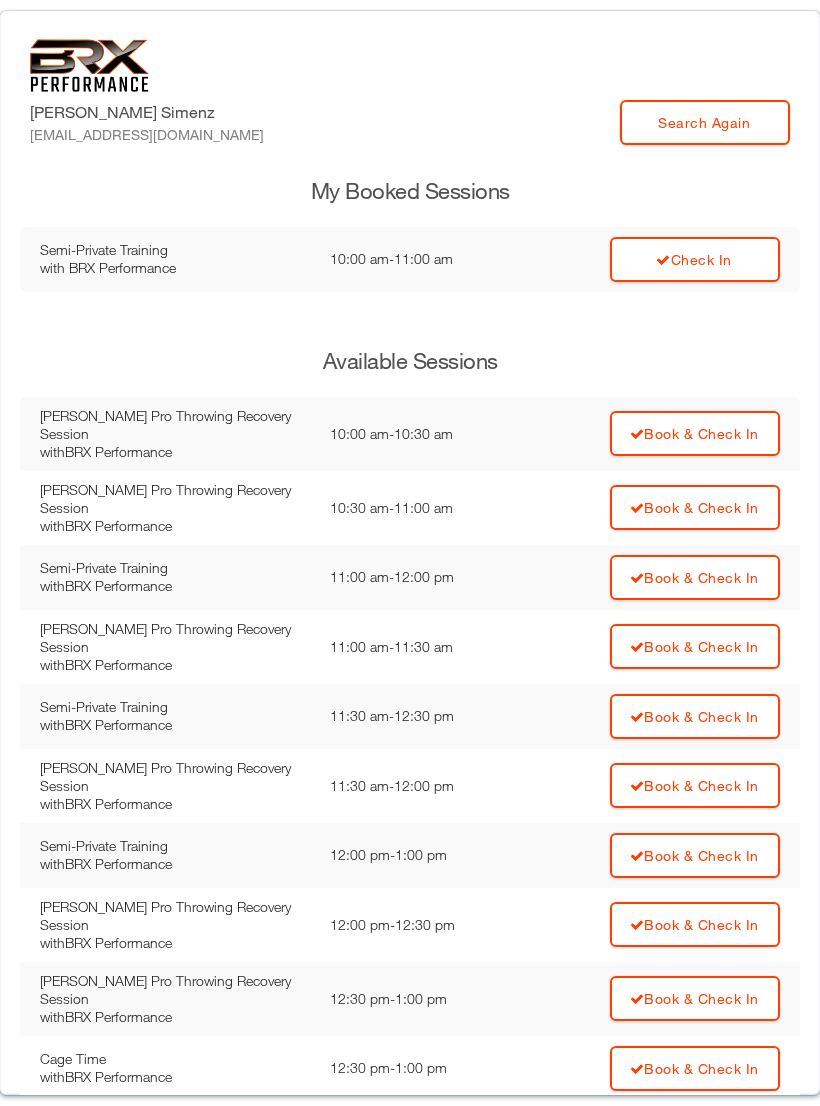 click on "Check In" at bounding box center (695, 259) 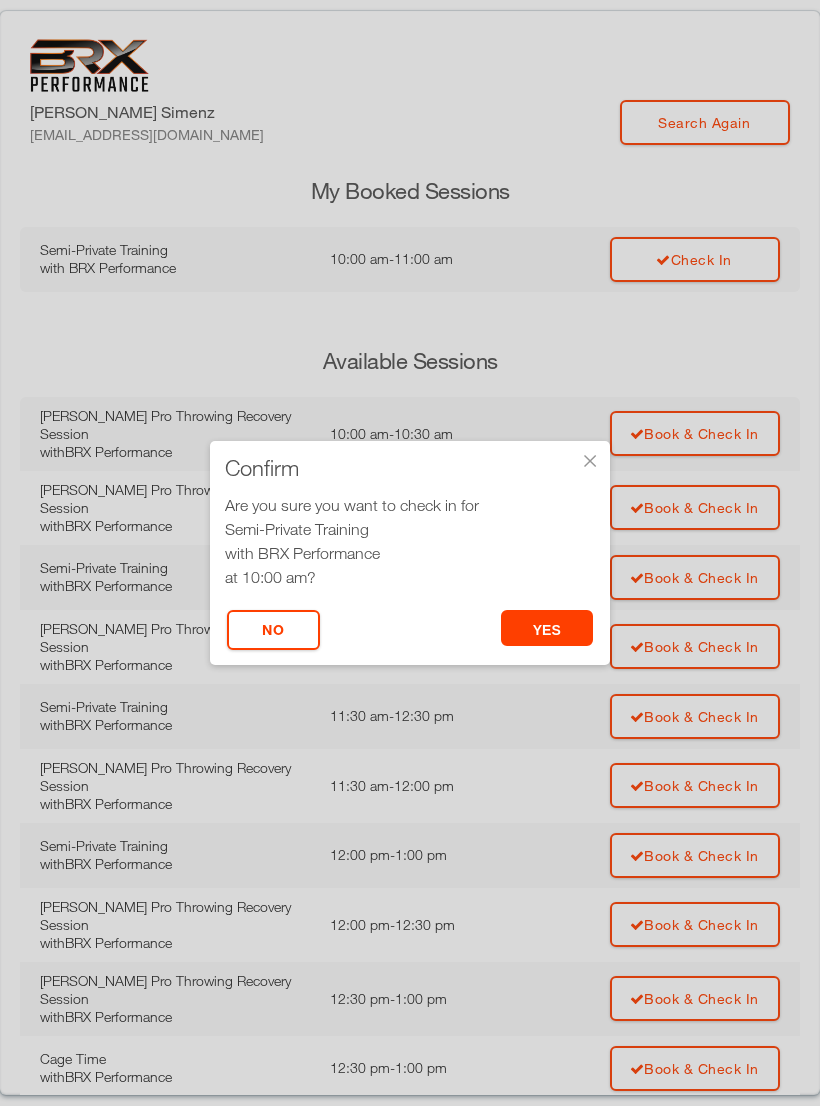 click on "yes" at bounding box center [547, 628] 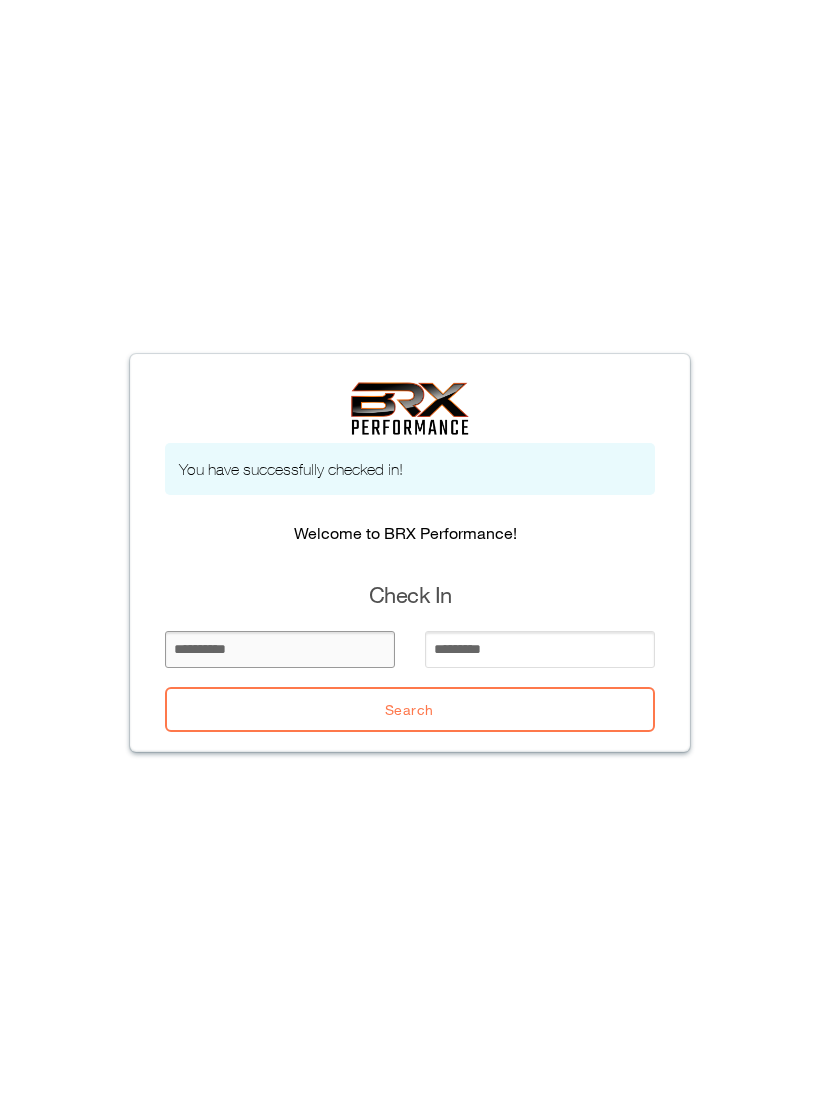 click at bounding box center [280, 649] 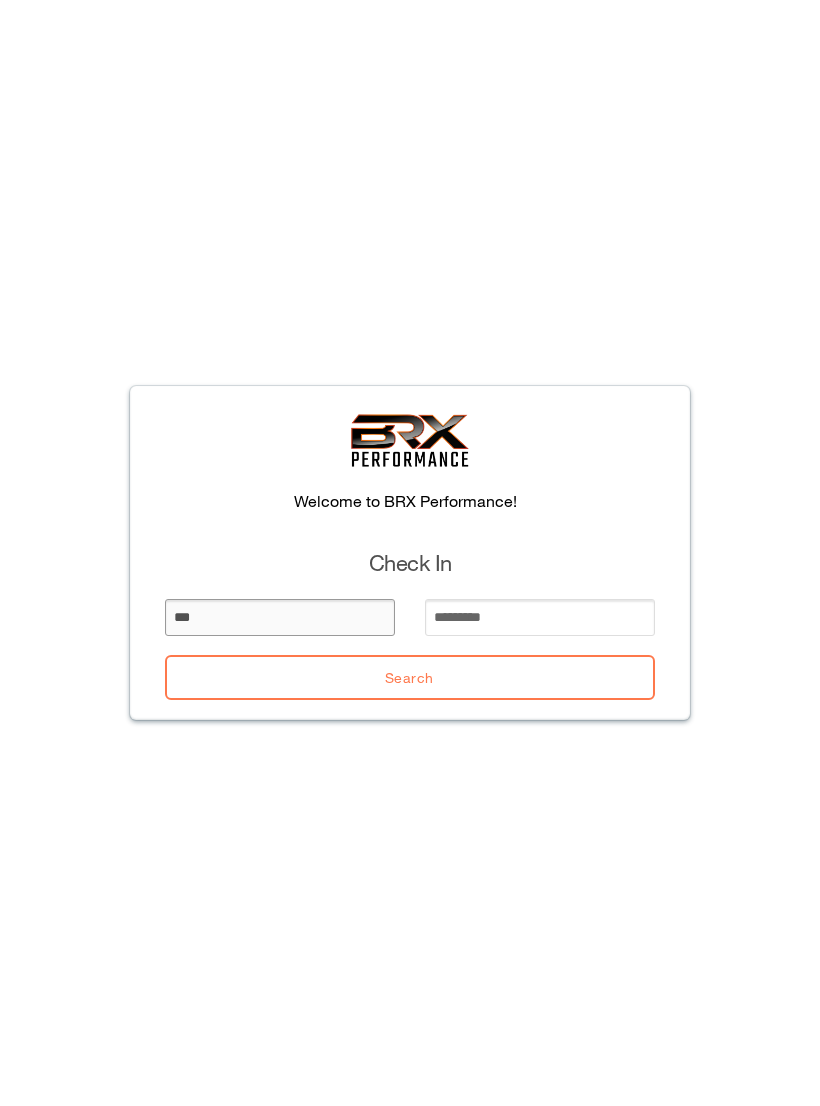 type on "***" 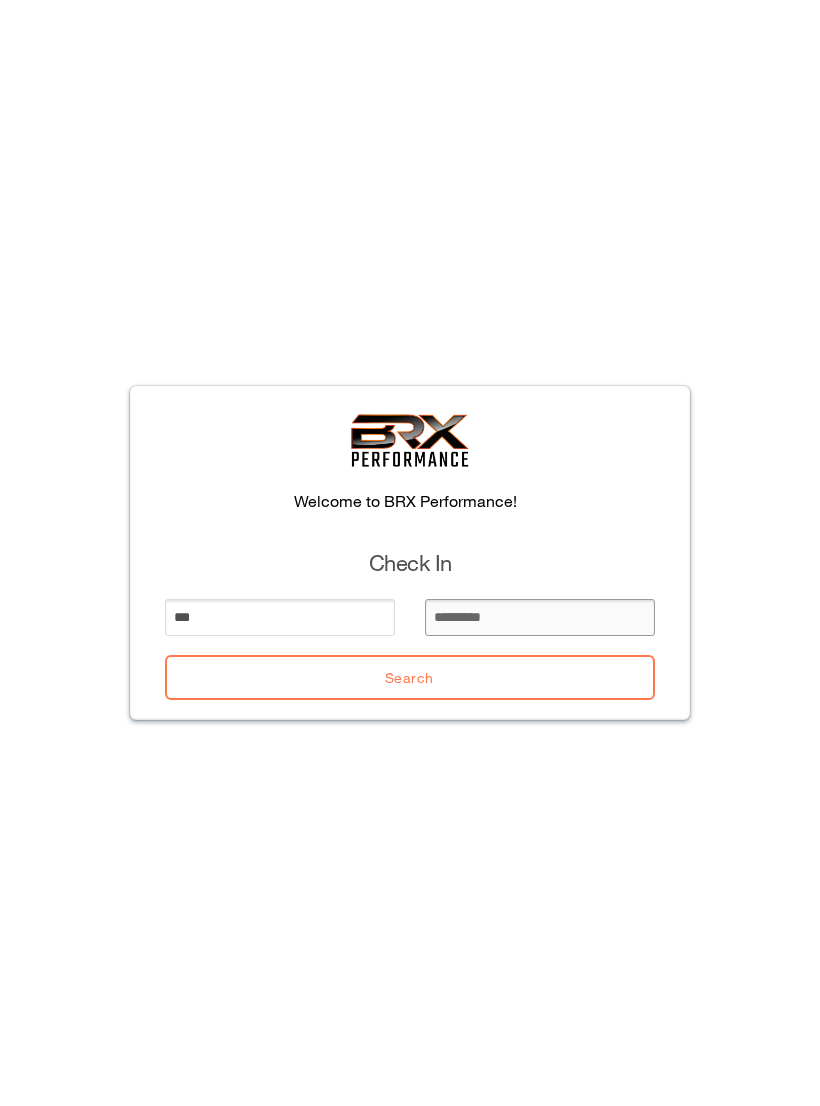 click at bounding box center [540, 617] 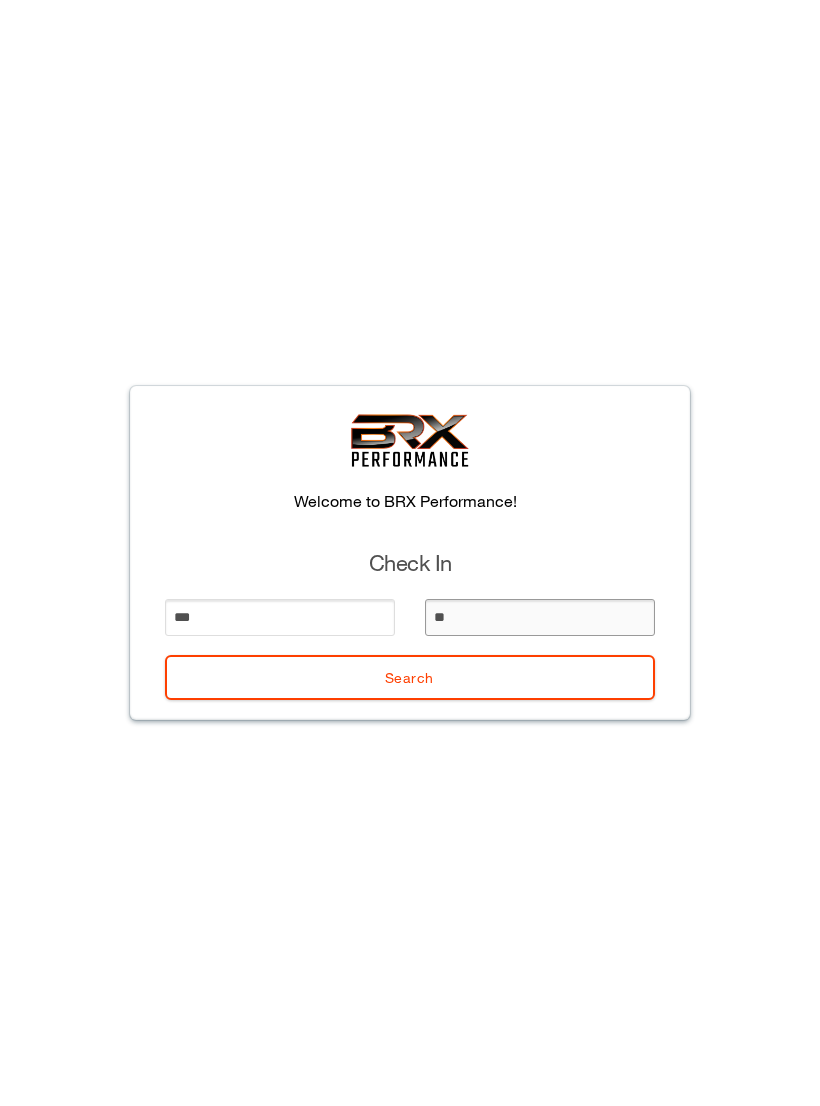 type on "***" 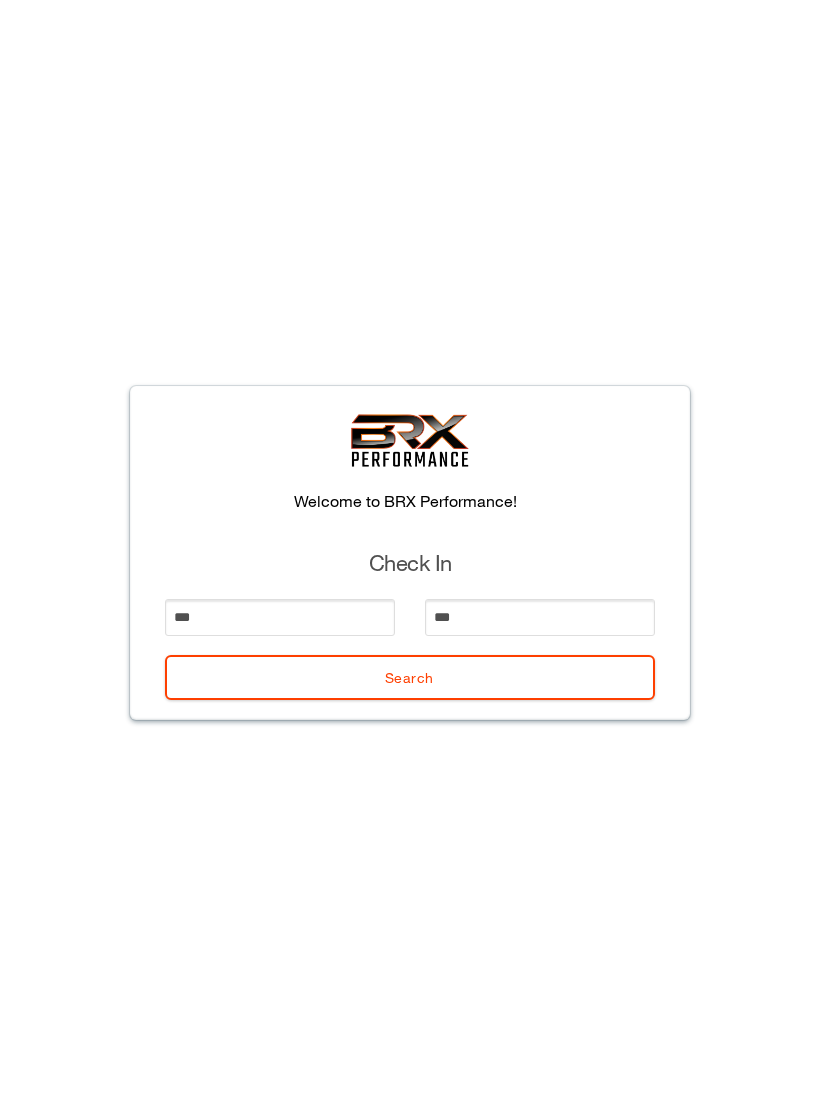 click on "Search" at bounding box center (410, 677) 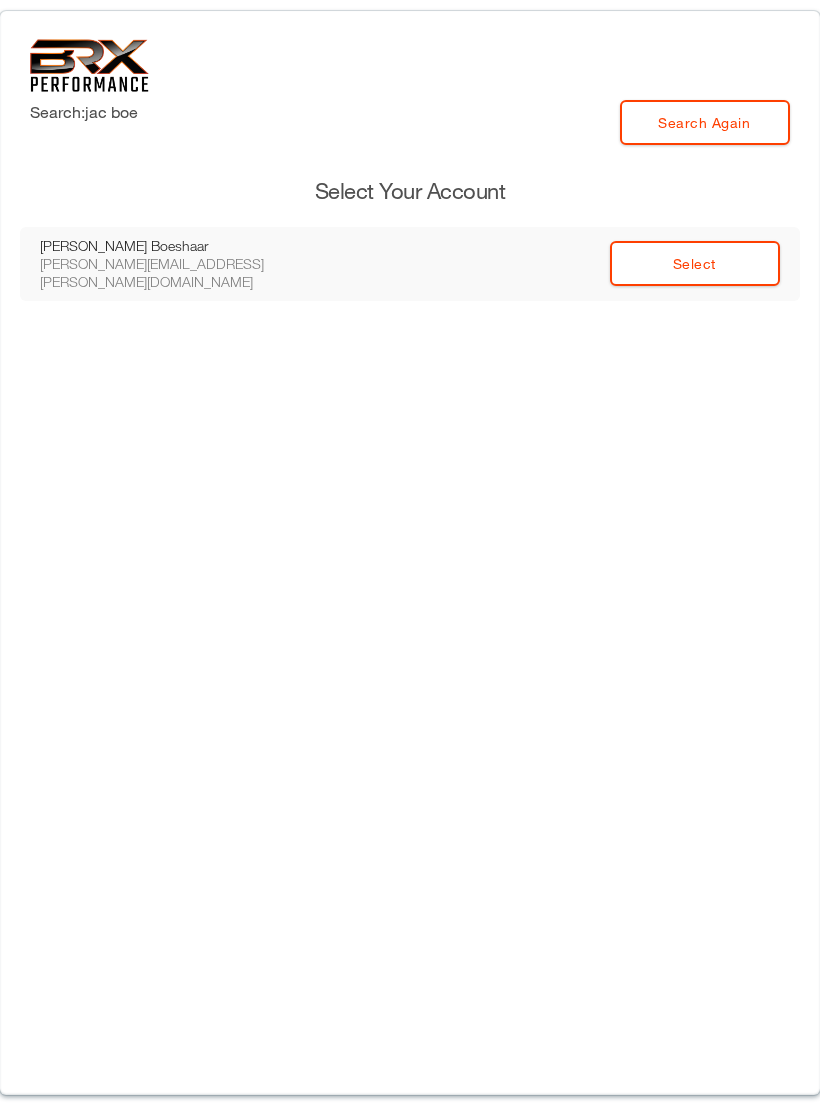 click on "Select" at bounding box center (695, 263) 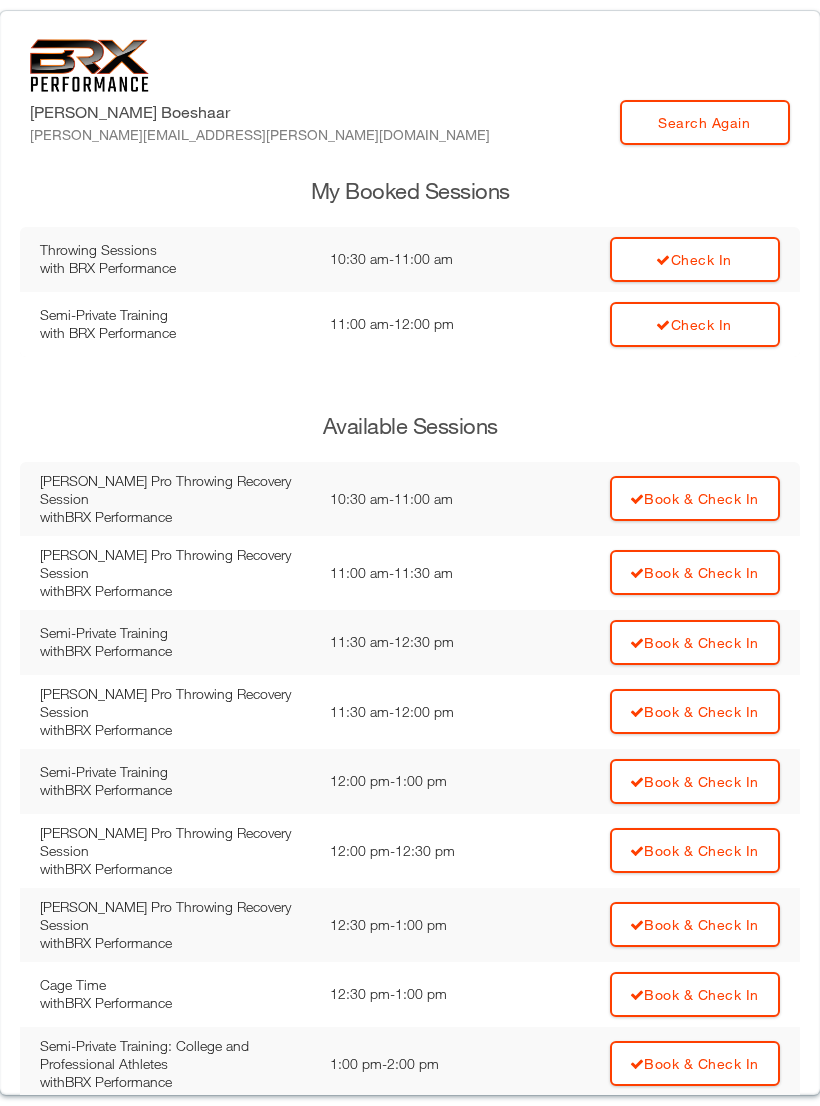 click on "Check In" at bounding box center [695, 259] 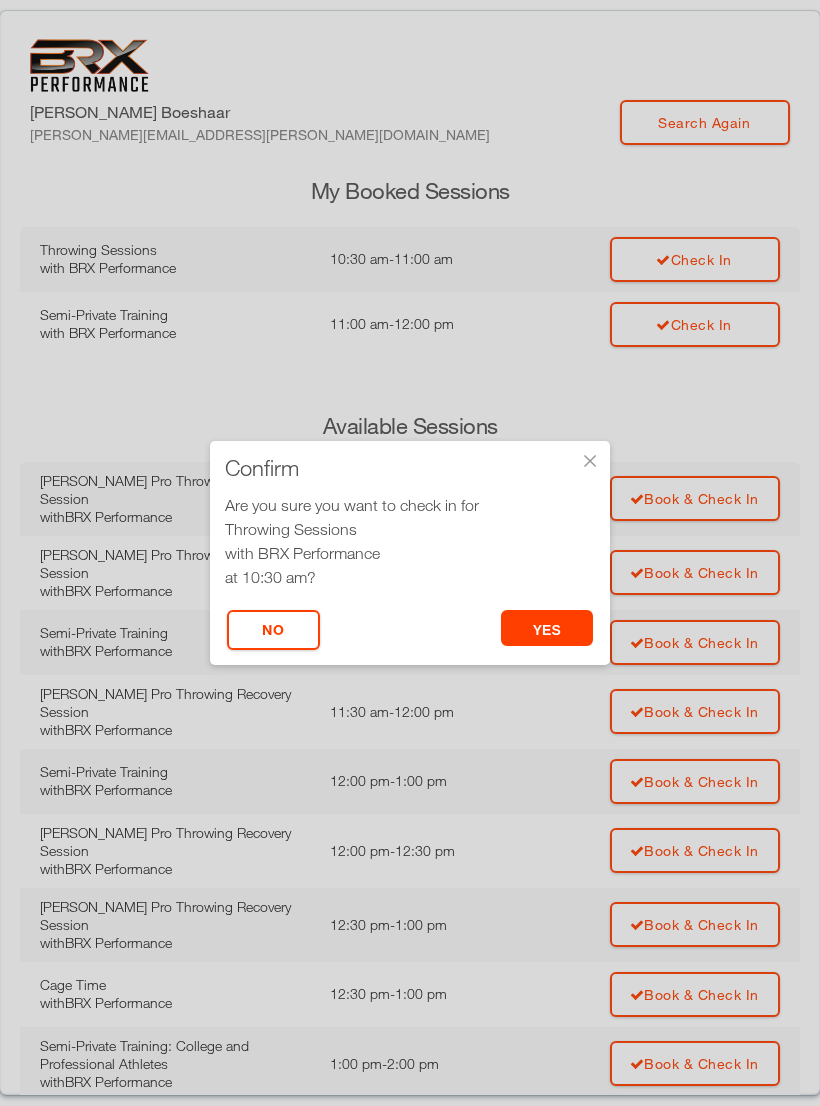 click on "yes" at bounding box center [547, 628] 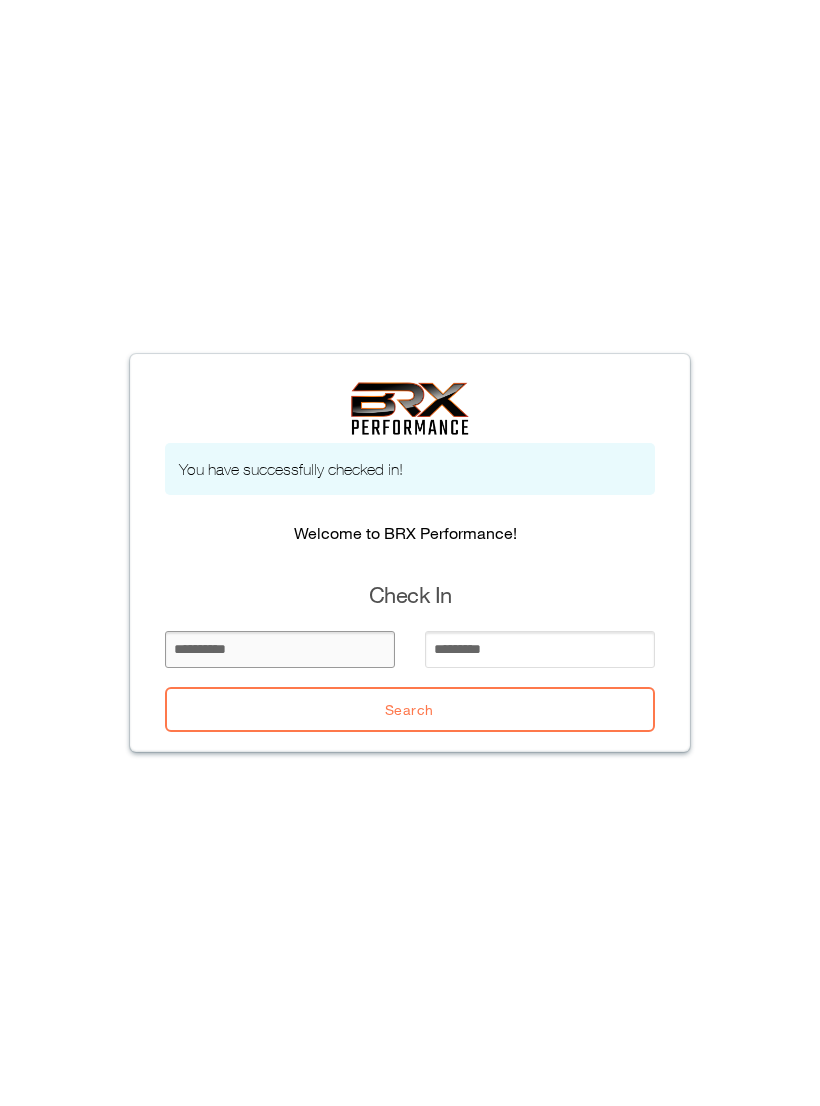 click at bounding box center [280, 649] 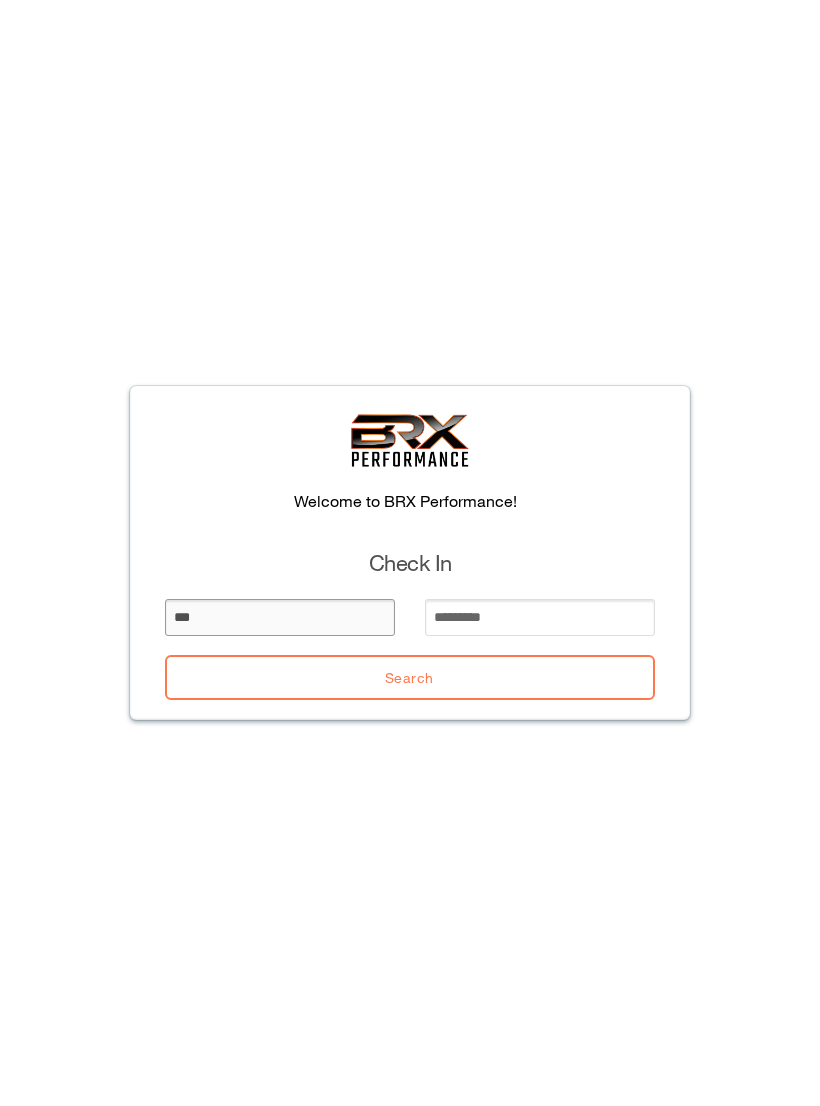 type on "***" 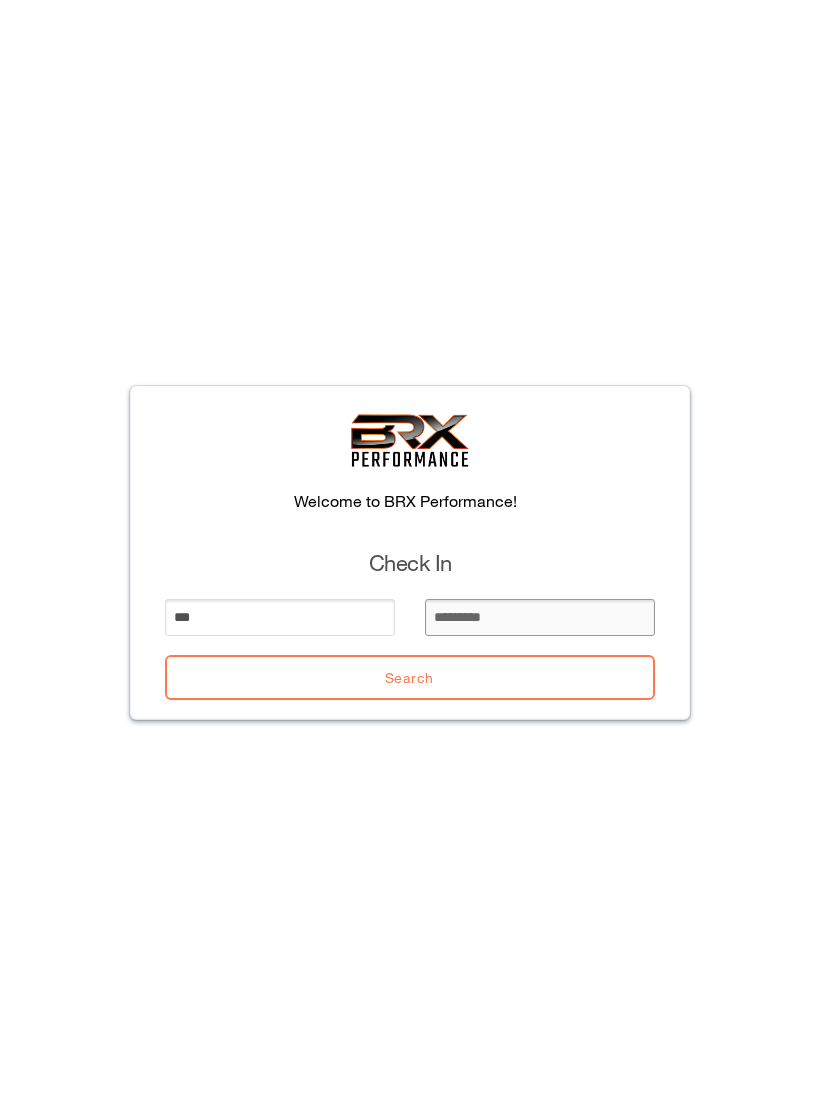 click at bounding box center (540, 617) 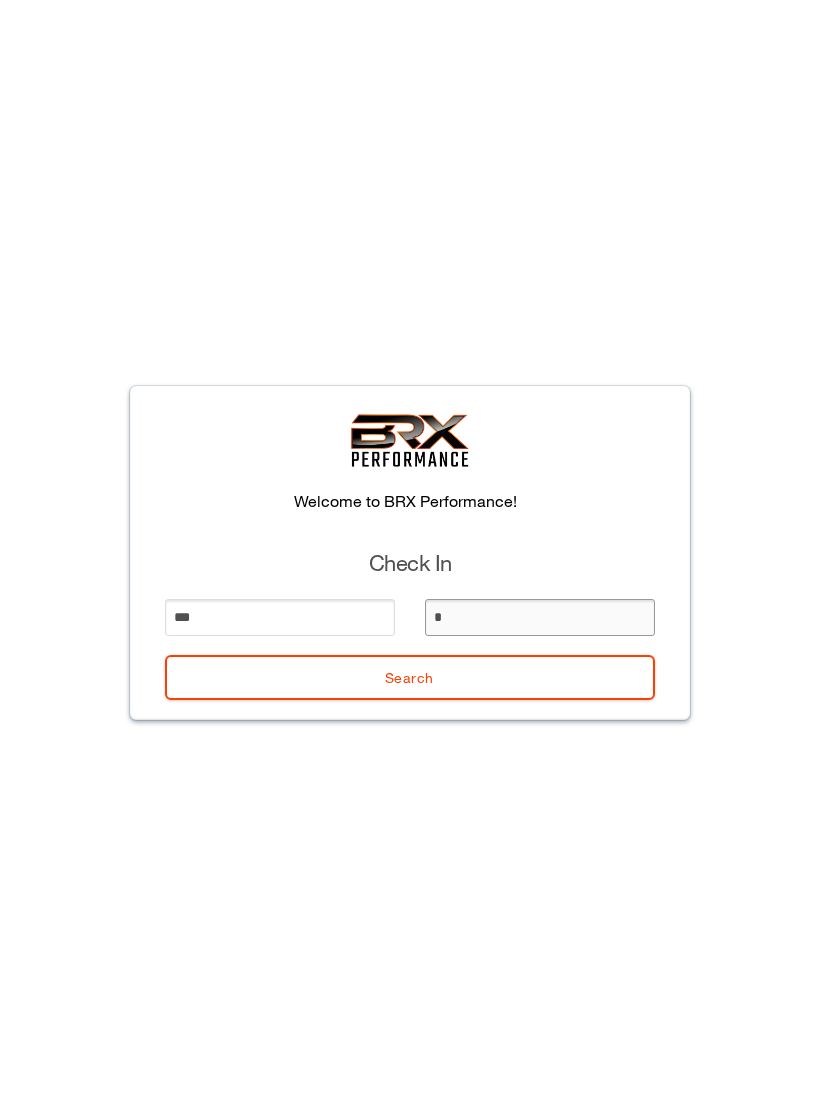 type on "**" 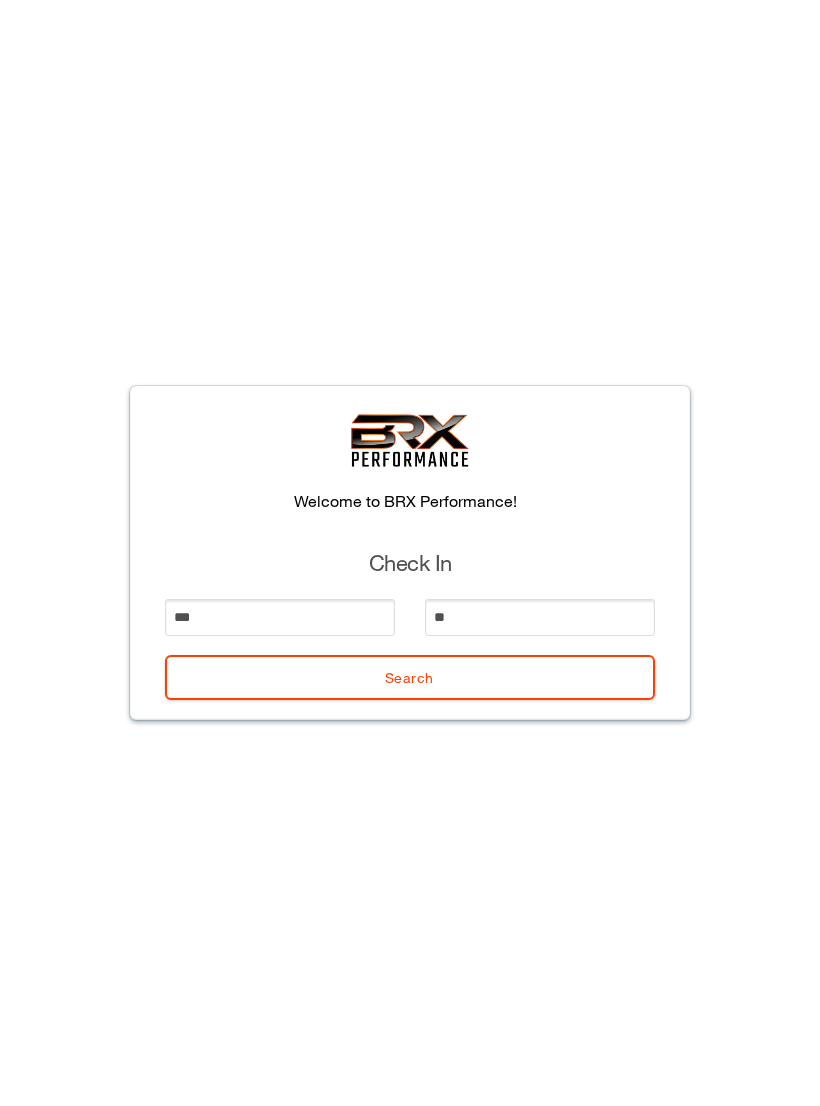click on "Search" at bounding box center [410, 677] 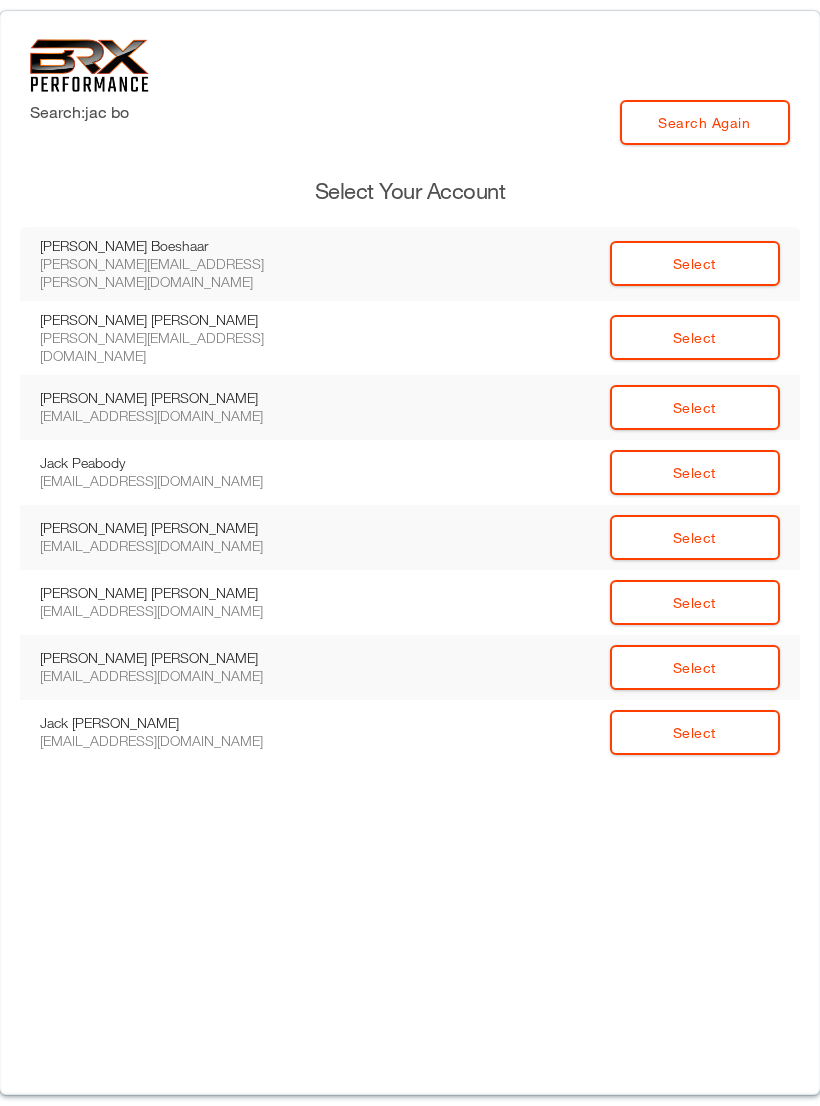 click on "Select" at bounding box center (695, 263) 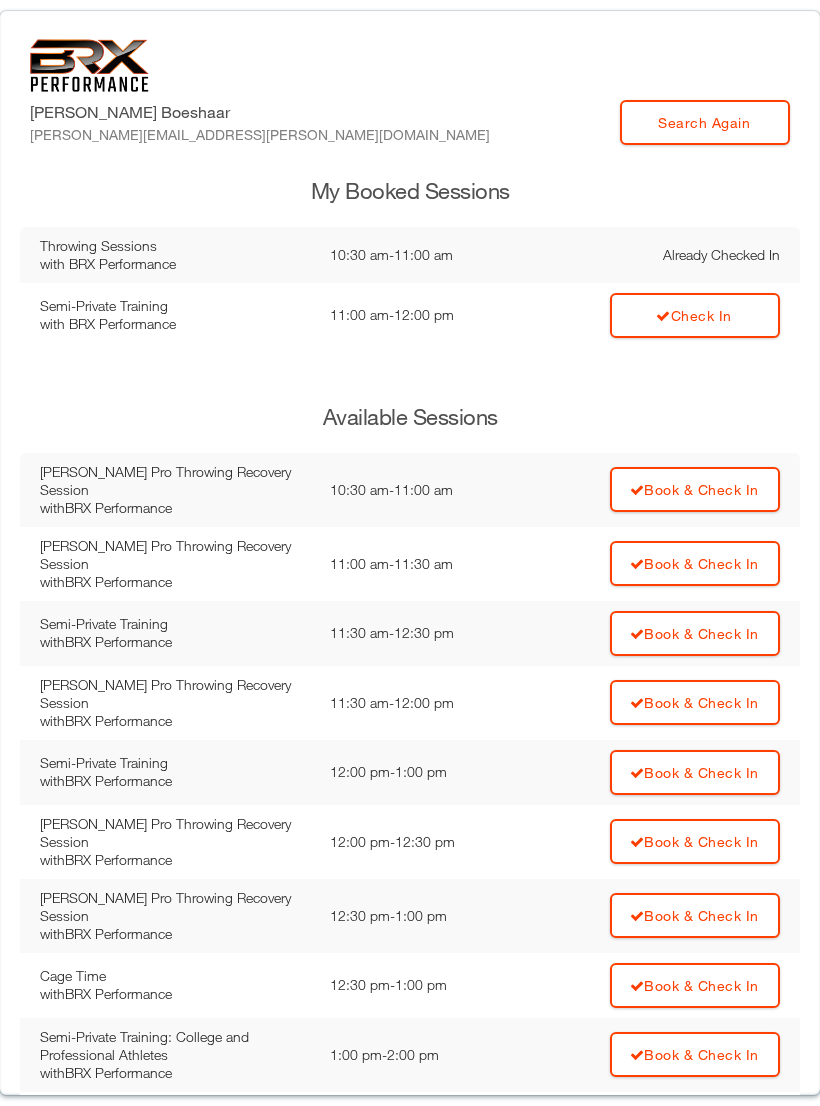 click on "Check In" at bounding box center [695, 315] 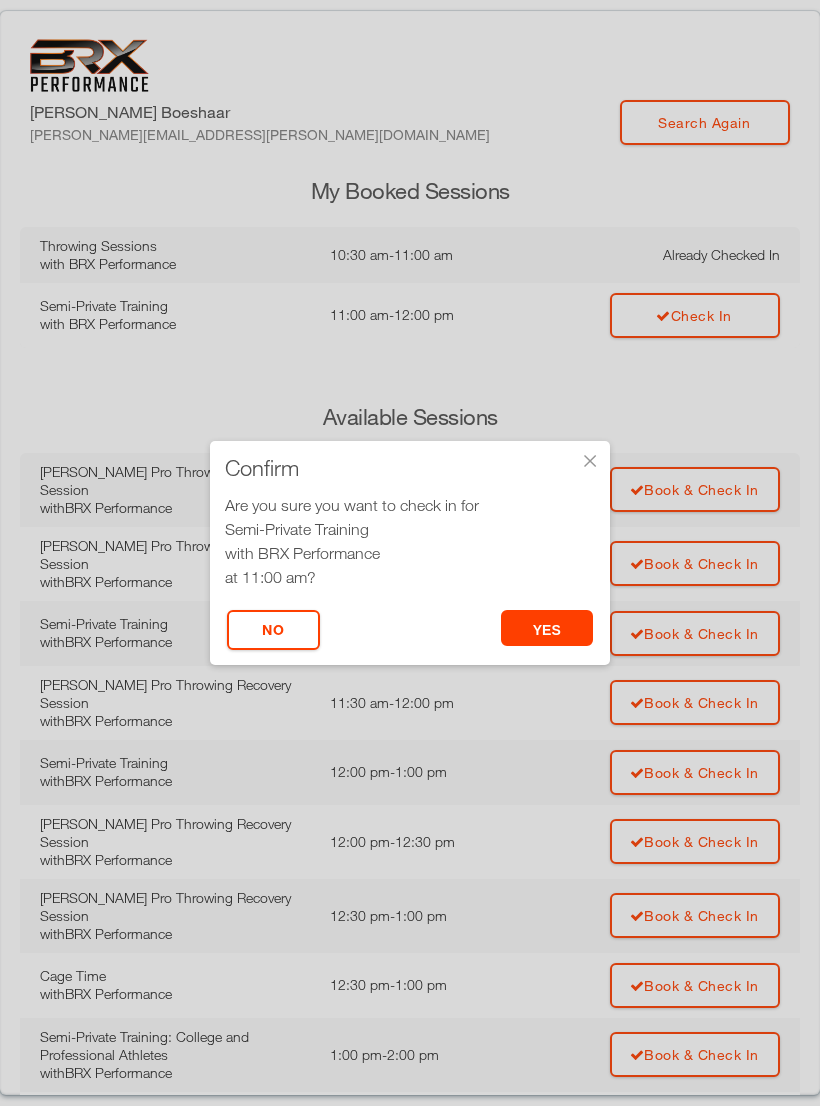 click on "yes" at bounding box center [547, 628] 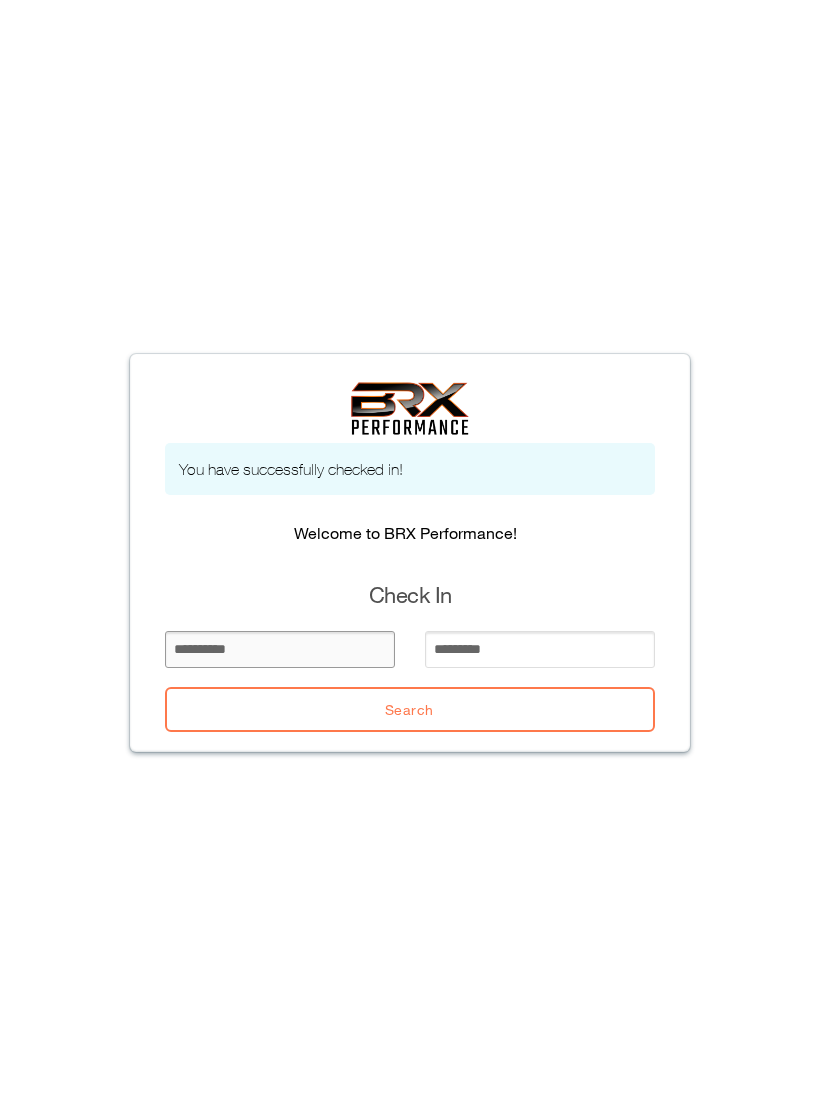 click at bounding box center (280, 649) 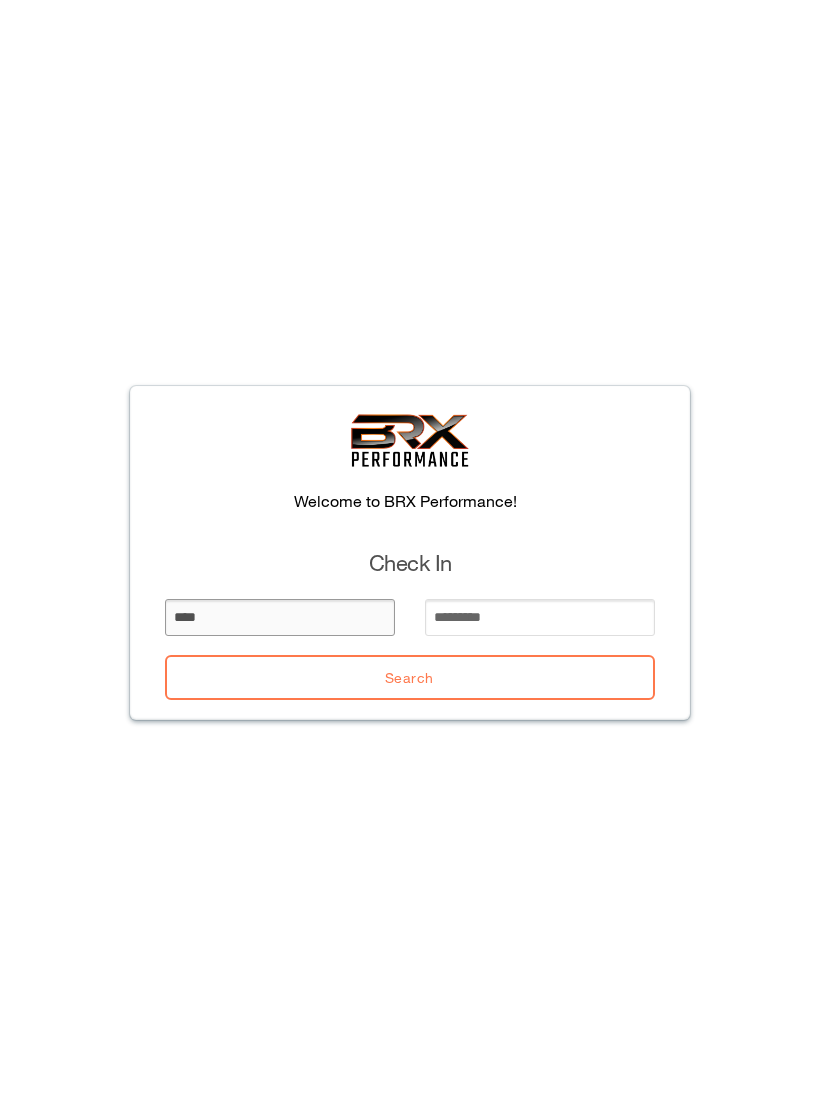 type on "****" 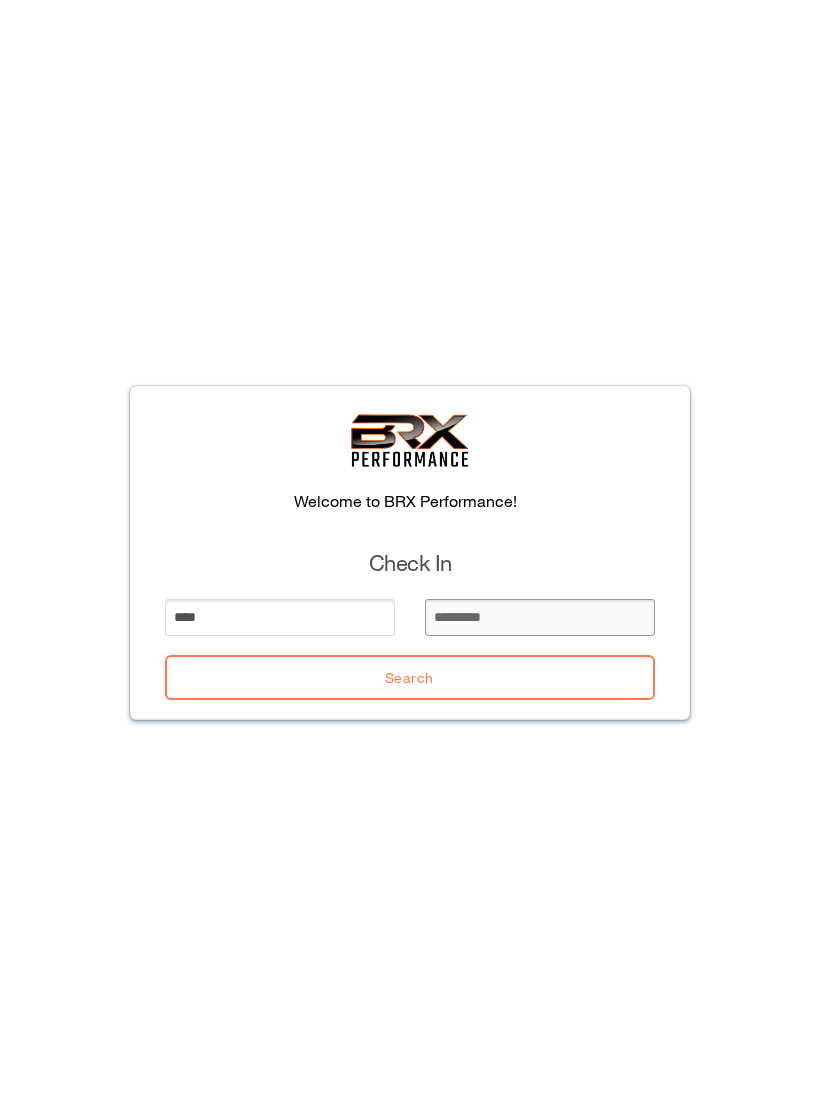 click at bounding box center [540, 617] 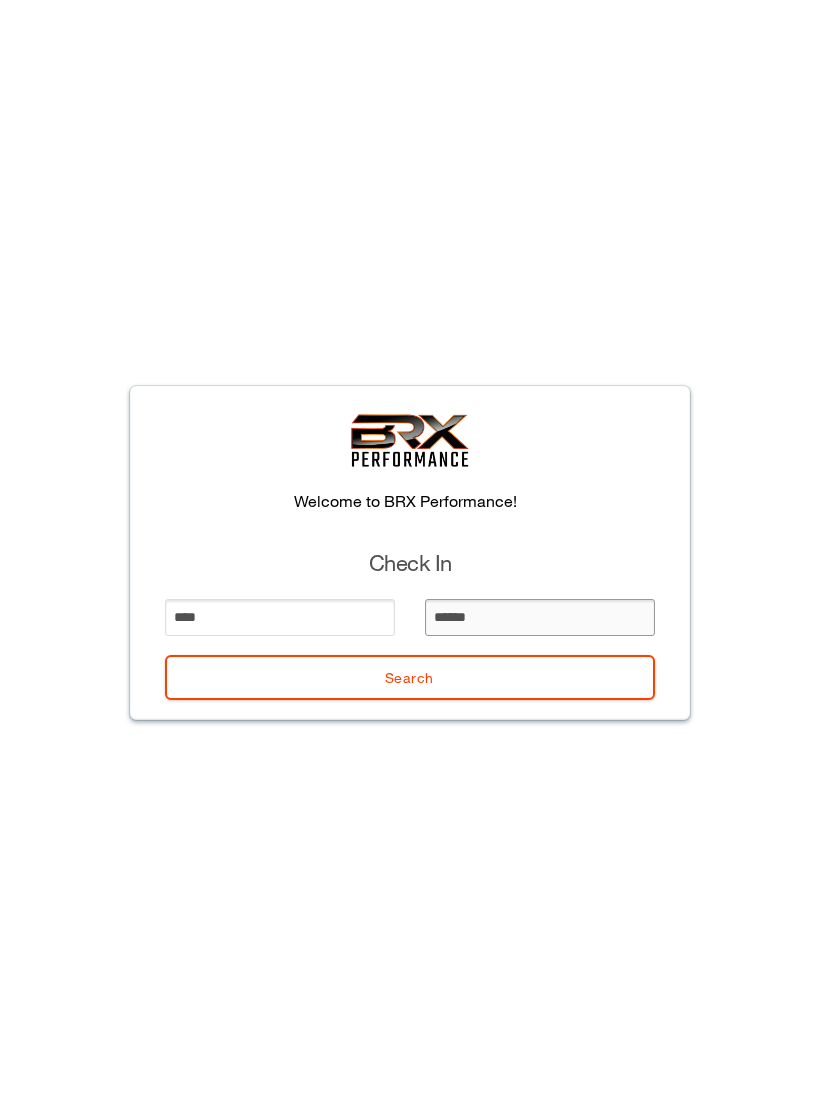 type on "*******" 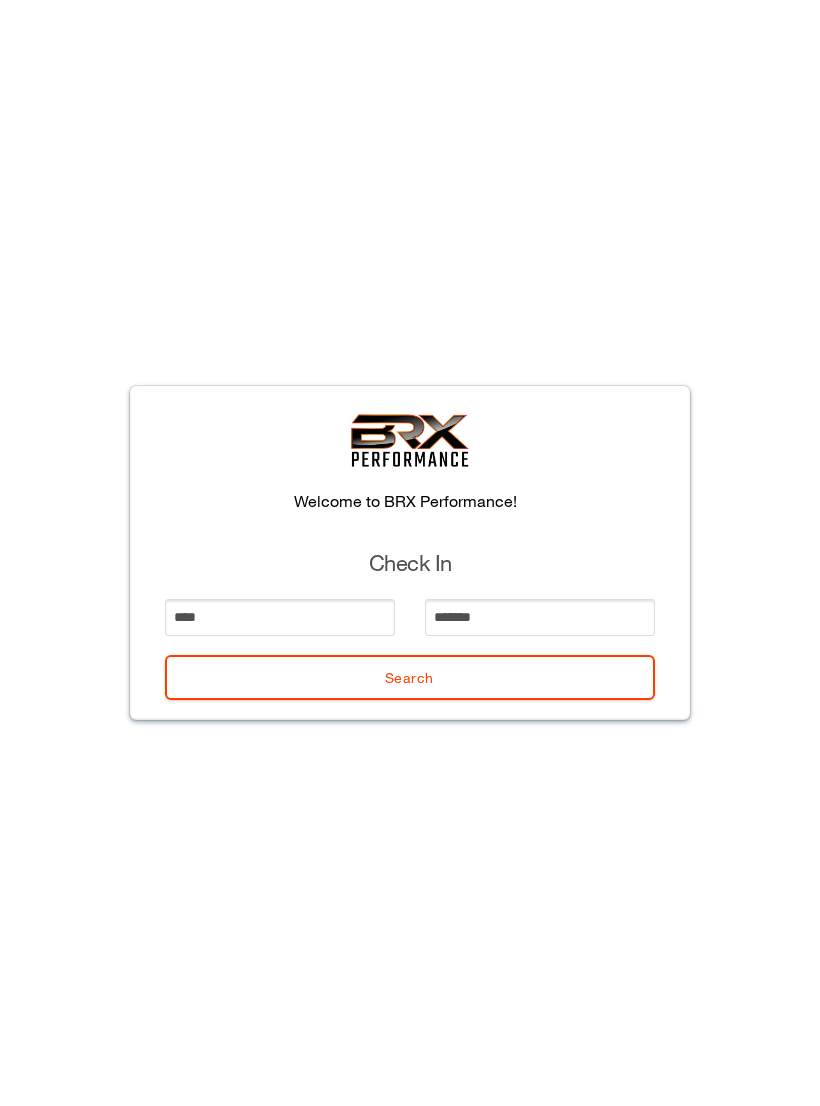 click on "Search" at bounding box center (410, 677) 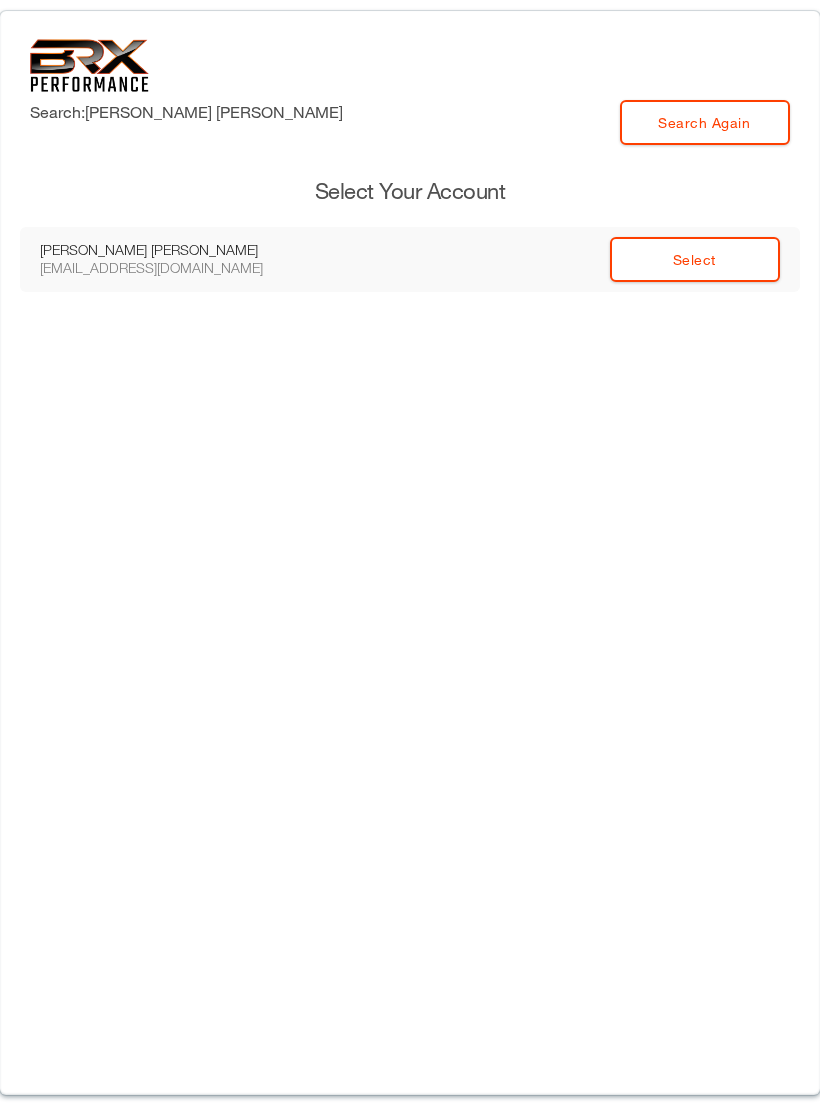 click on "Select" at bounding box center (695, 259) 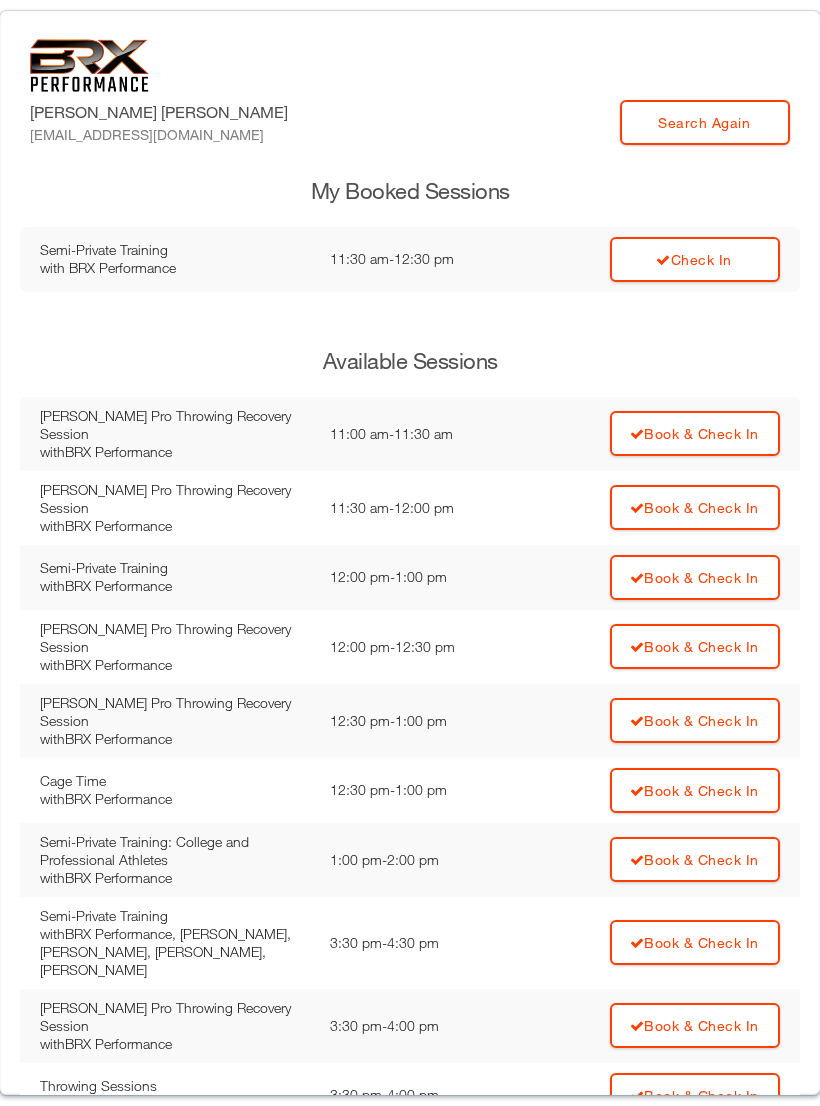 click on "Check In" at bounding box center (695, 259) 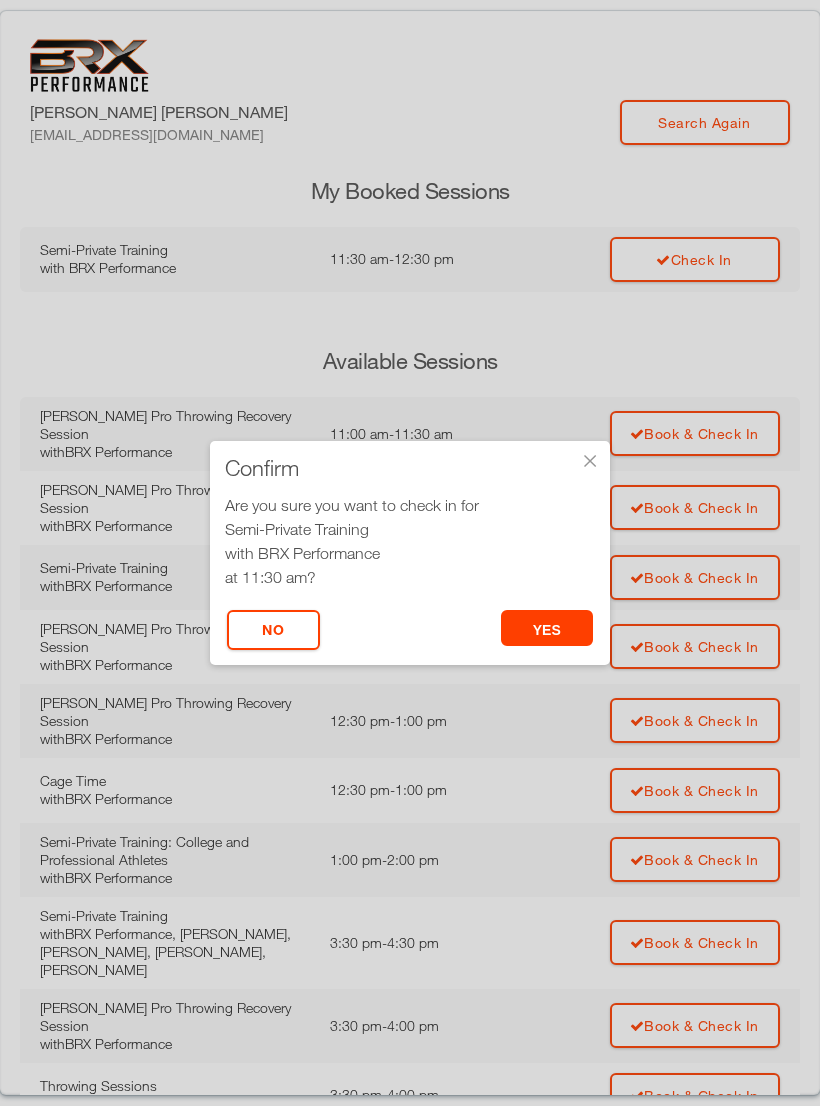 click on "yes" at bounding box center [547, 628] 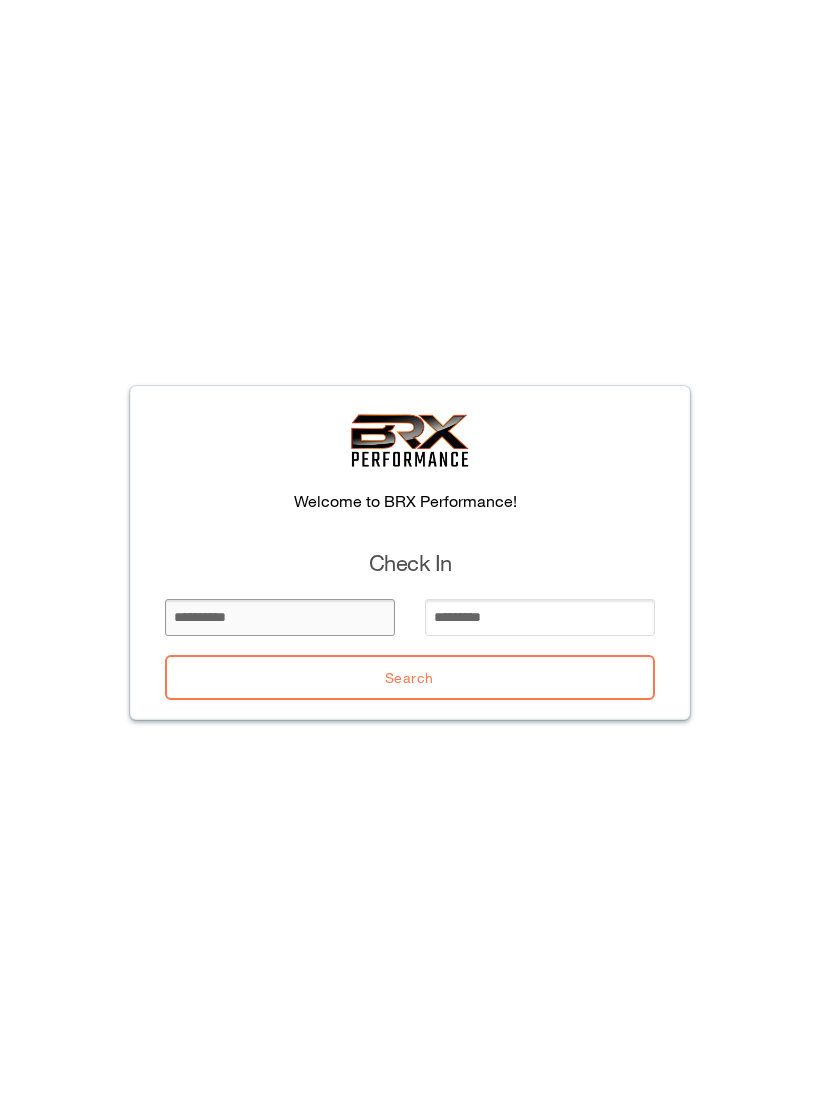click at bounding box center [280, 617] 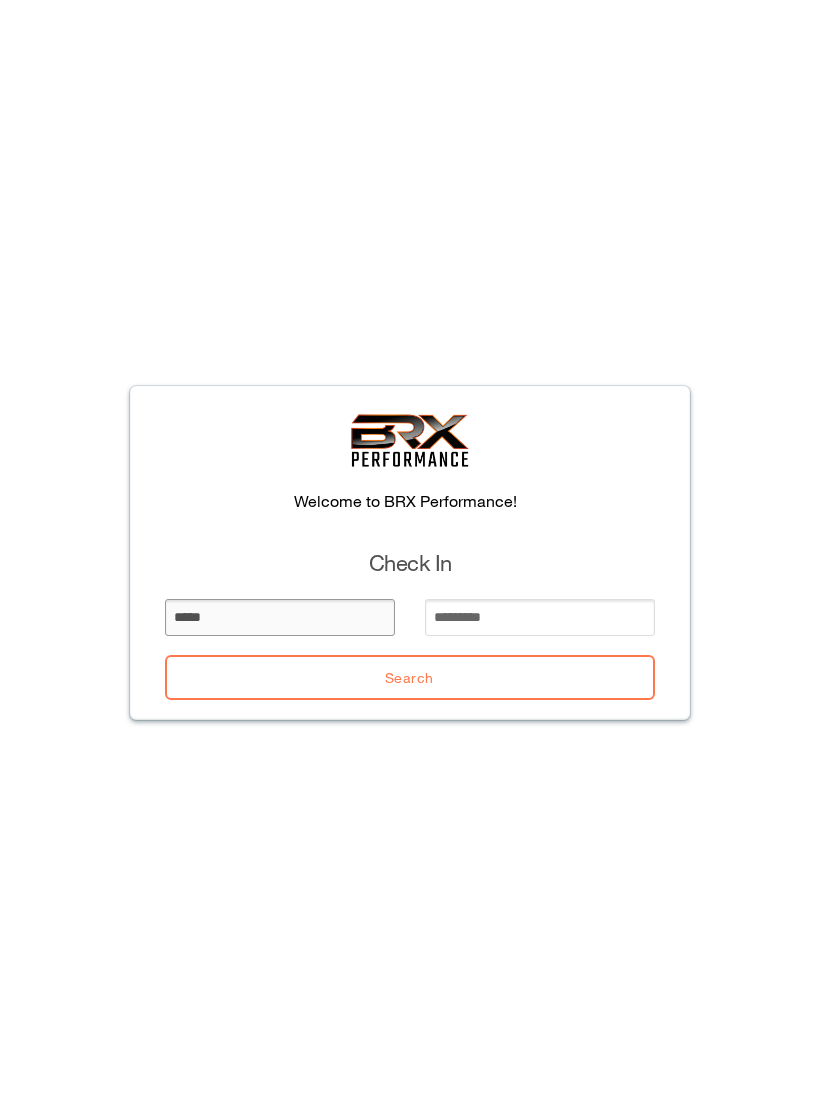 type on "*****" 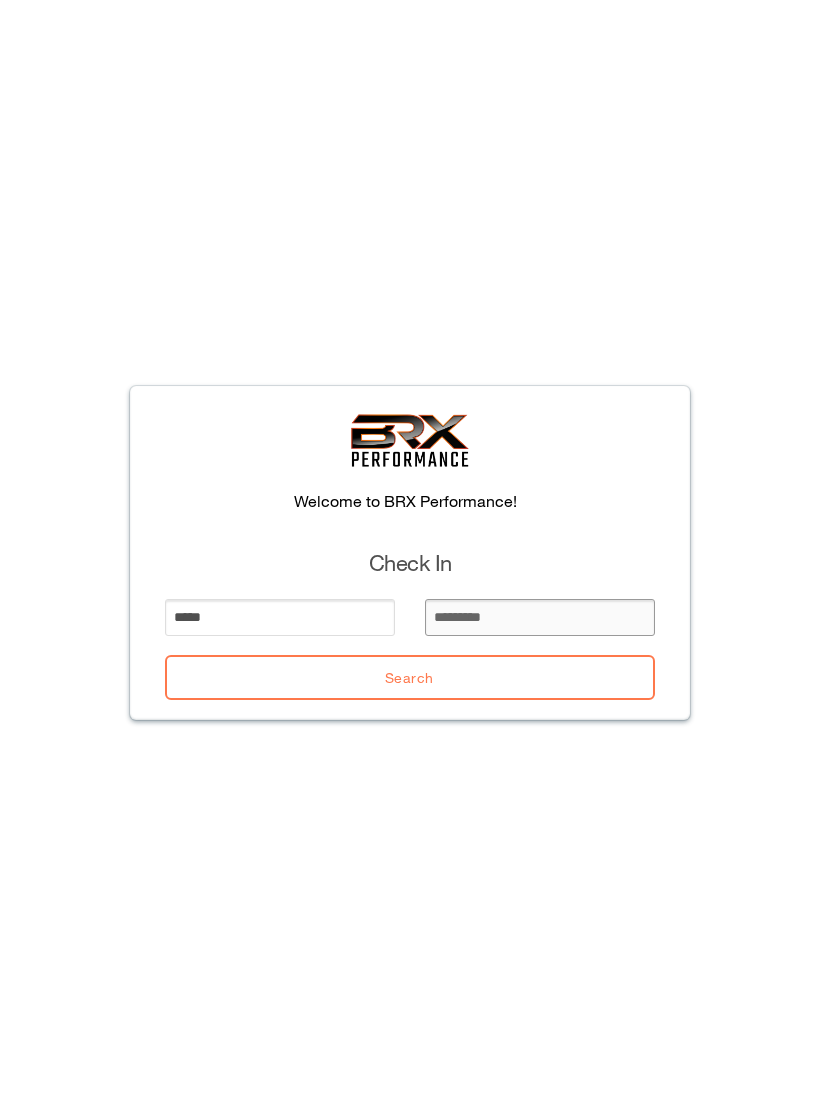 click at bounding box center [540, 617] 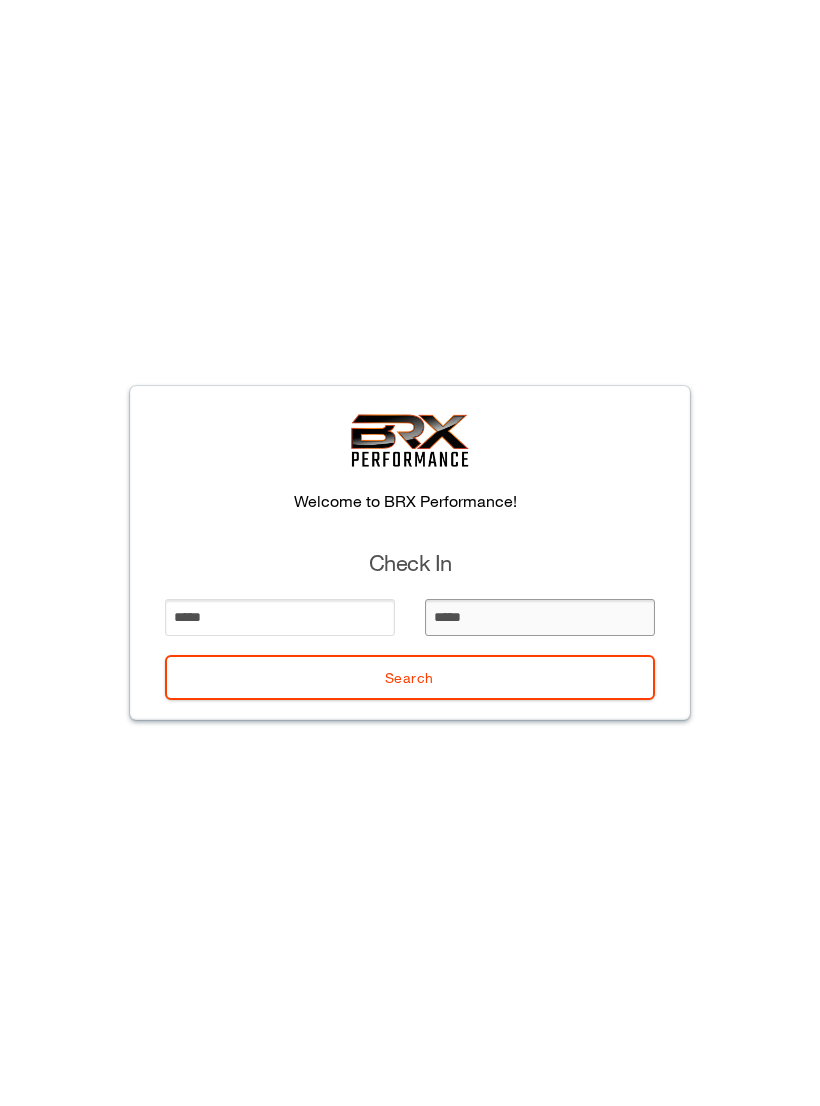 type on "******" 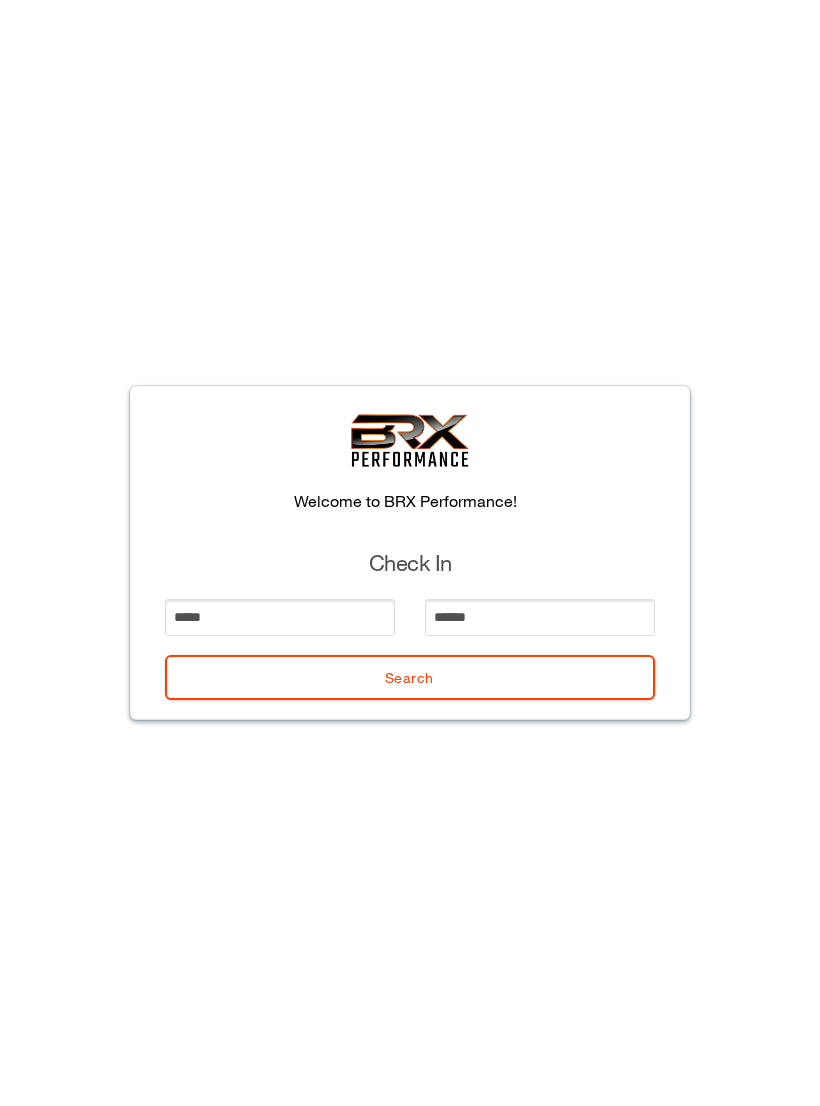 click on "Search" at bounding box center [410, 677] 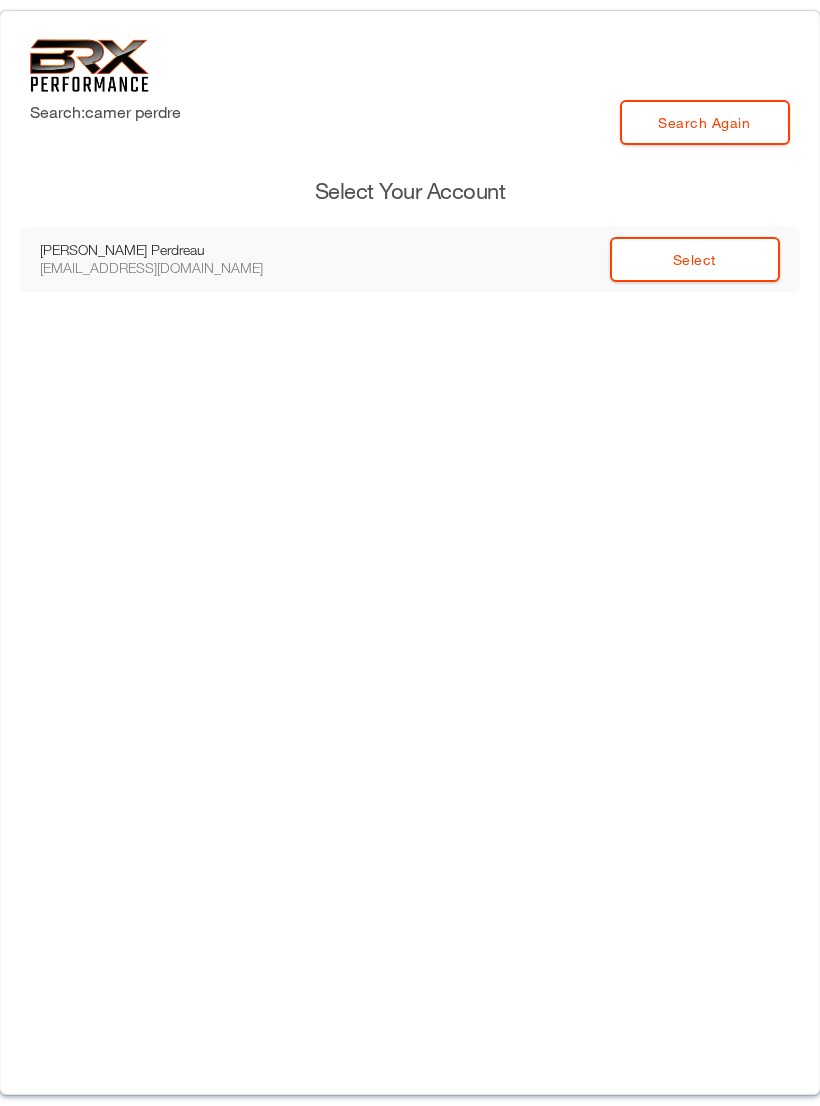 click on "Select" at bounding box center [695, 259] 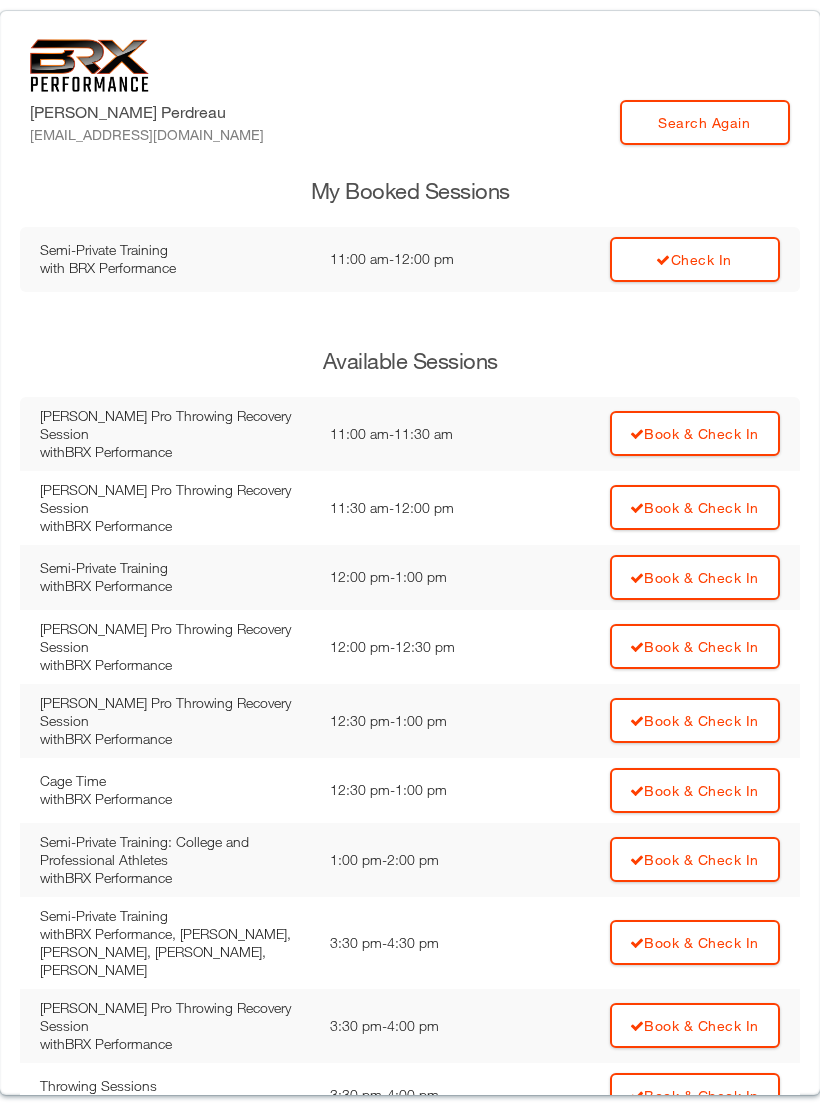 click on "Check In" at bounding box center (695, 259) 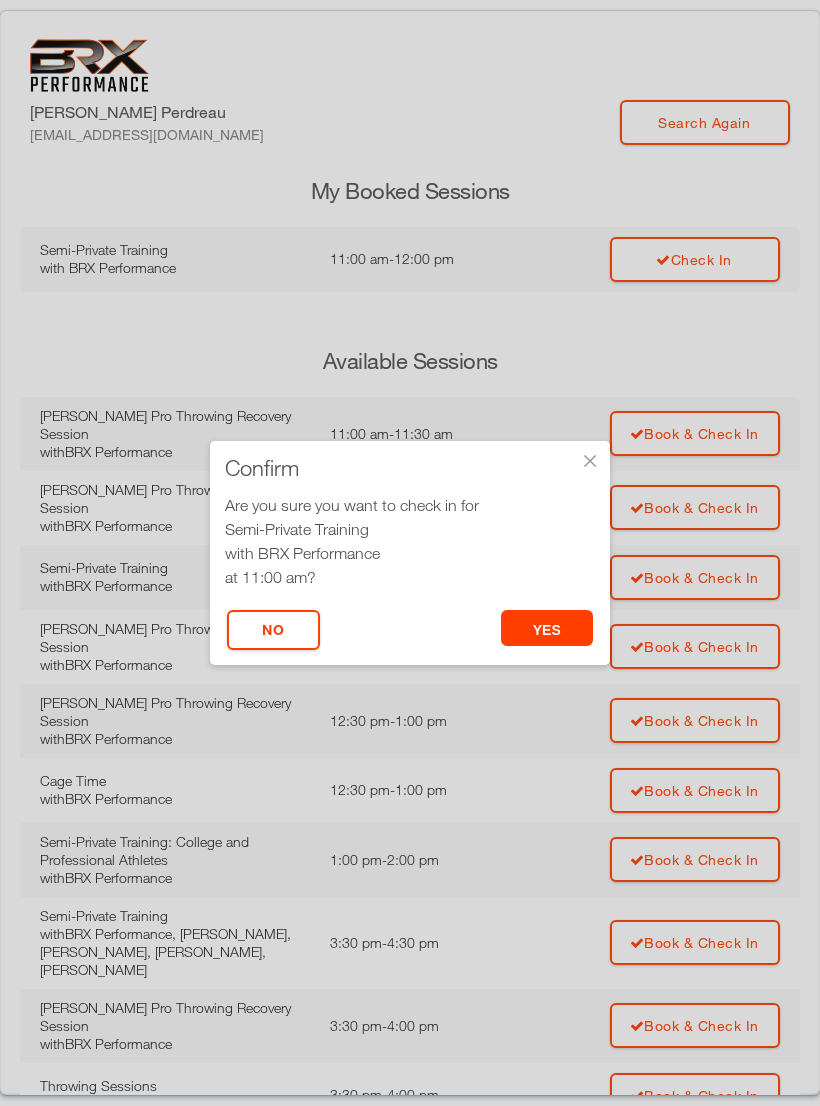 click on "yes No" at bounding box center (410, 637) 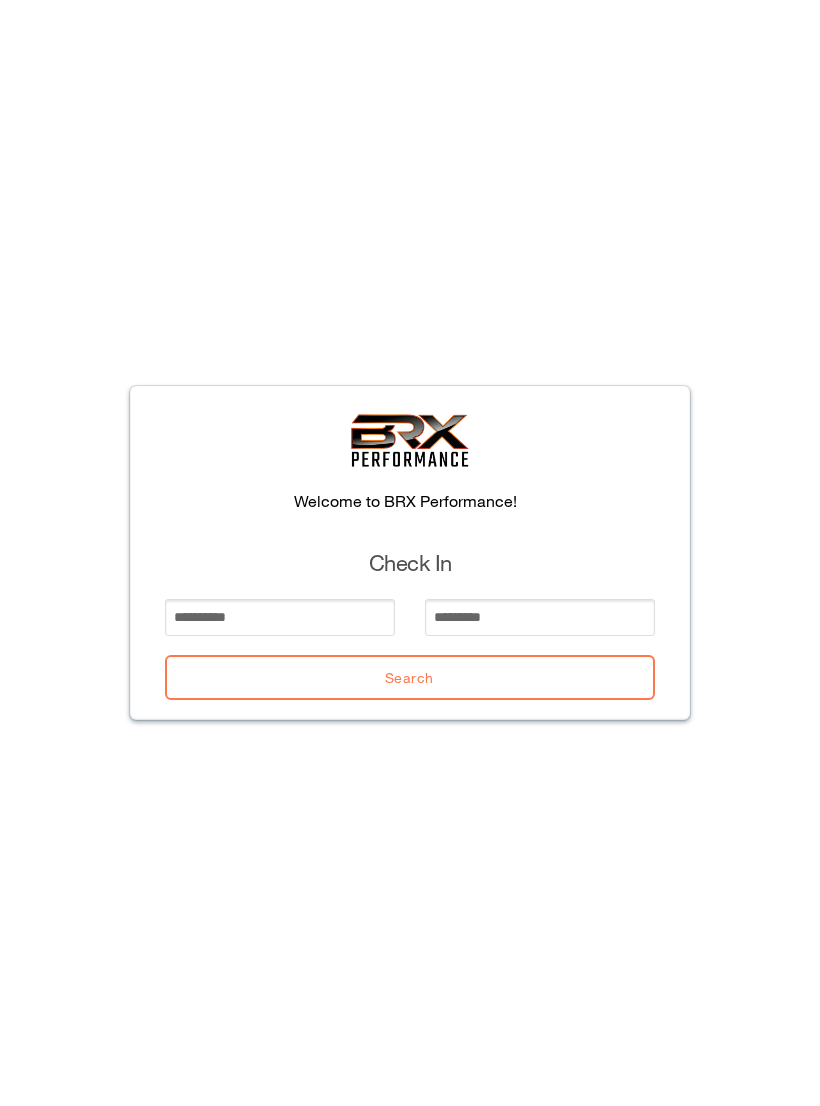 scroll, scrollTop: 0, scrollLeft: 0, axis: both 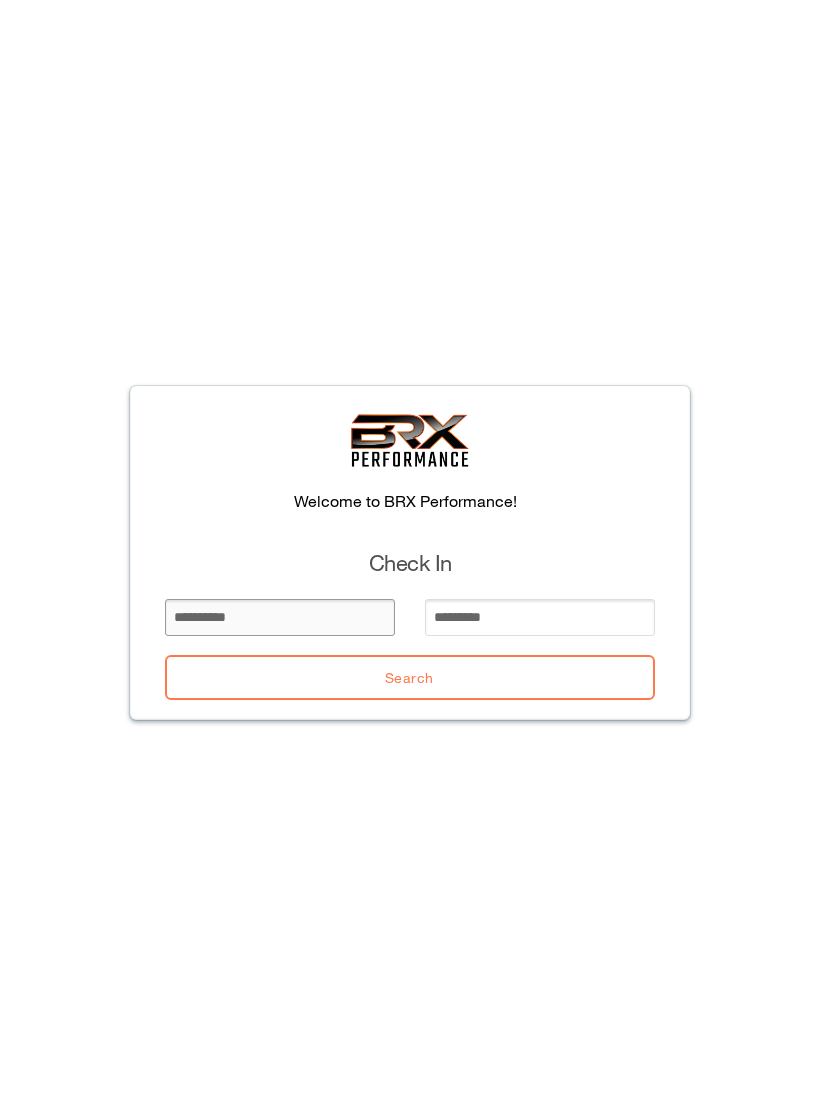 click at bounding box center (280, 617) 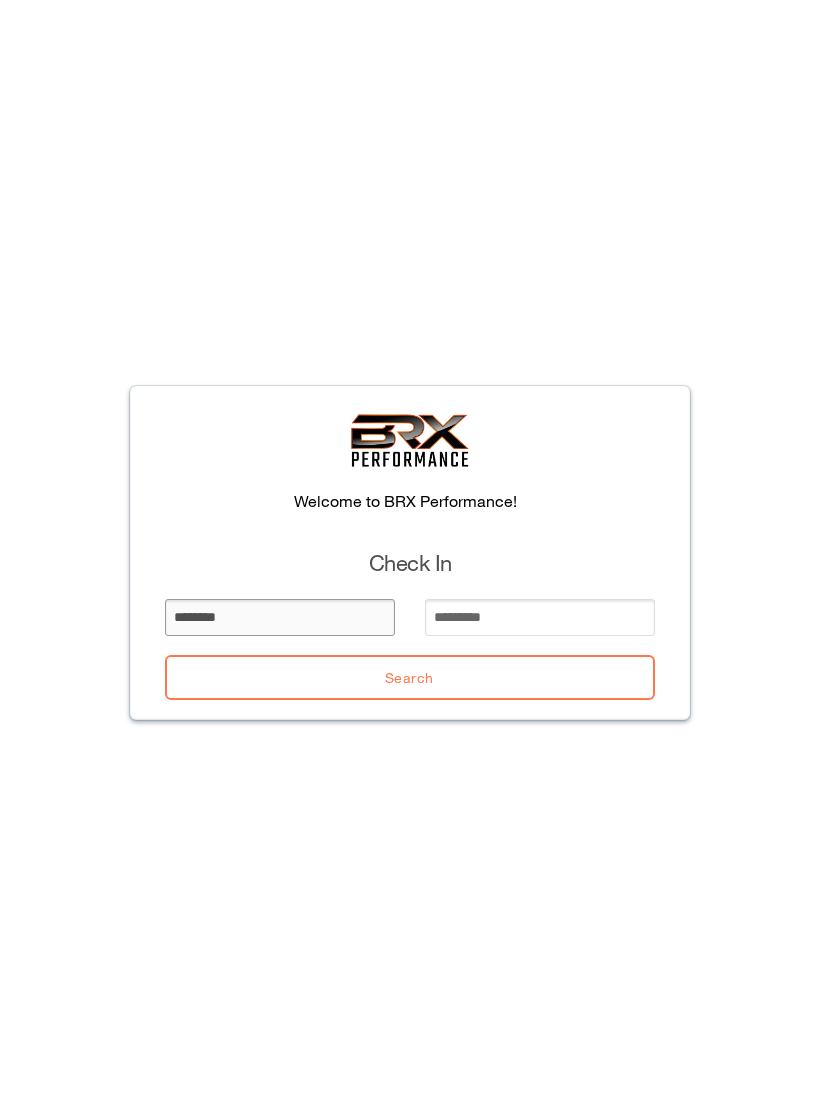 type on "********" 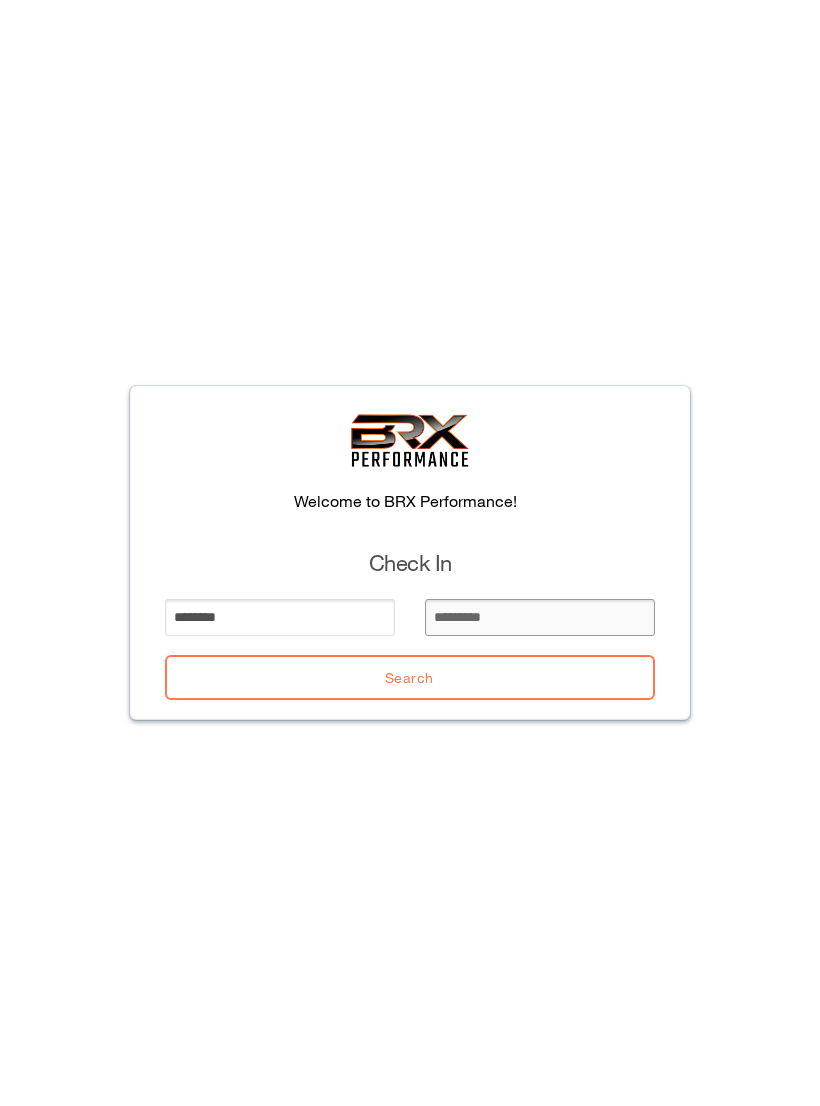 click at bounding box center (540, 617) 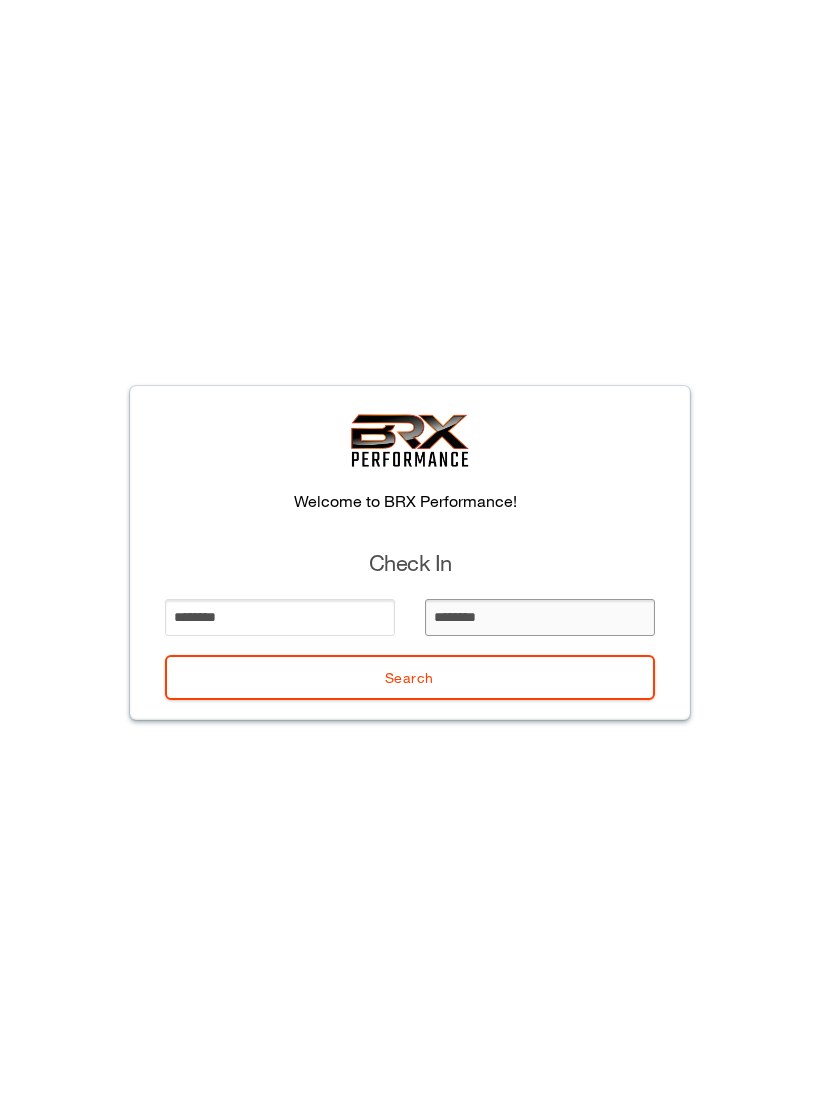 type on "*********" 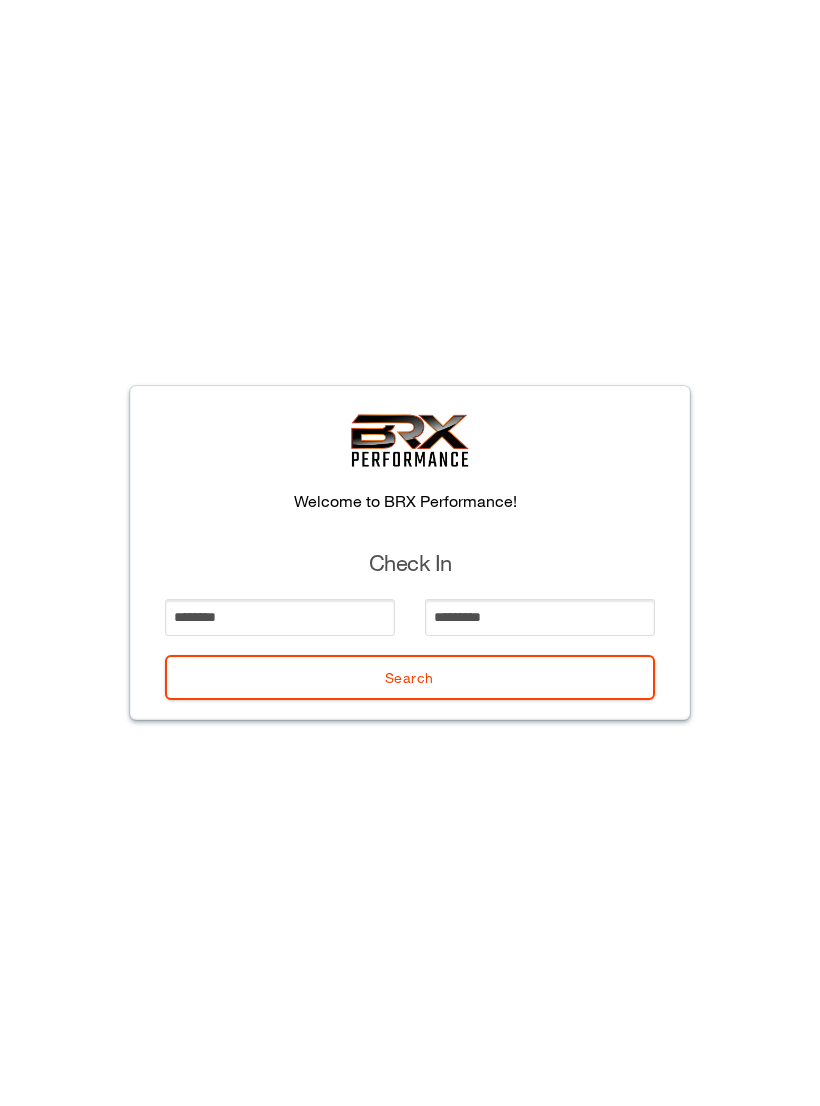 click on "Search" at bounding box center [410, 677] 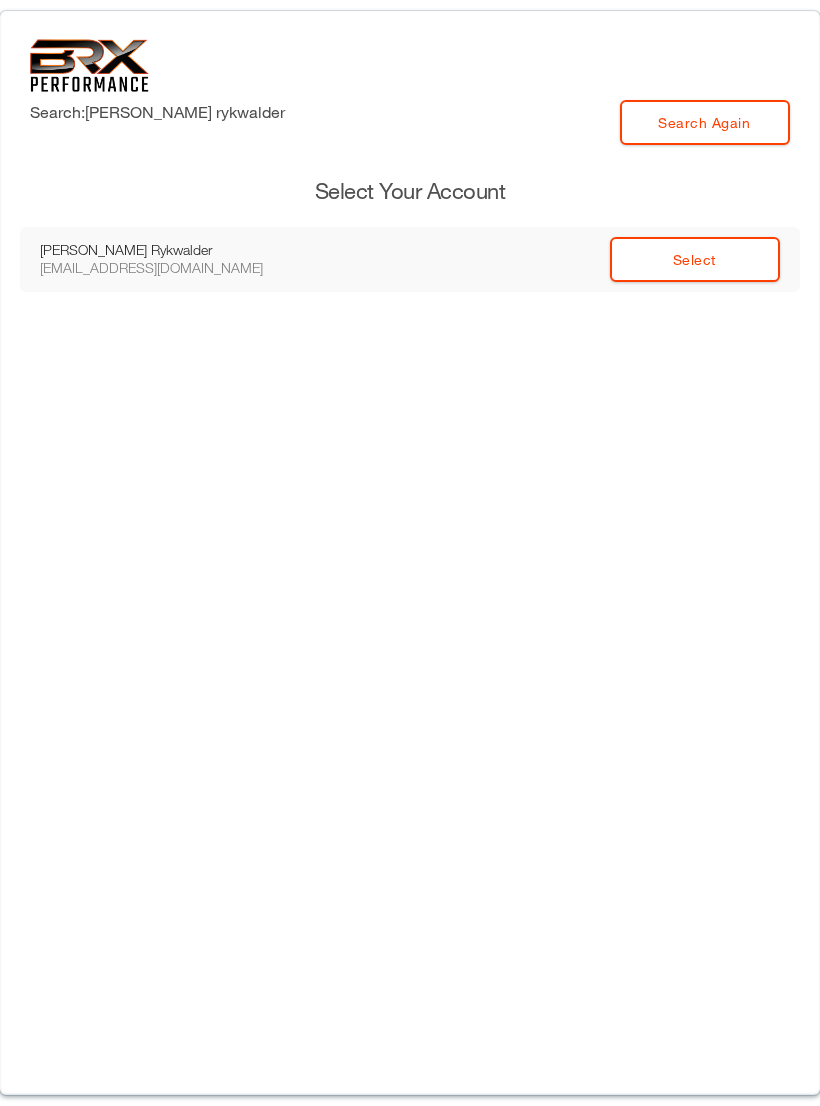 click on "Select" at bounding box center [695, 259] 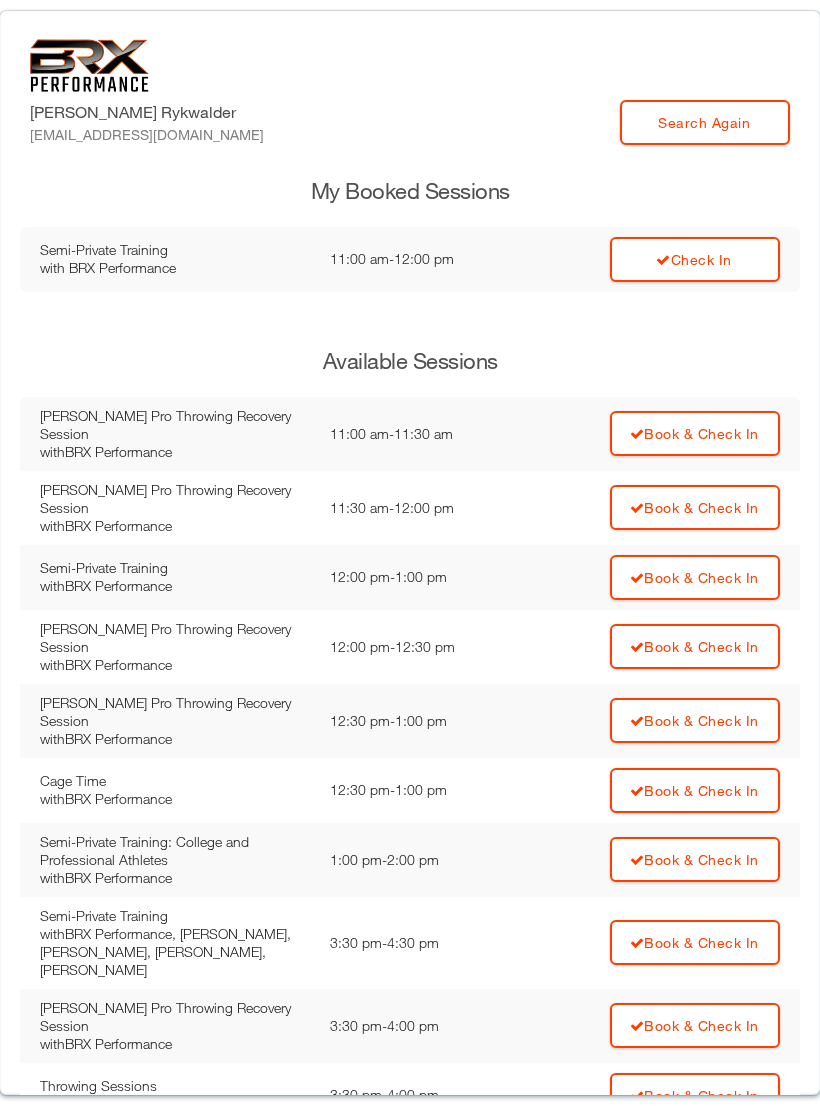 click on "Check In" at bounding box center [695, 259] 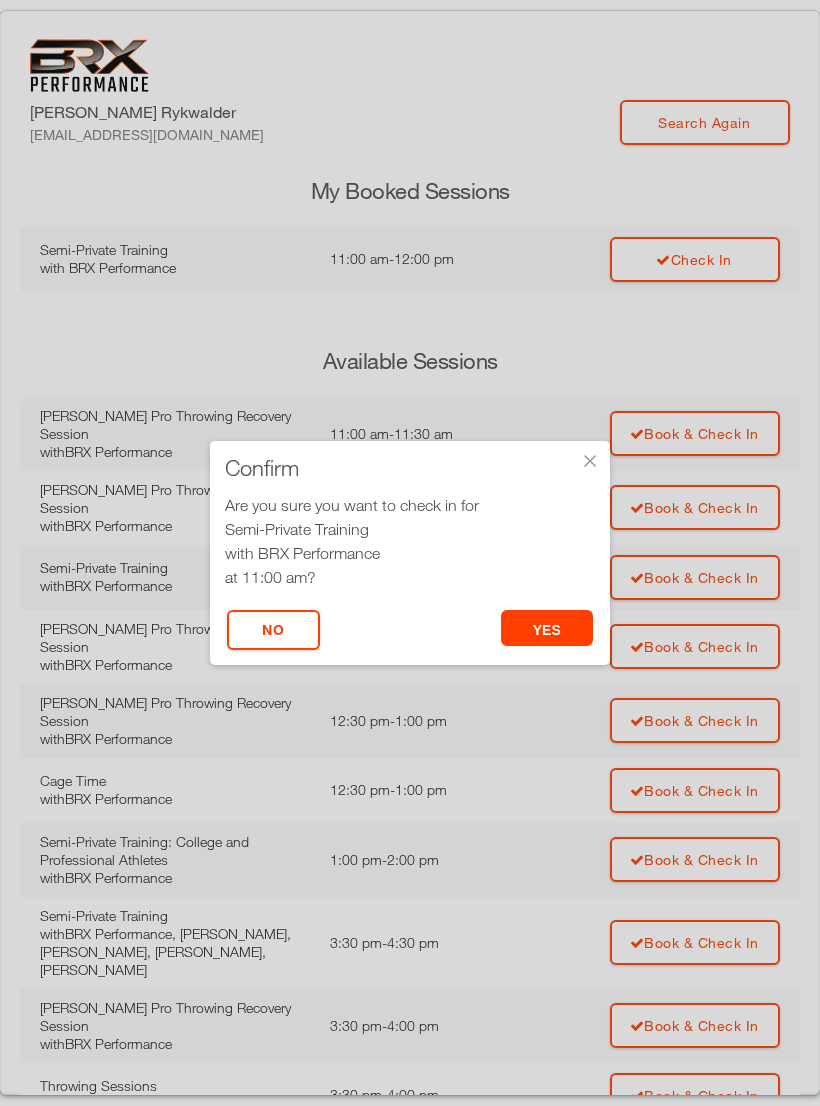 click on "yes" at bounding box center (547, 628) 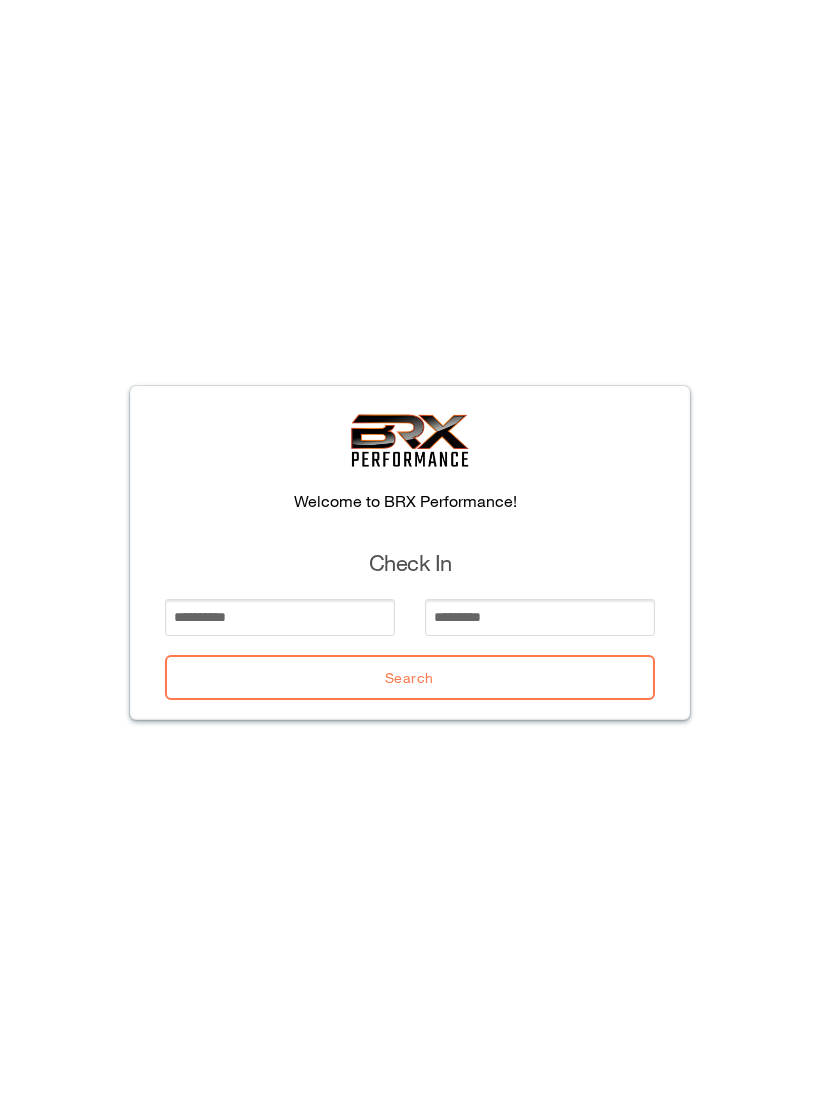 scroll, scrollTop: 0, scrollLeft: 0, axis: both 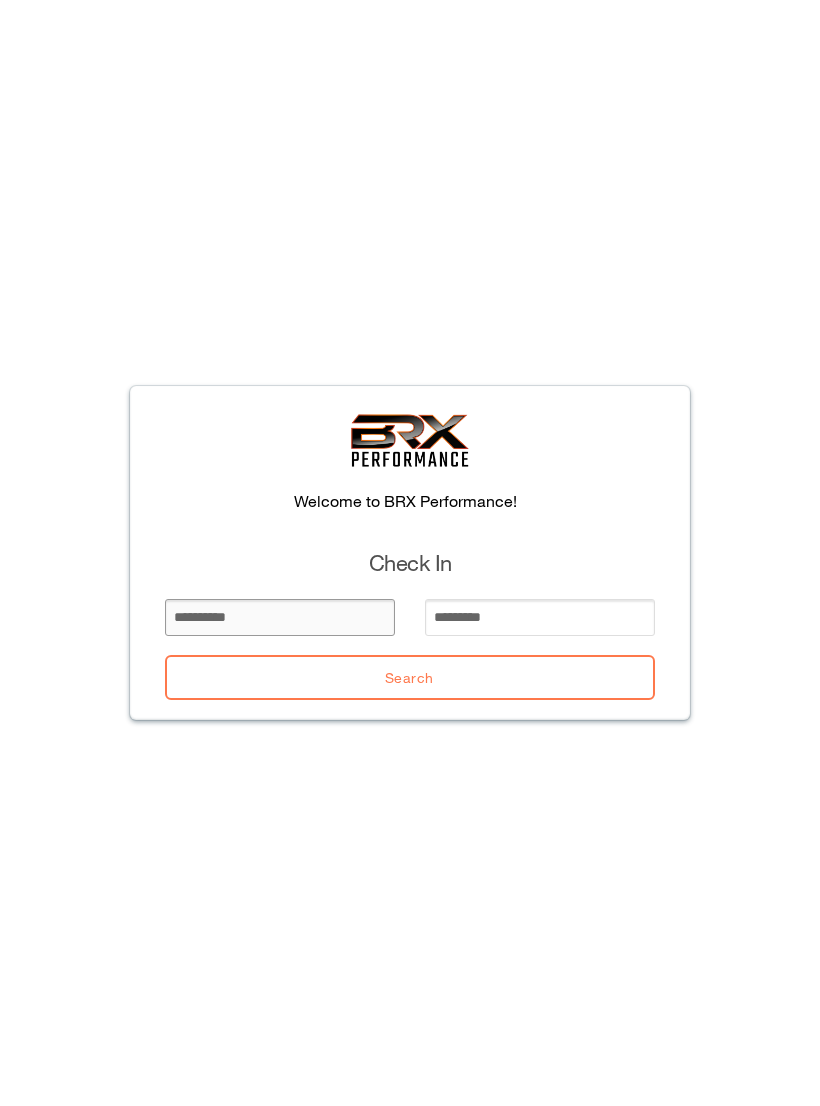 click at bounding box center (280, 617) 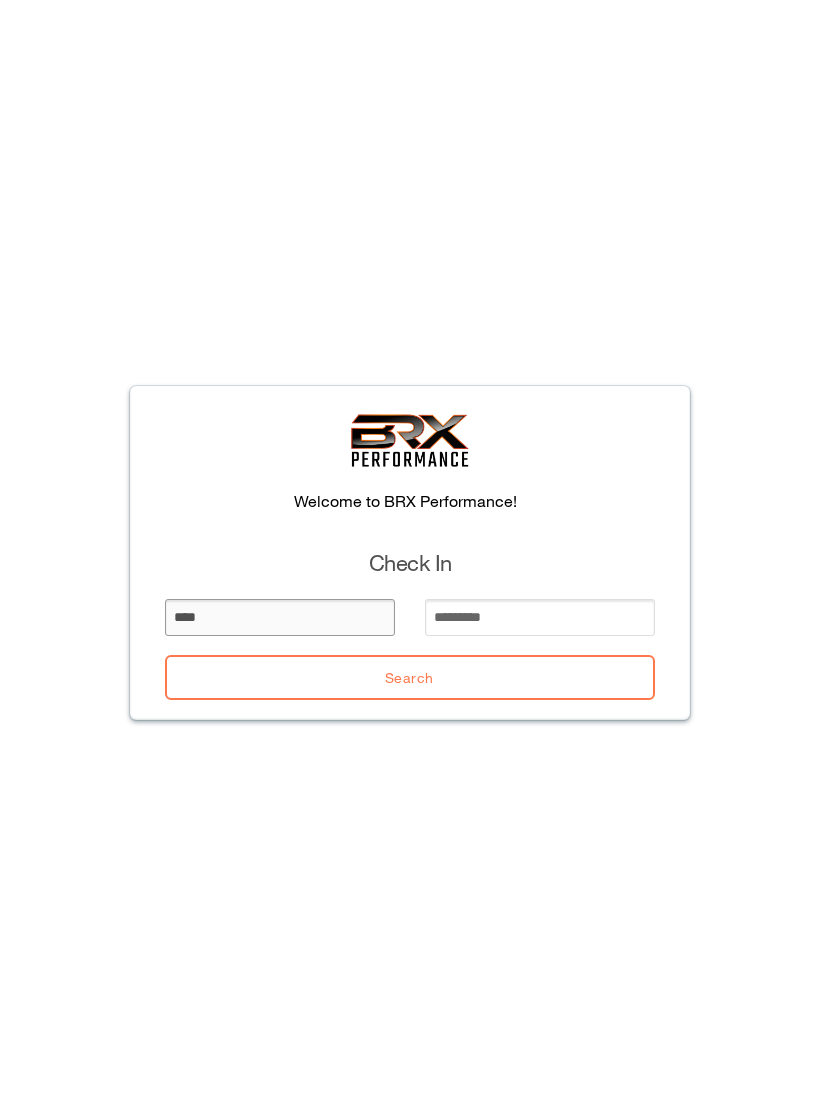 type on "****" 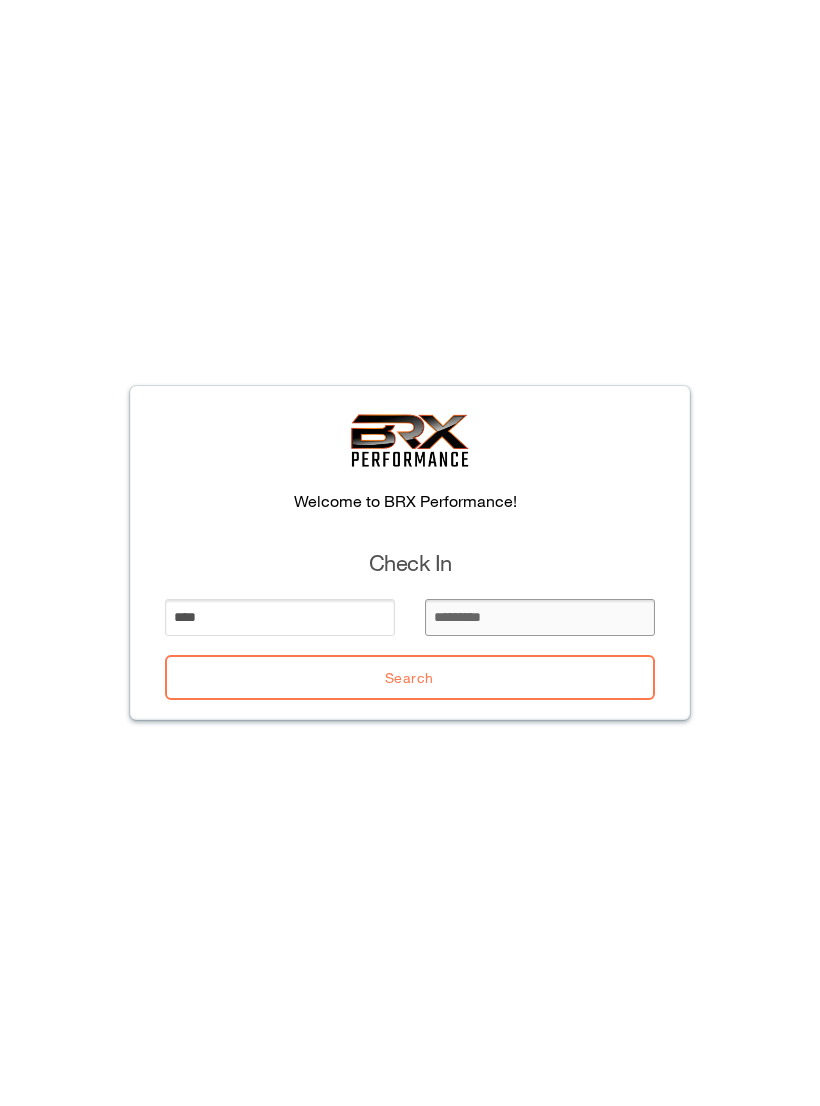 click at bounding box center (540, 617) 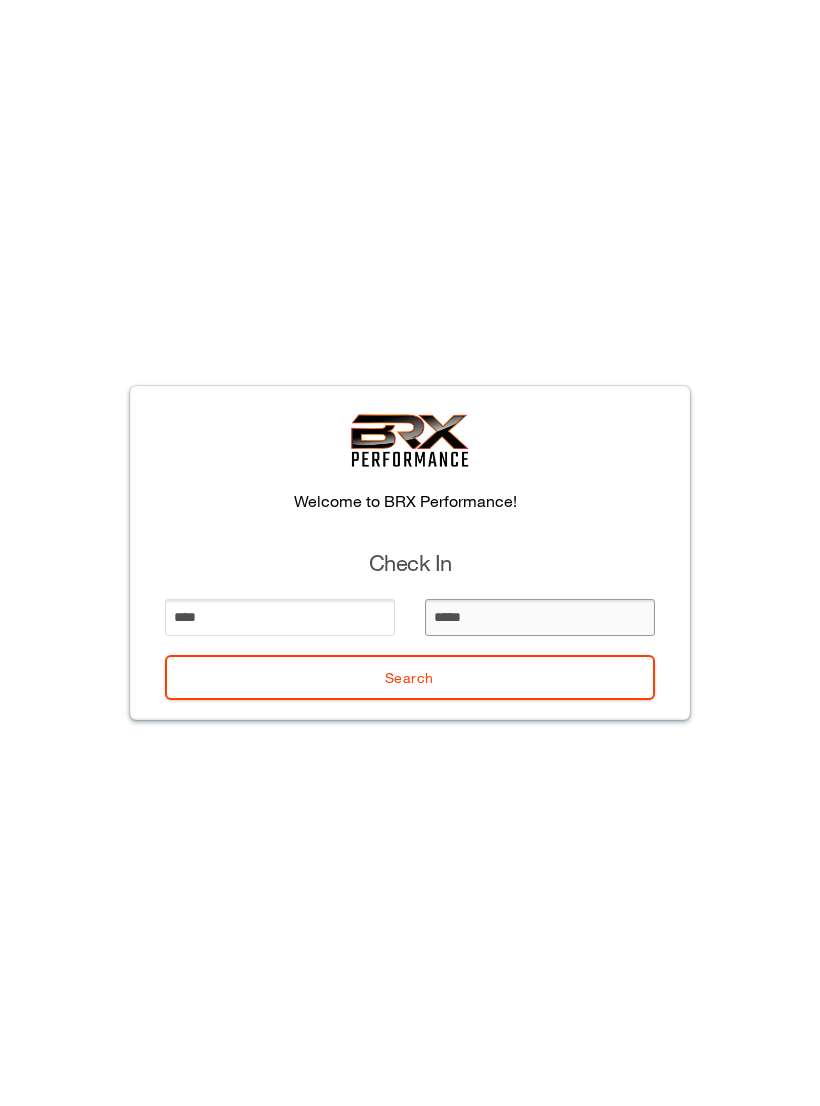 type on "******" 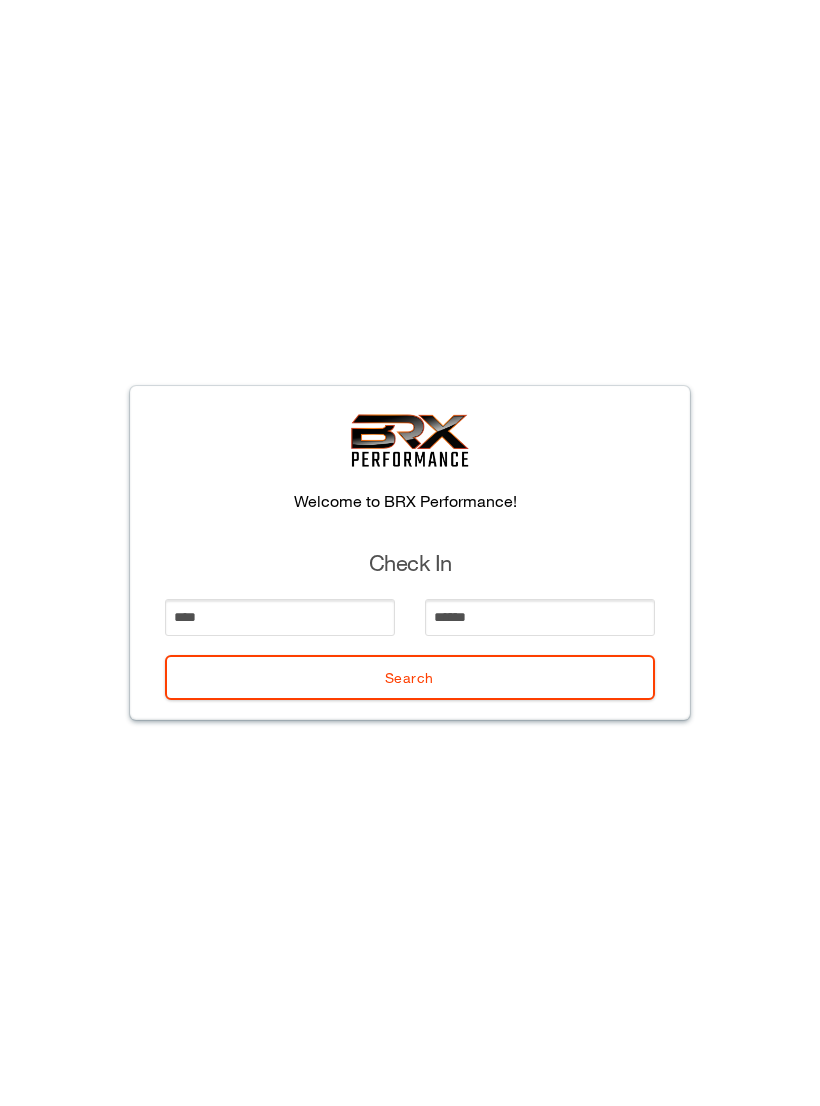 click on "Search" at bounding box center (410, 677) 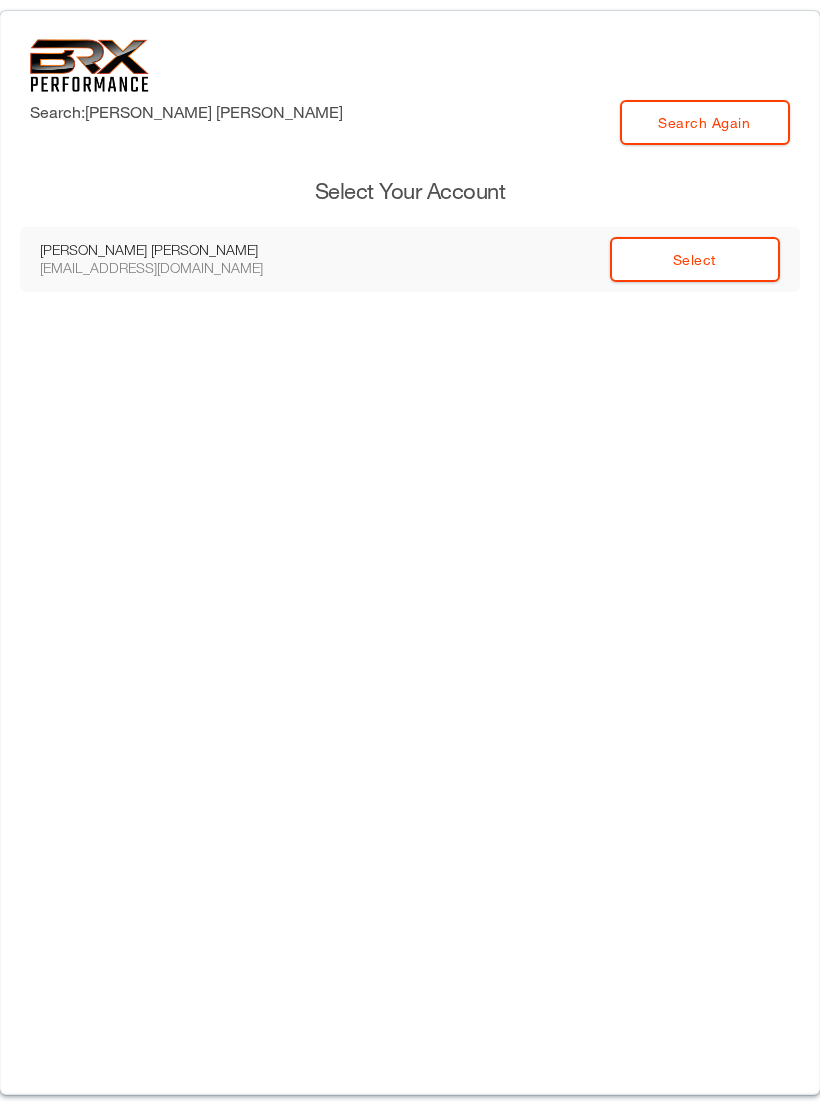 click on "Select" at bounding box center [695, 259] 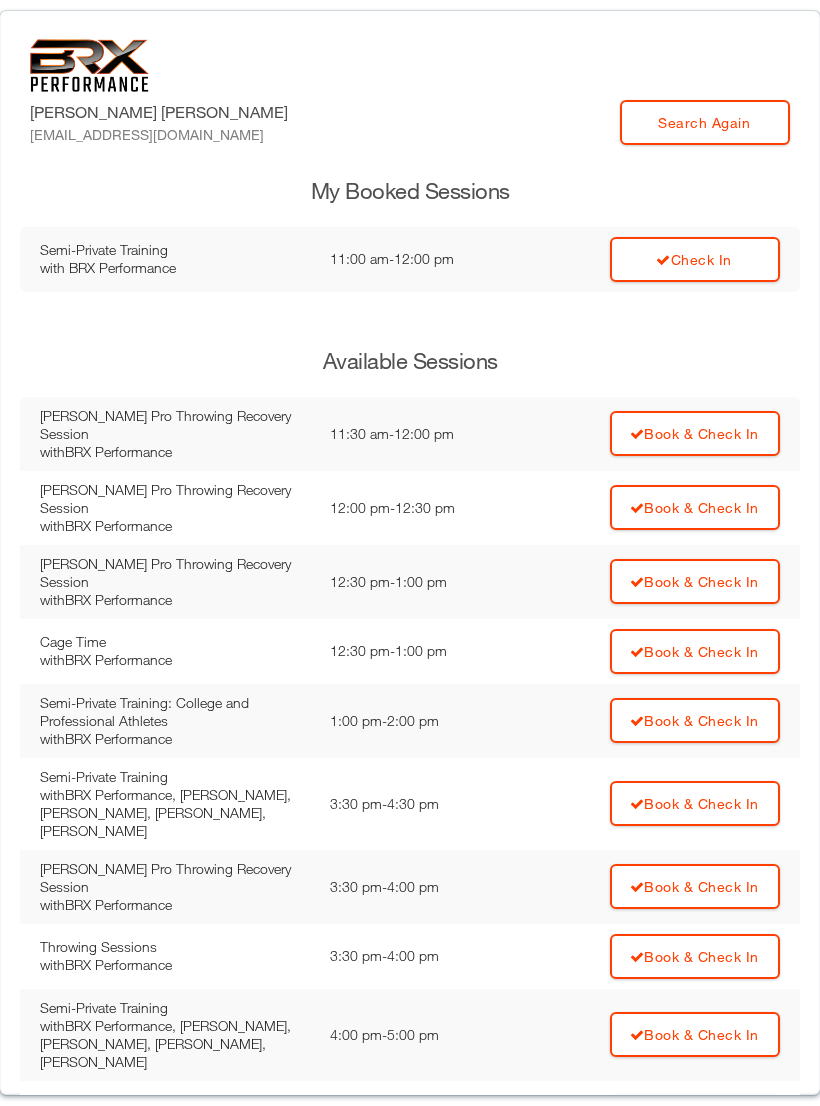 click on "Check In" at bounding box center (695, 259) 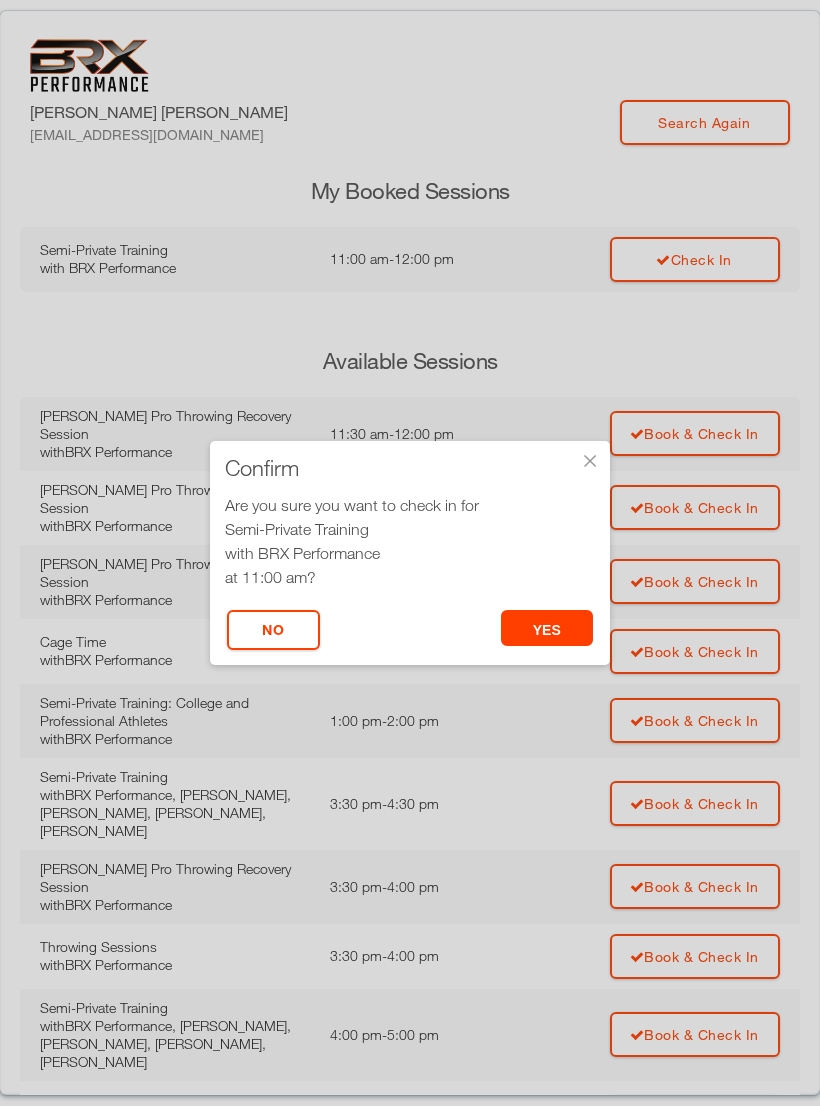 click on "yes" at bounding box center [547, 628] 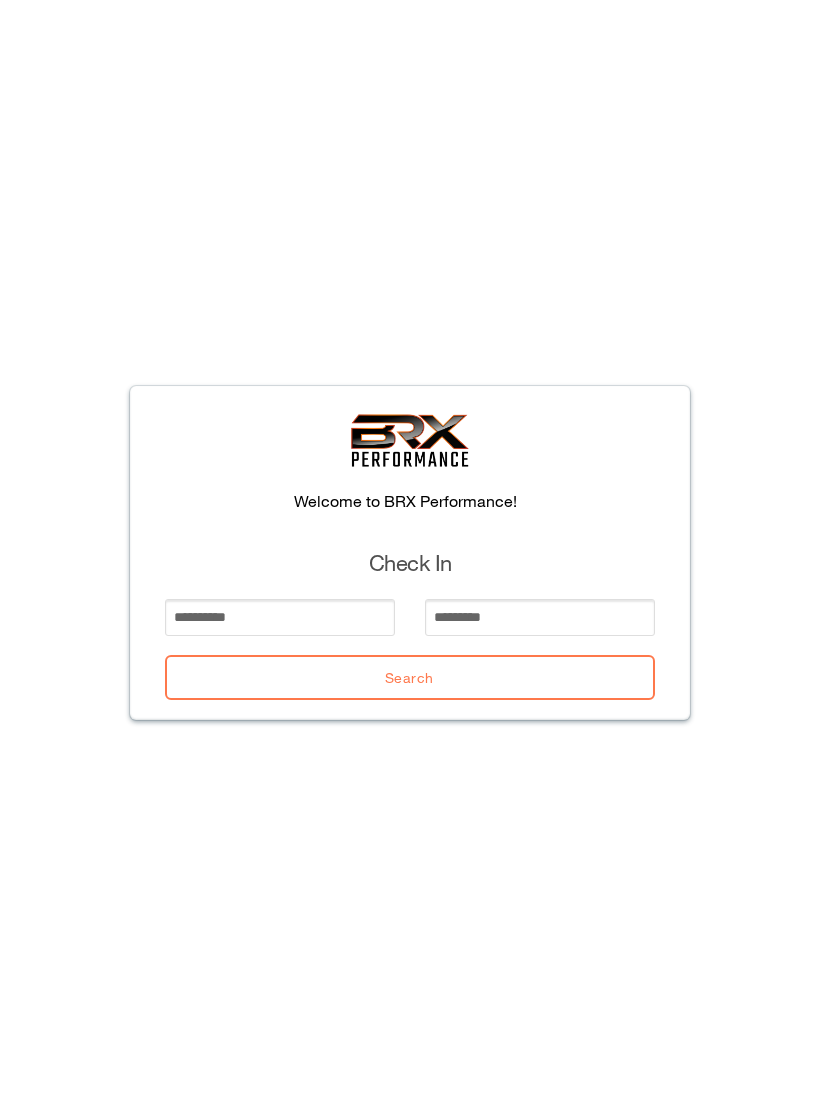 scroll, scrollTop: 0, scrollLeft: 0, axis: both 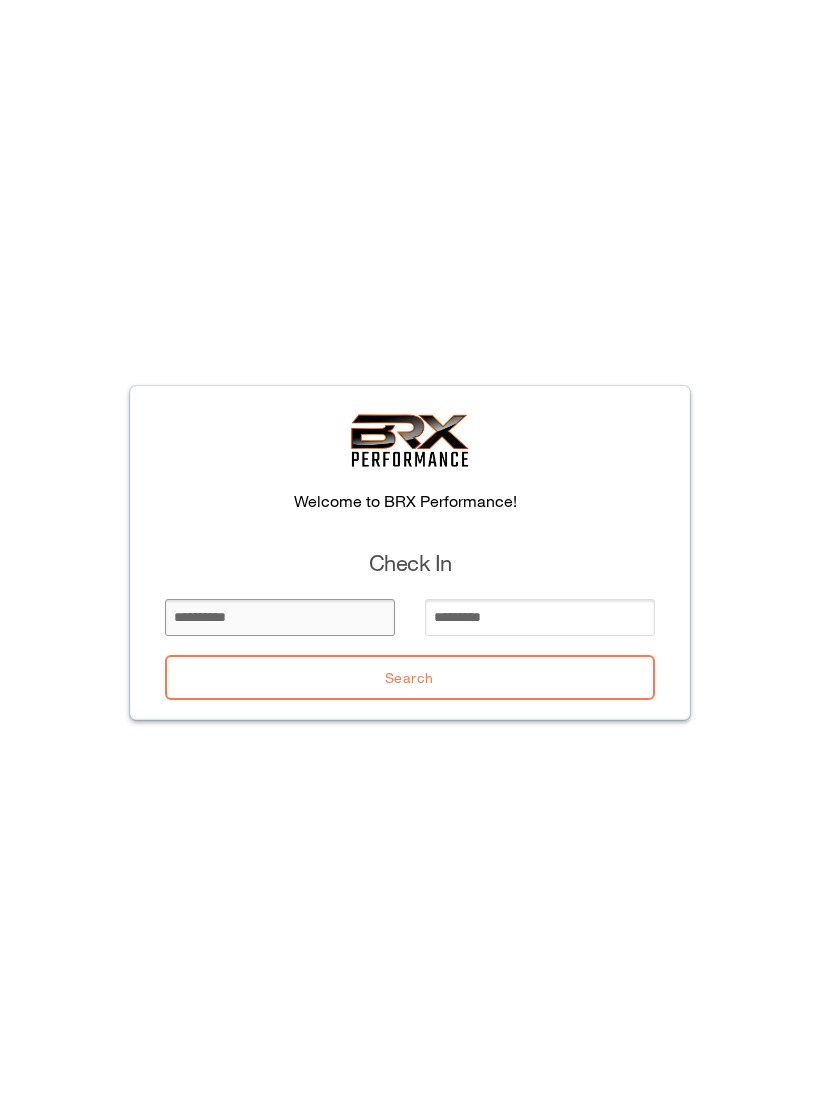 click at bounding box center [280, 617] 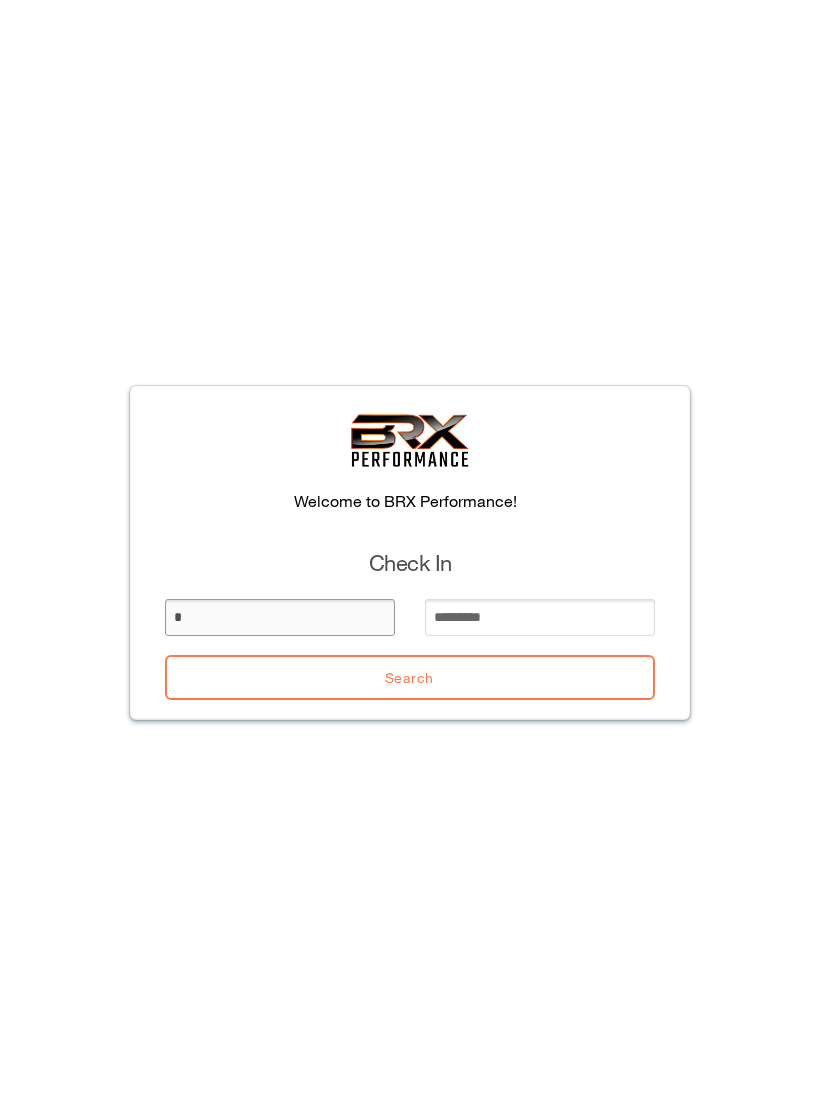 type on "*" 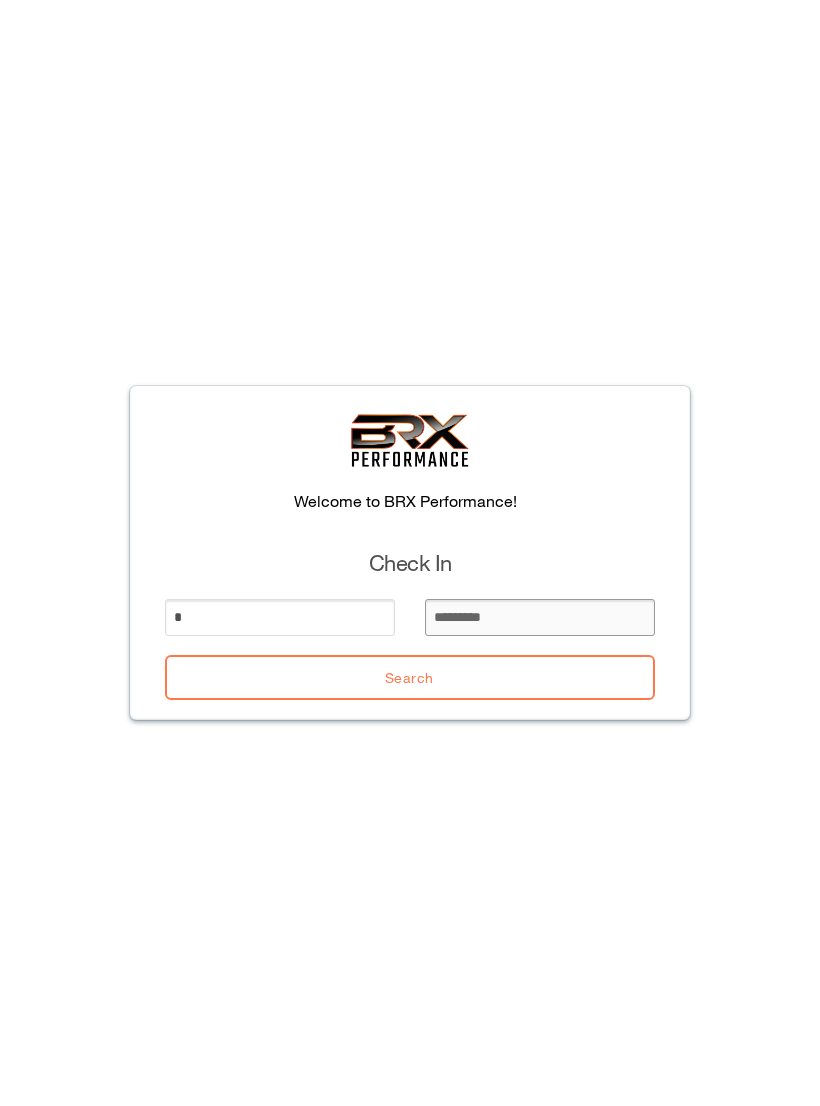 click at bounding box center (540, 617) 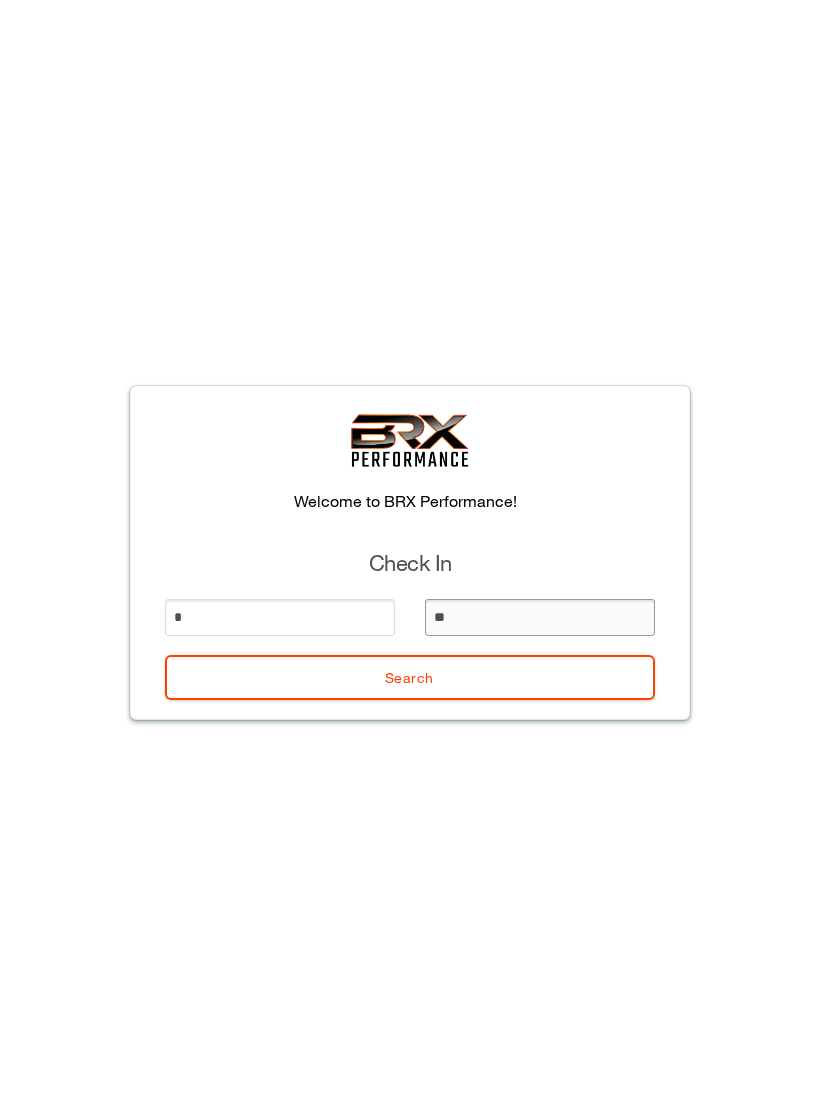 type on "***" 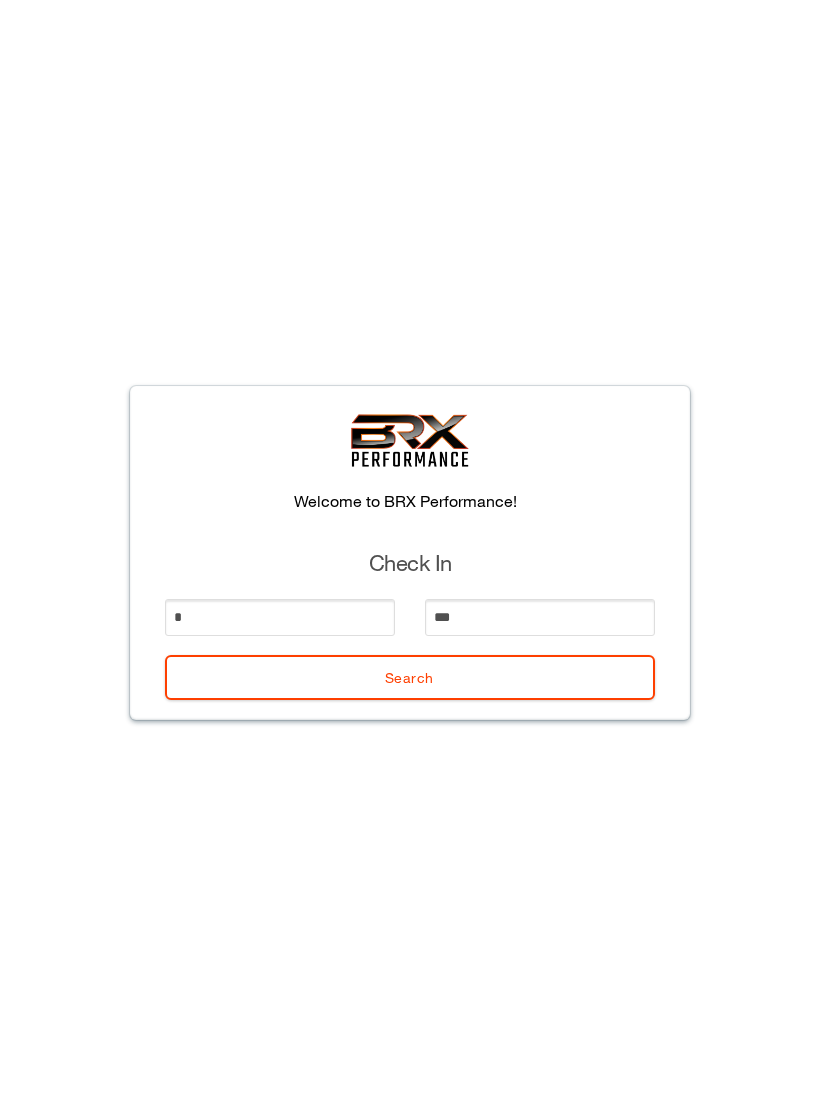 click on "Search" at bounding box center (410, 677) 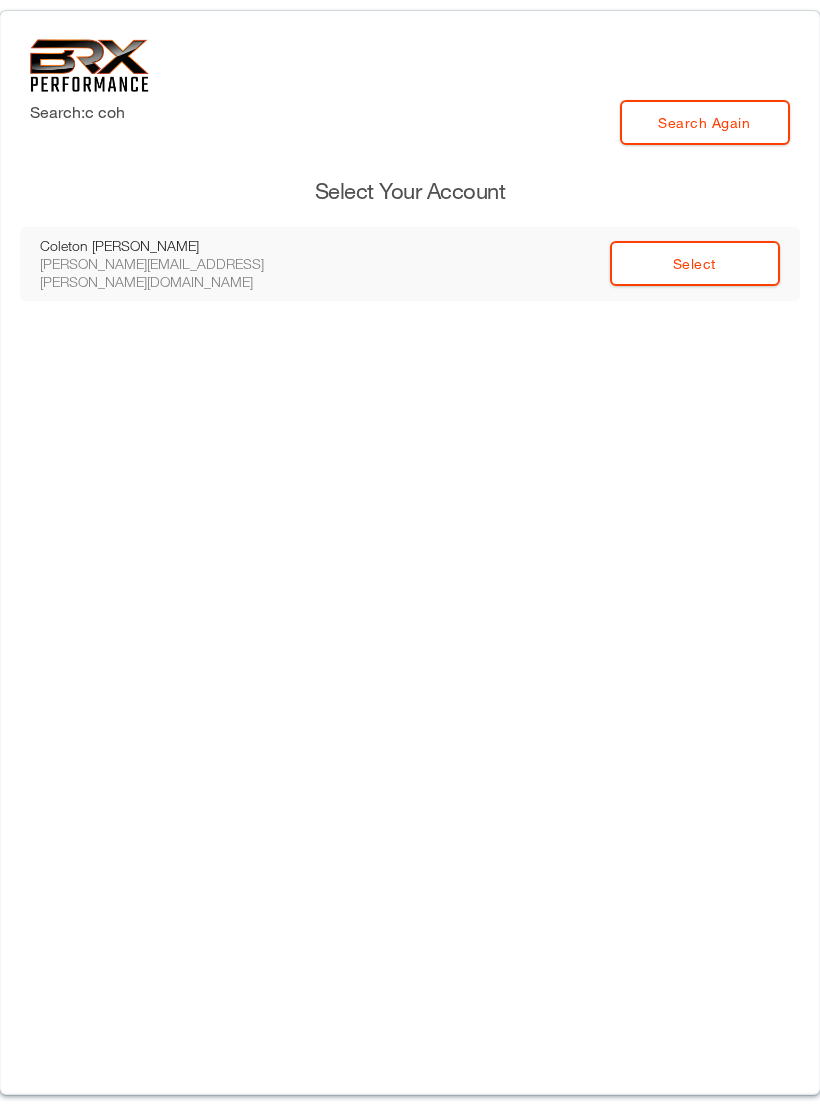 click on "Select" at bounding box center (695, 263) 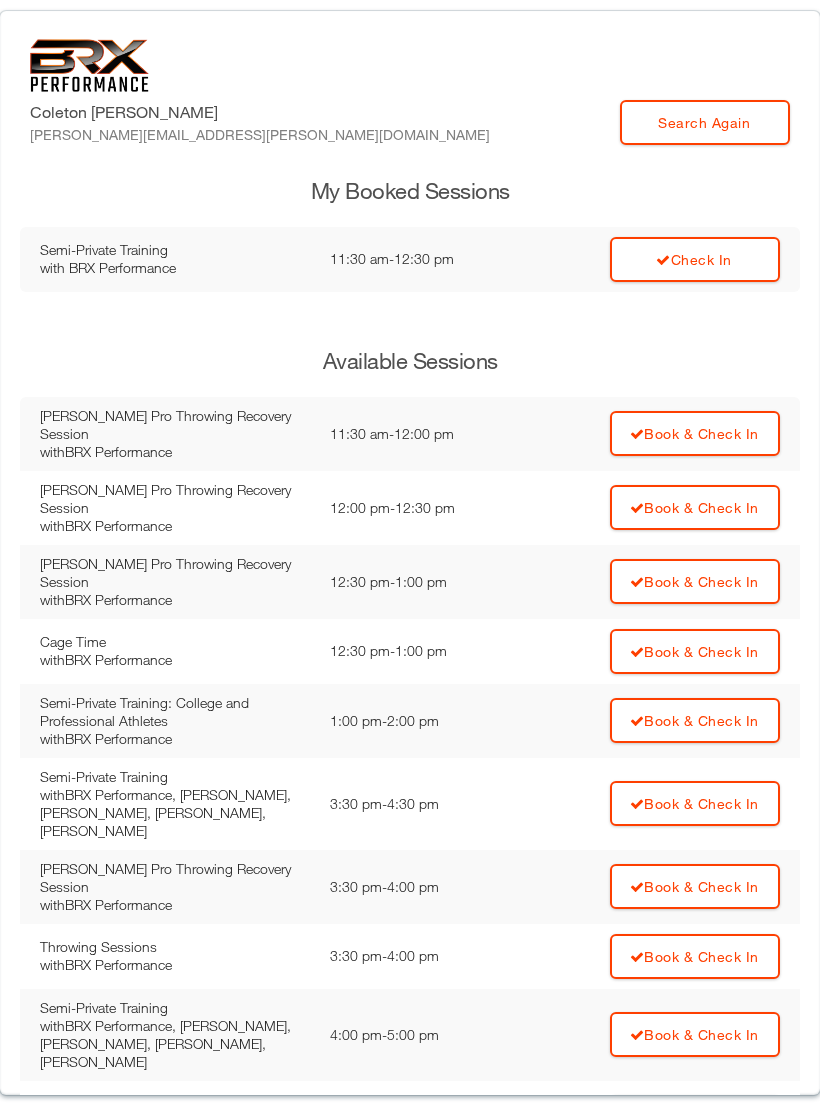 click on "Check In" at bounding box center [695, 259] 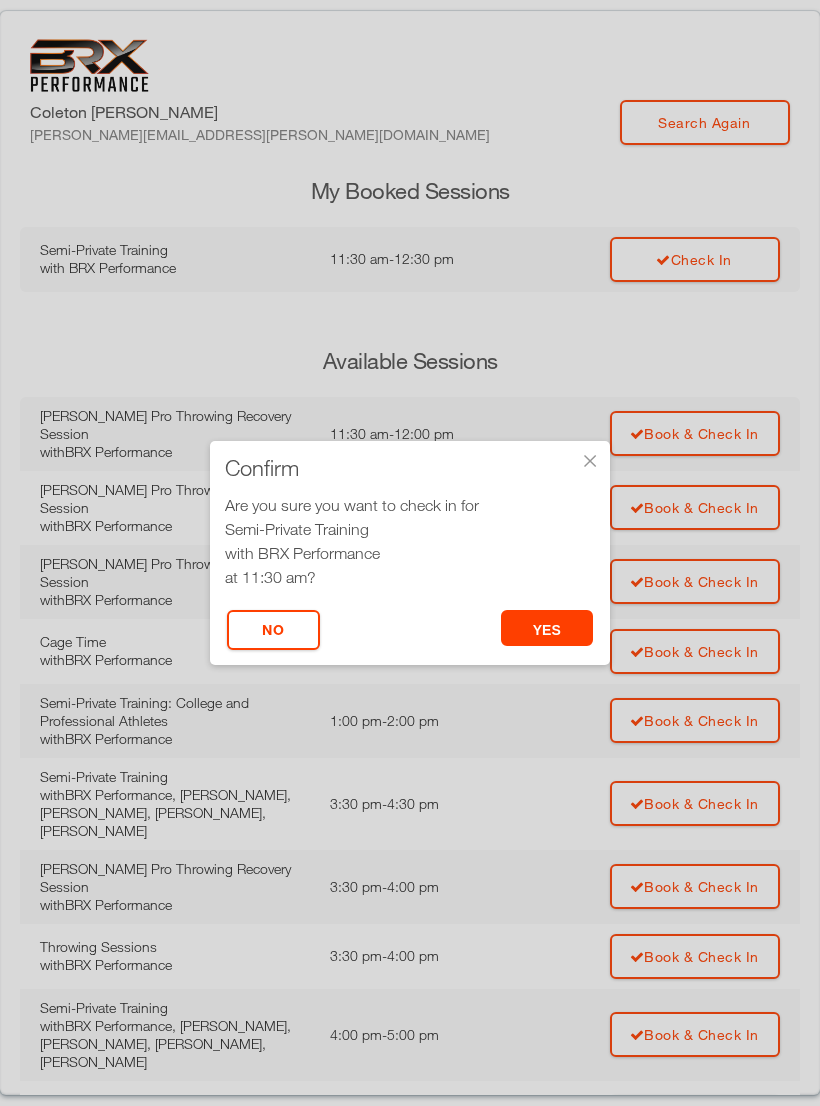 click on "yes" at bounding box center (547, 628) 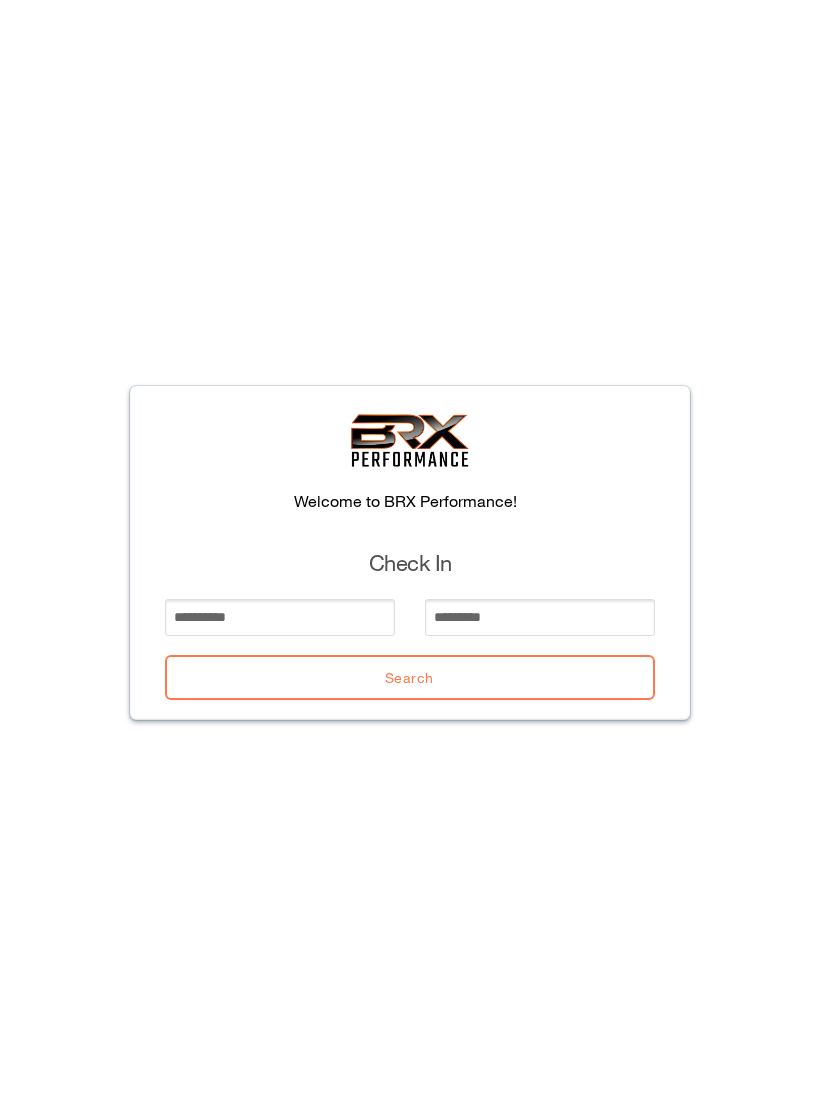 scroll, scrollTop: 0, scrollLeft: 0, axis: both 